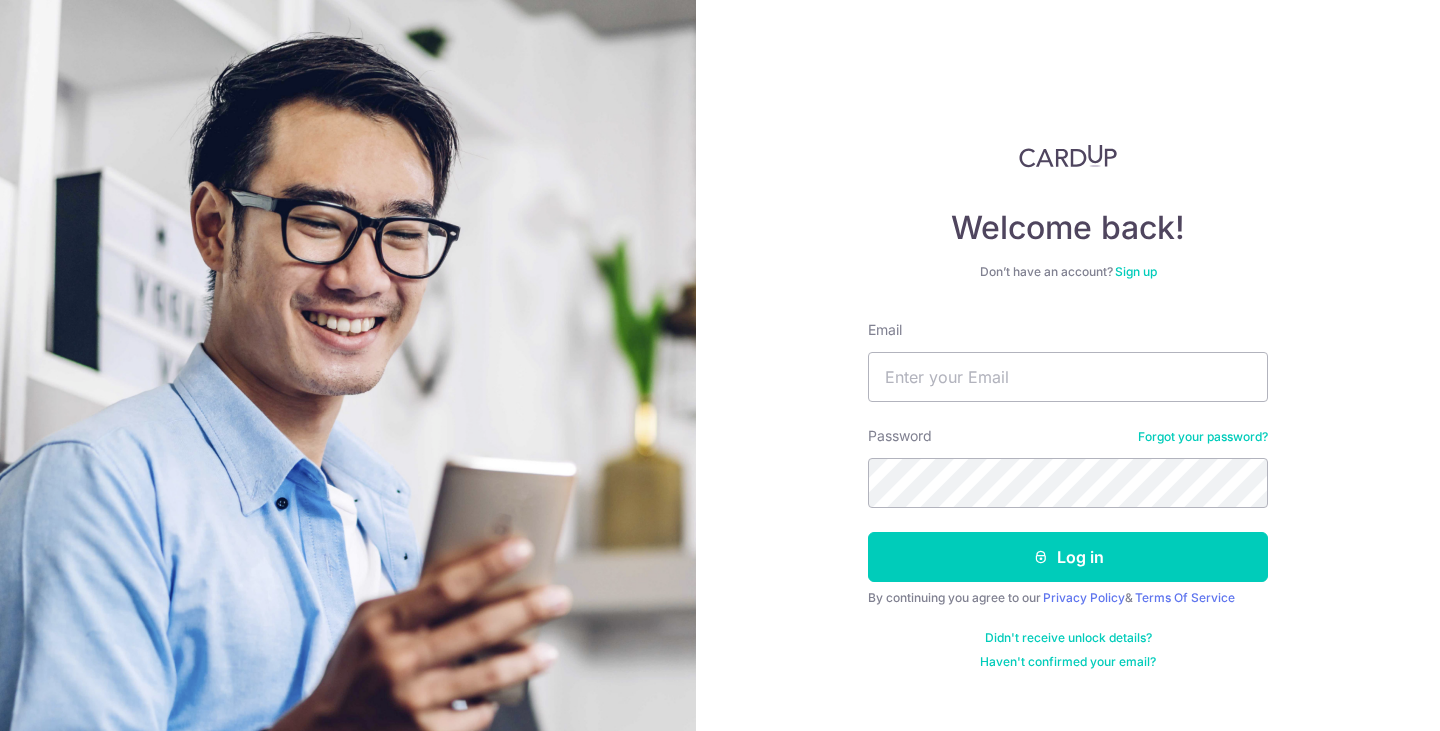 scroll, scrollTop: 0, scrollLeft: 0, axis: both 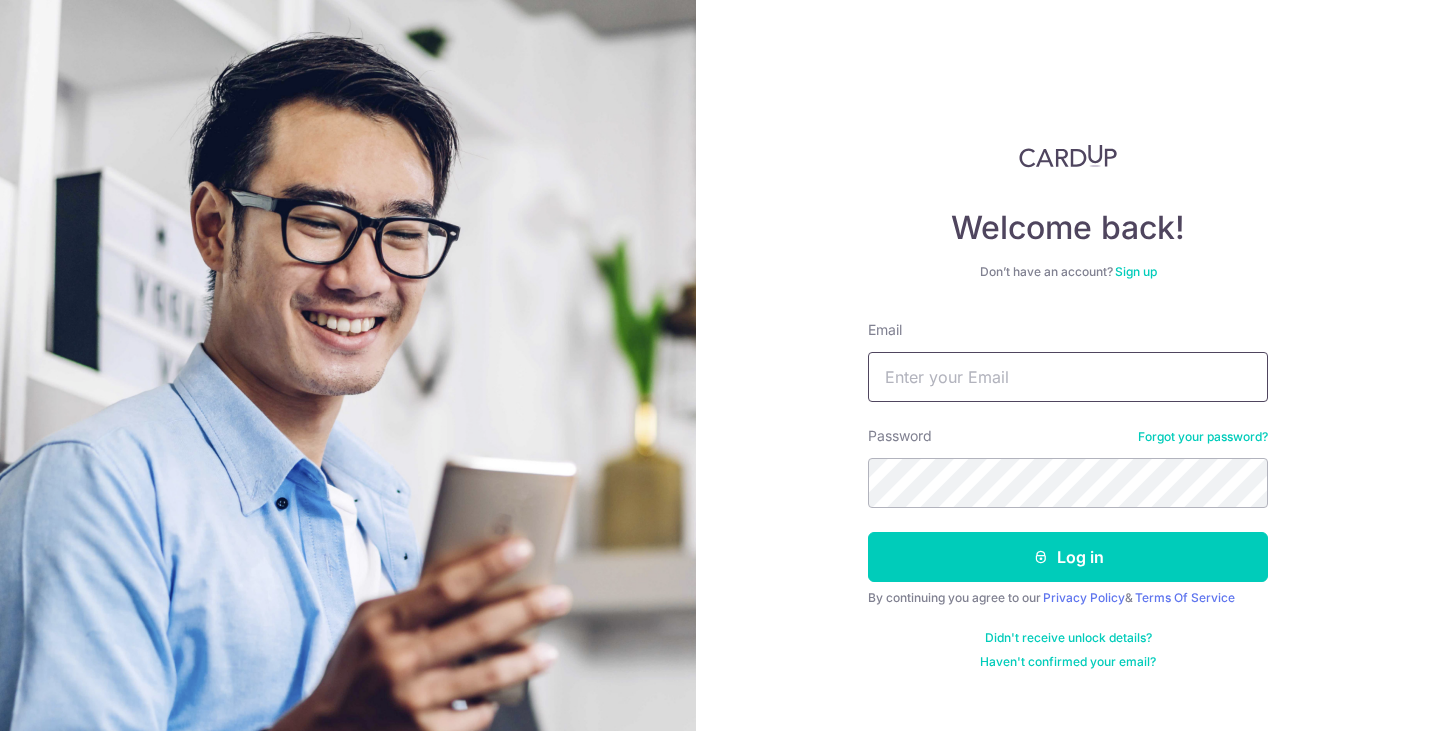 click on "Email" at bounding box center (1068, 377) 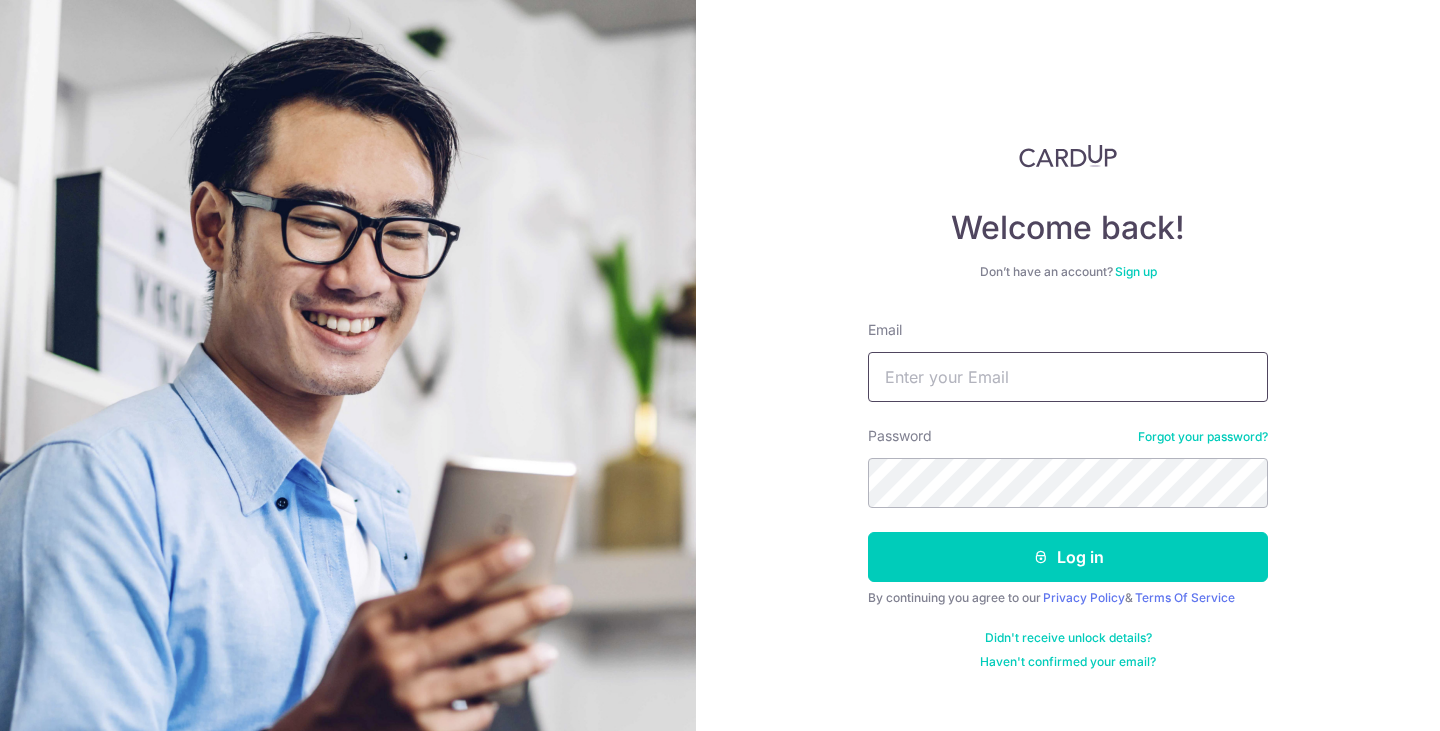 type on "[EMAIL]" 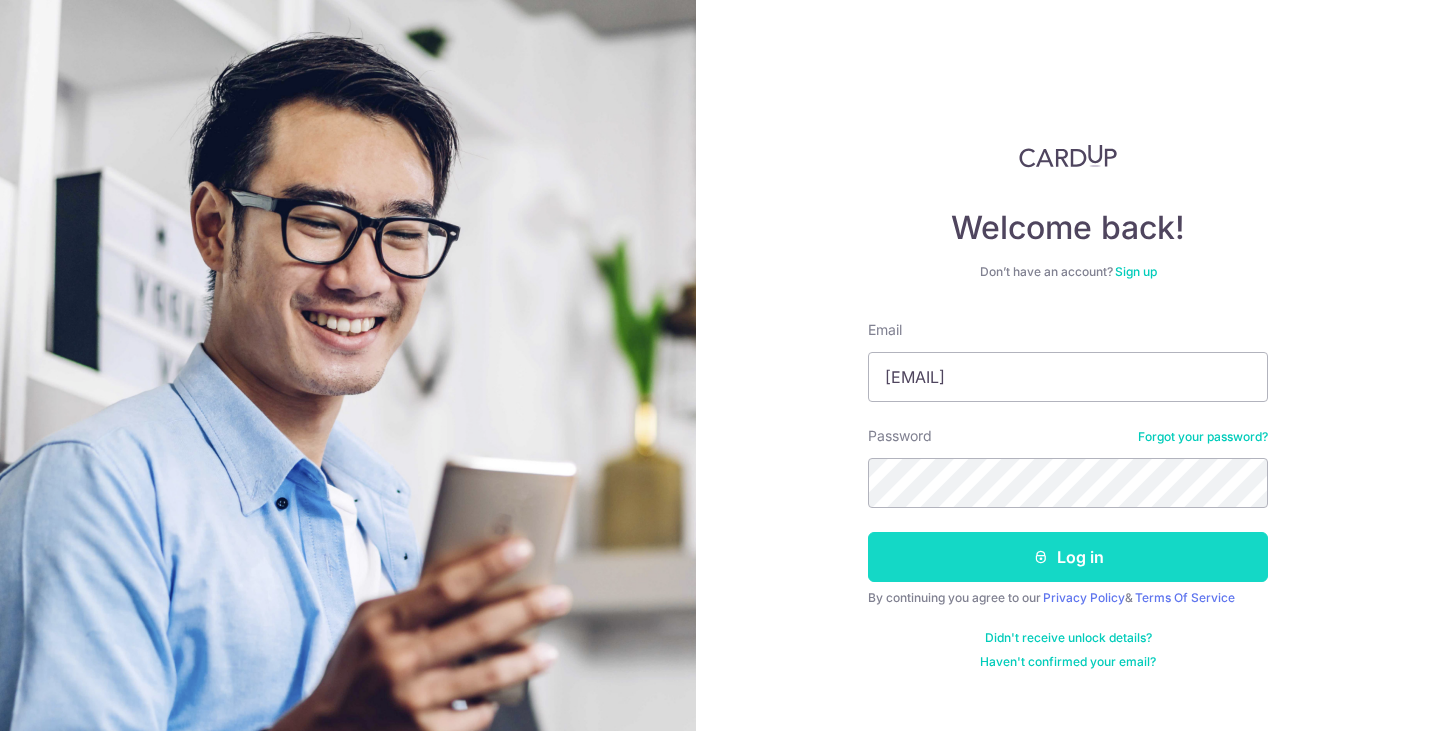 click on "Log in" at bounding box center [1068, 557] 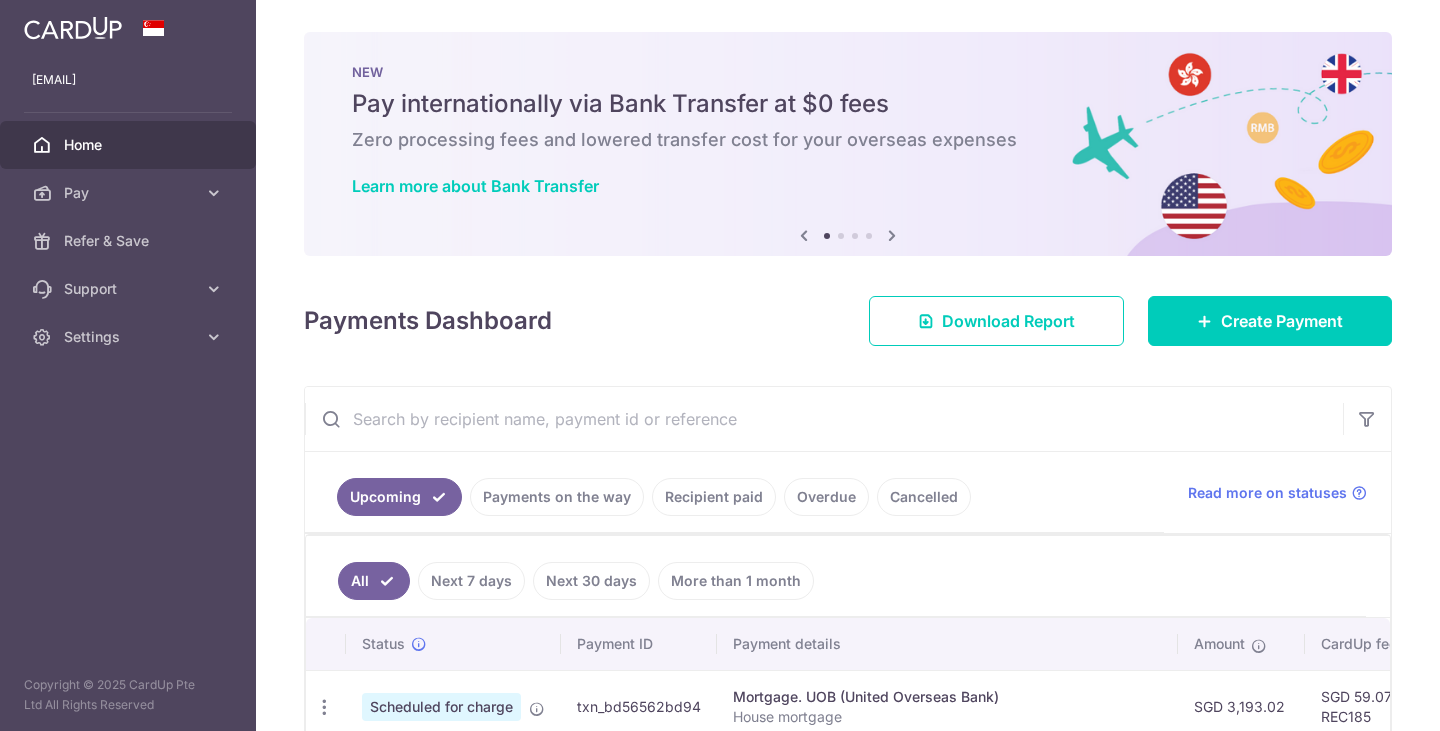 scroll, scrollTop: 0, scrollLeft: 0, axis: both 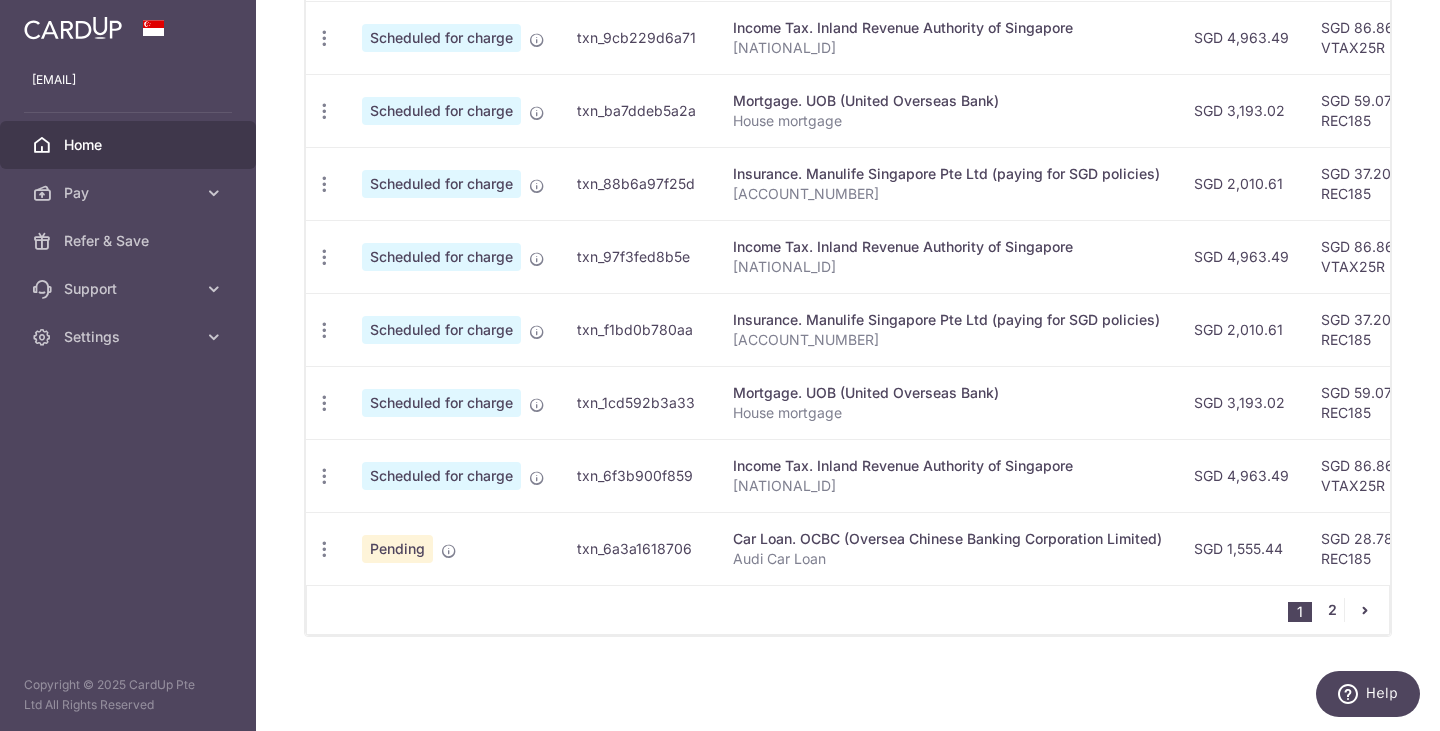 click on "2" at bounding box center [1332, 610] 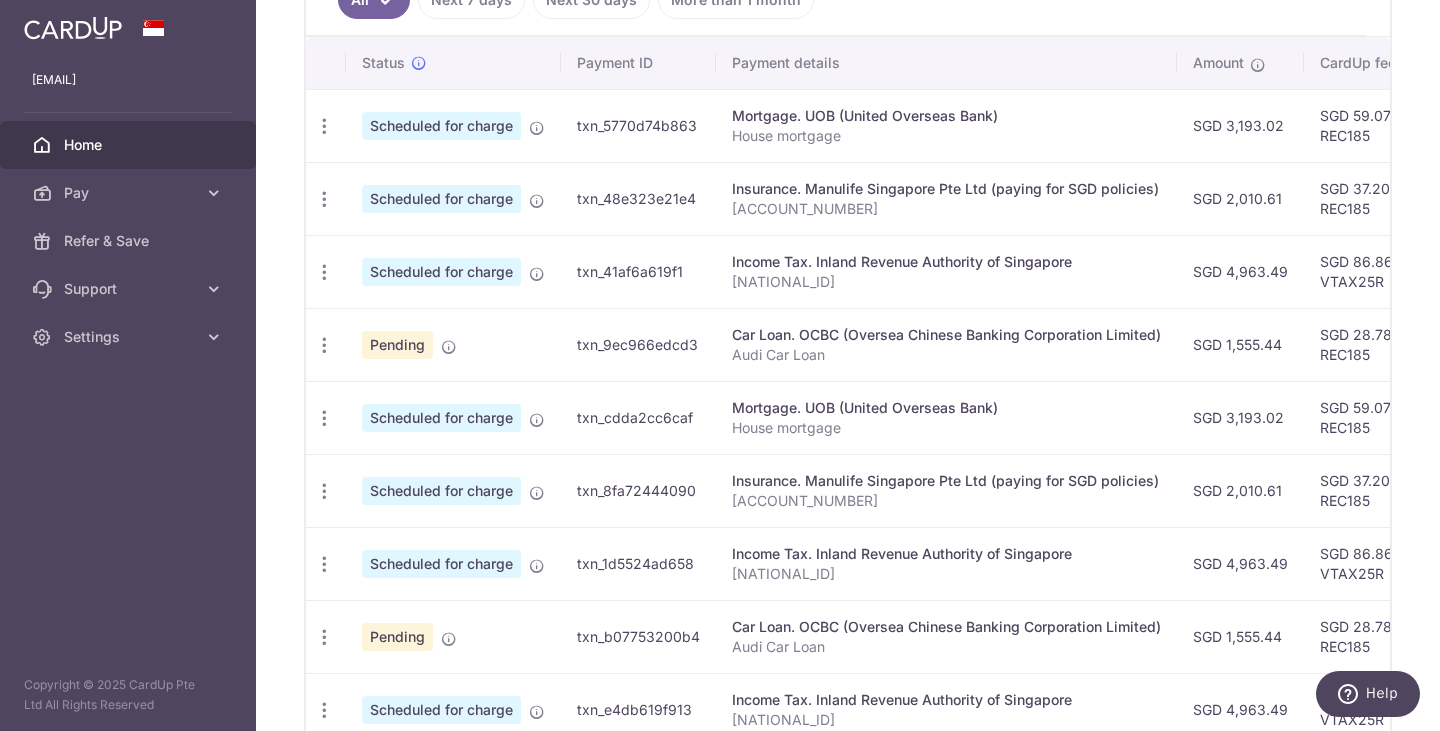 scroll, scrollTop: 825, scrollLeft: 0, axis: vertical 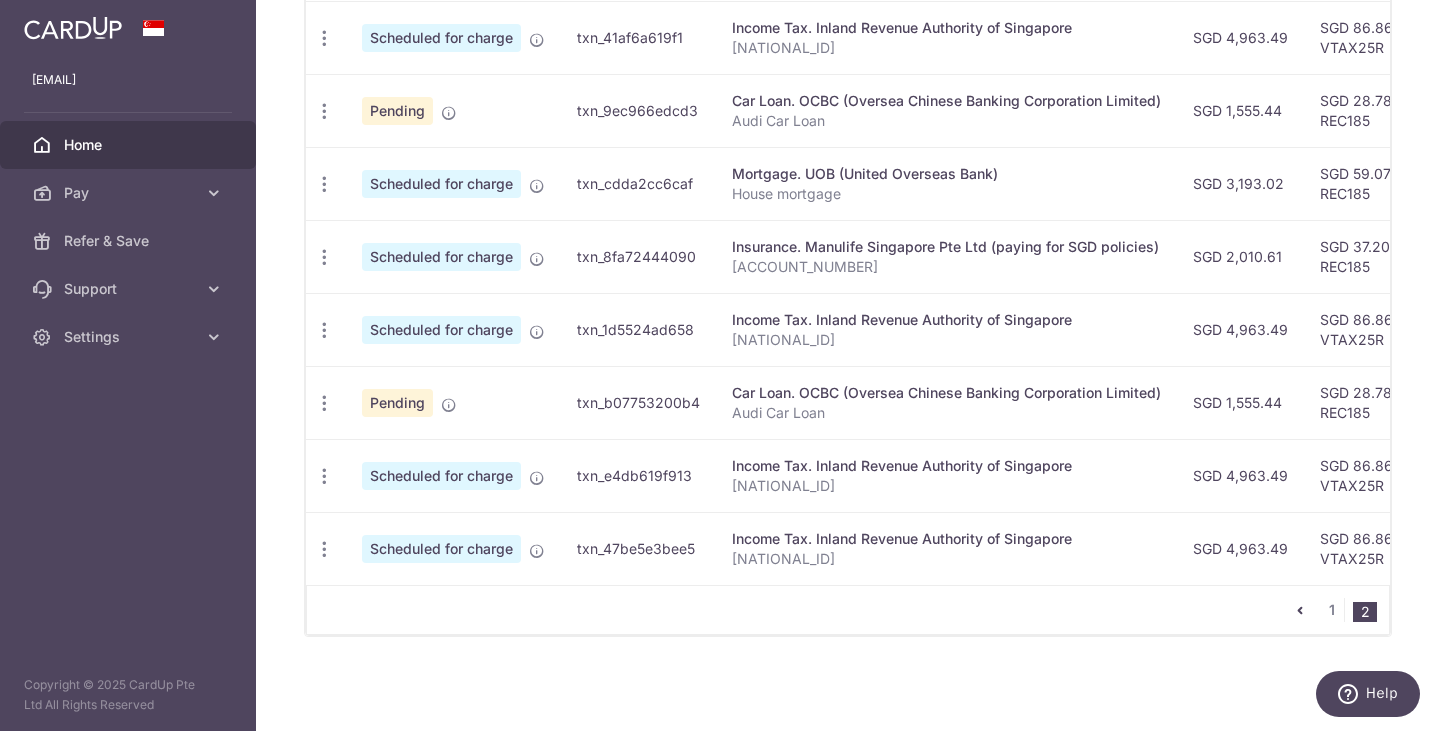 click at bounding box center [1300, 610] 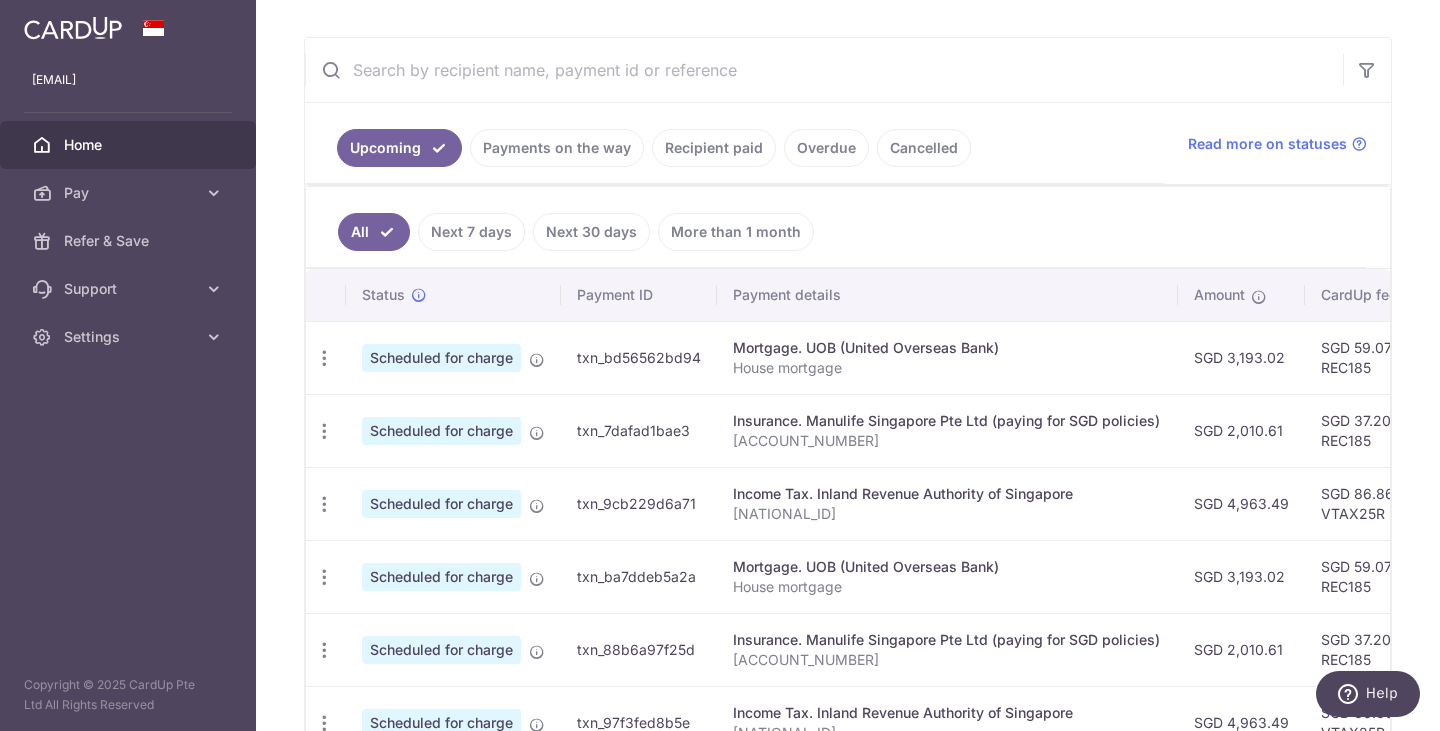 scroll, scrollTop: 381, scrollLeft: 0, axis: vertical 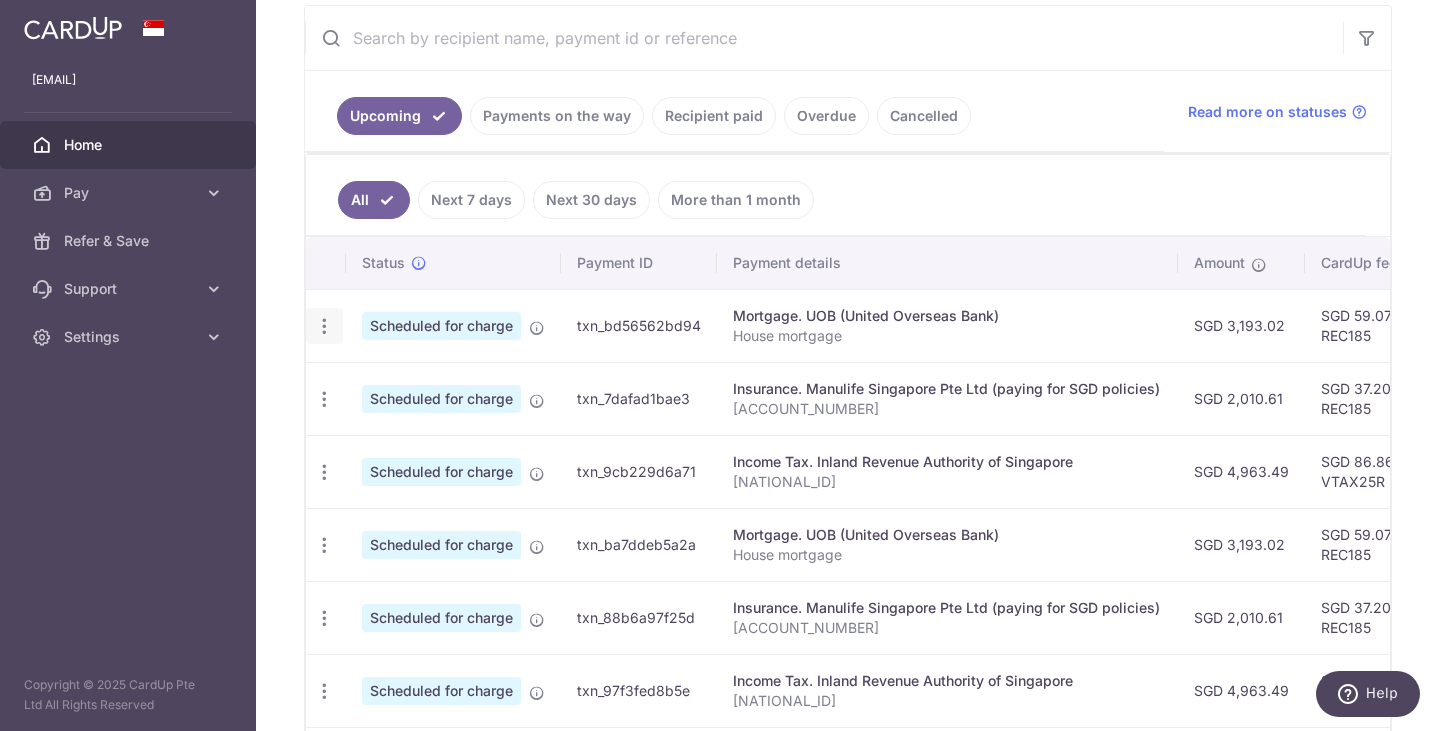 click at bounding box center [324, 326] 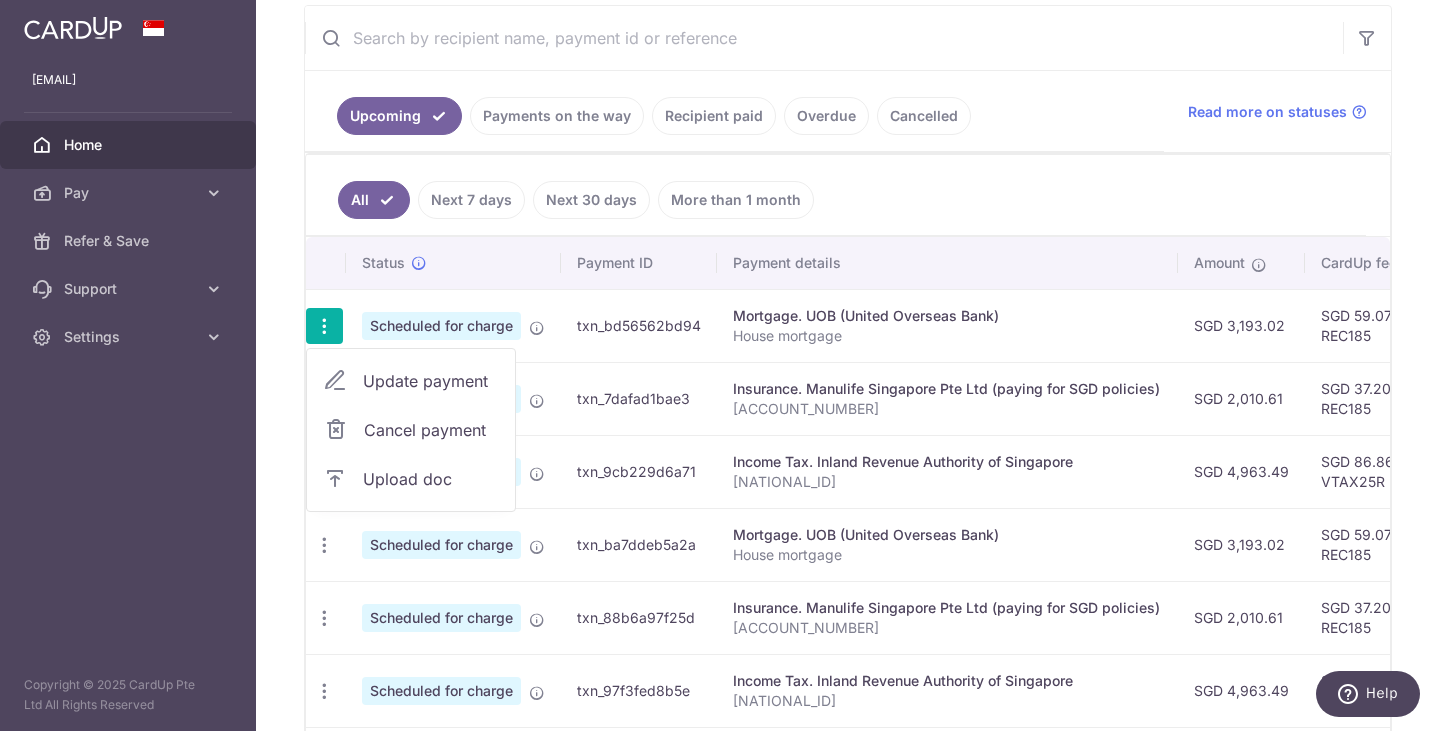 click at bounding box center (324, 326) 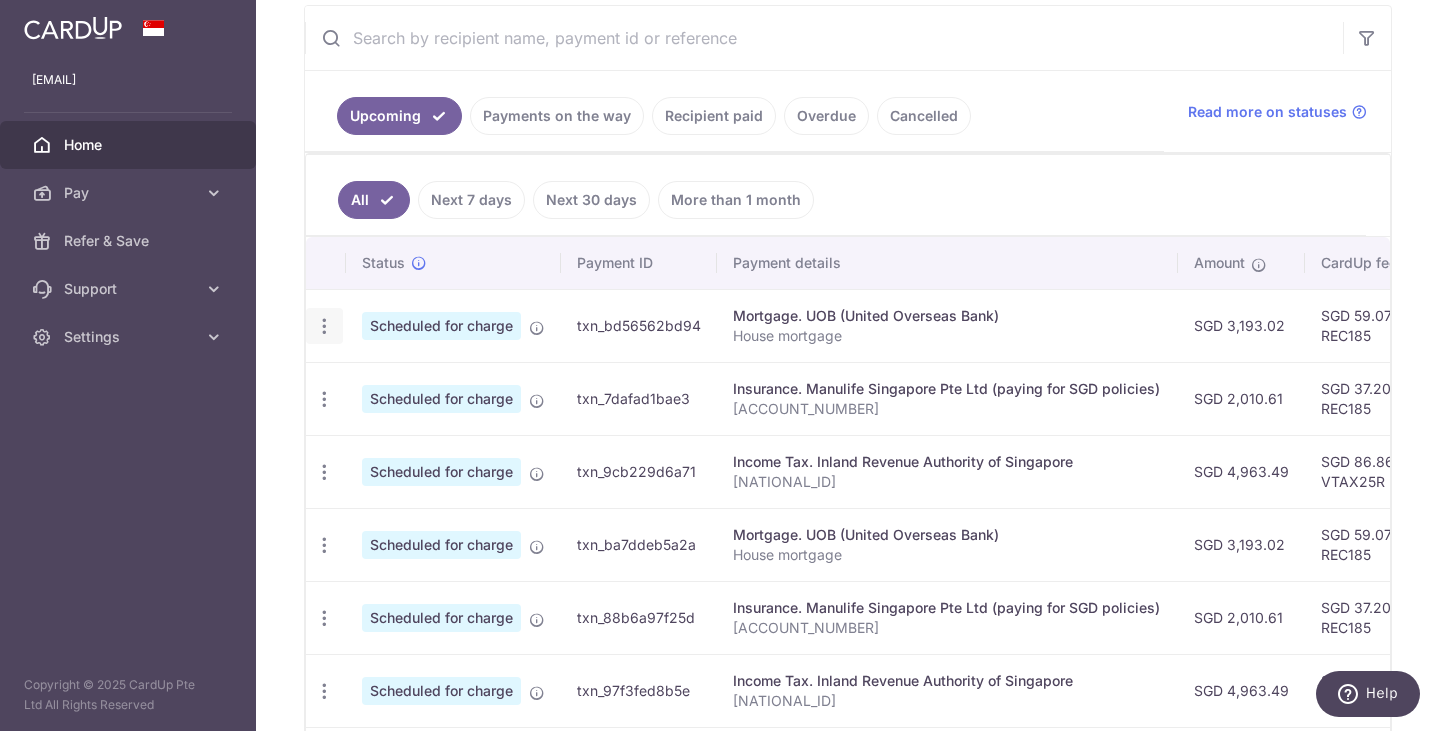 click at bounding box center [324, 326] 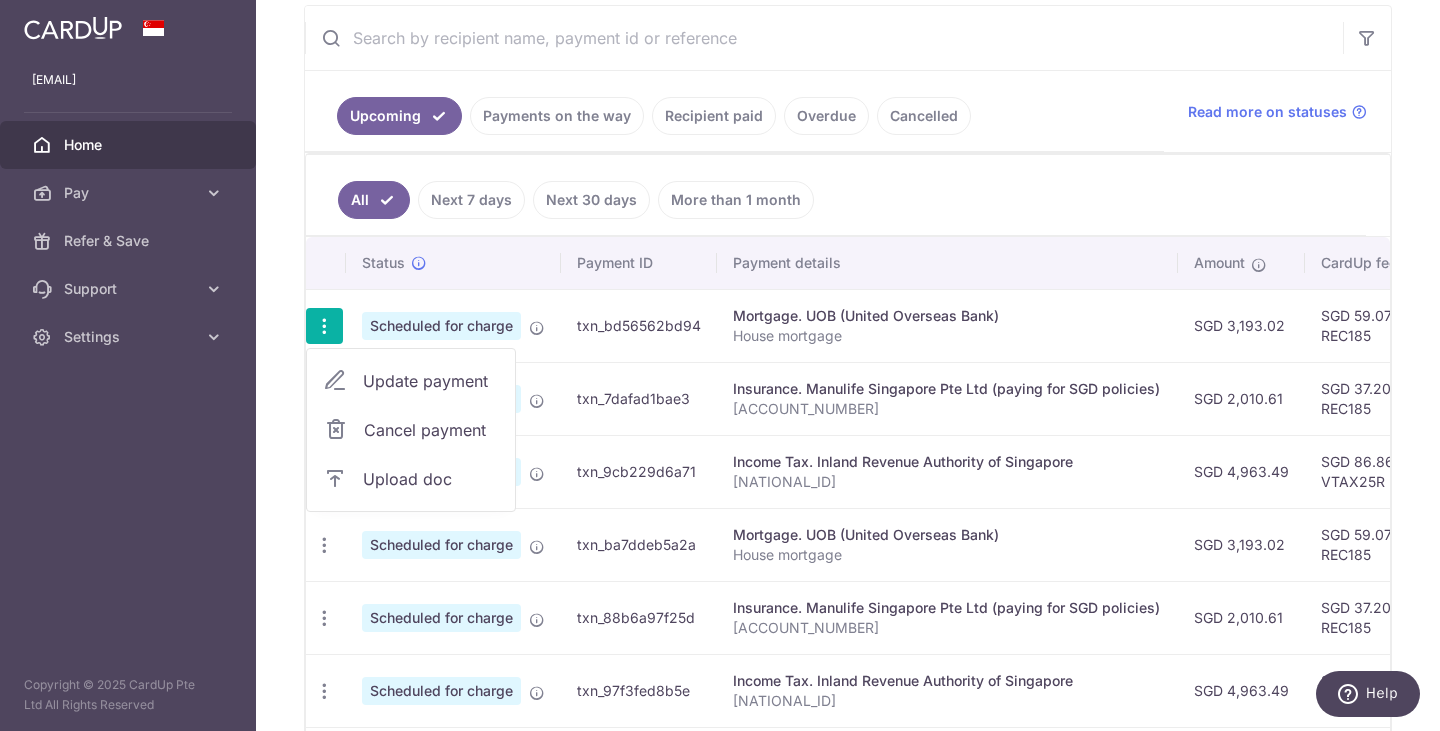 click at bounding box center (335, 381) 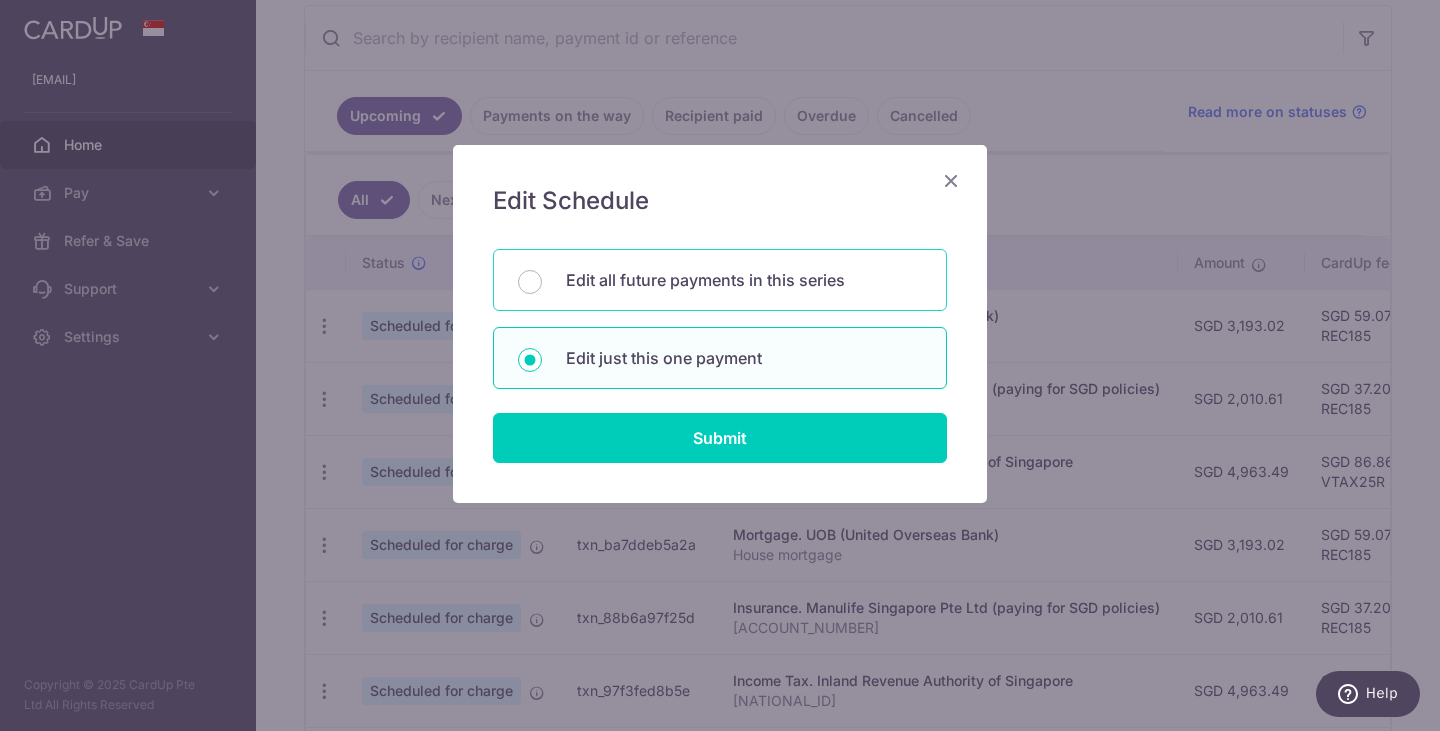 click on "Edit all future payments in this series" at bounding box center [744, 280] 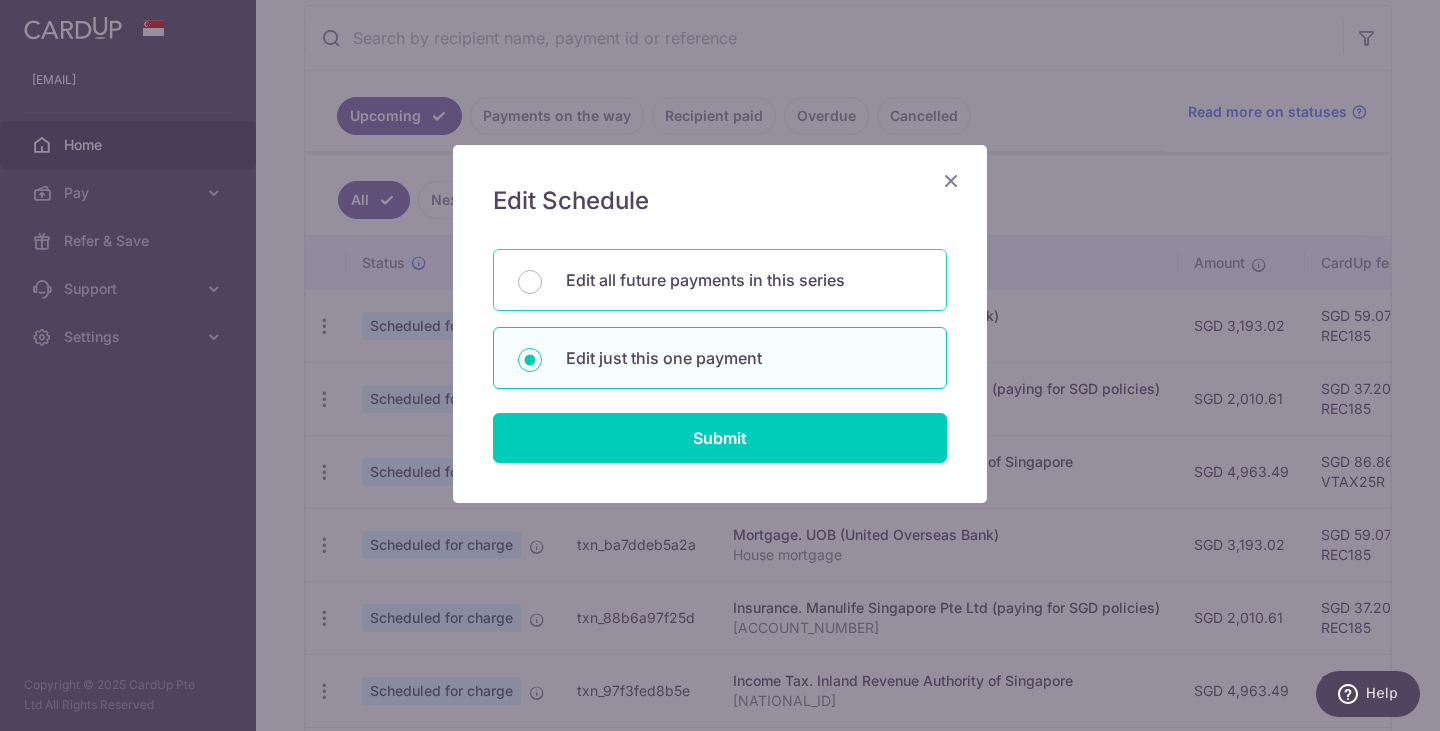 click on "Edit all future payments in this series" at bounding box center (530, 282) 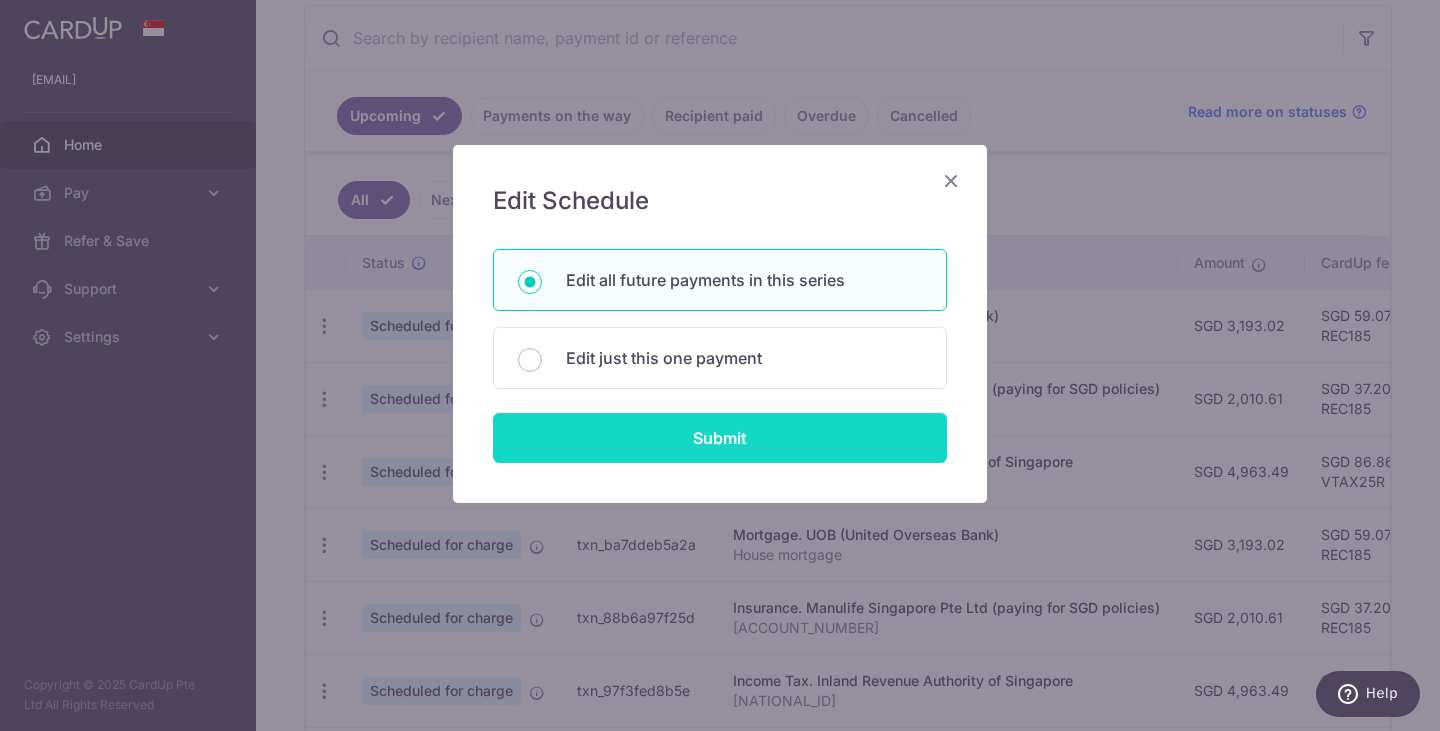 click on "Submit" at bounding box center (720, 438) 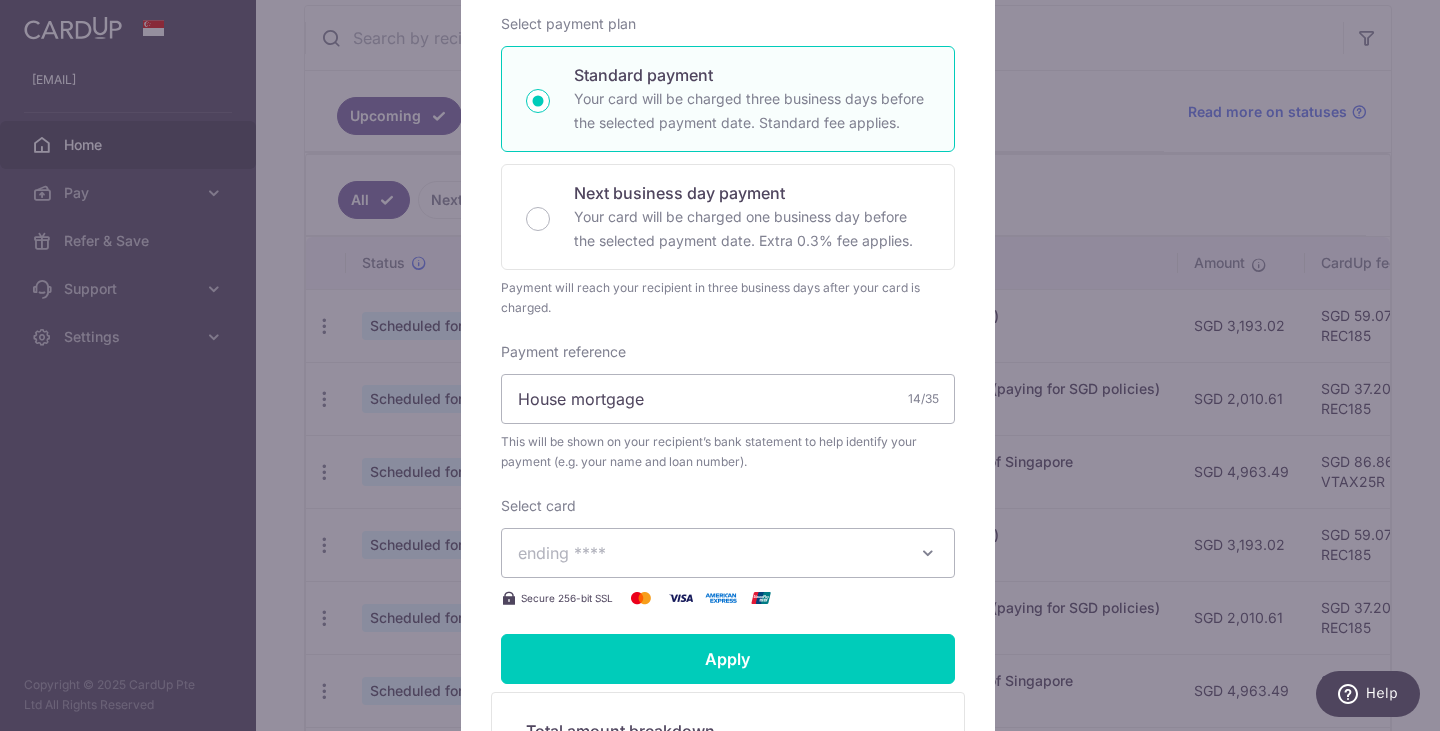 scroll, scrollTop: 370, scrollLeft: 0, axis: vertical 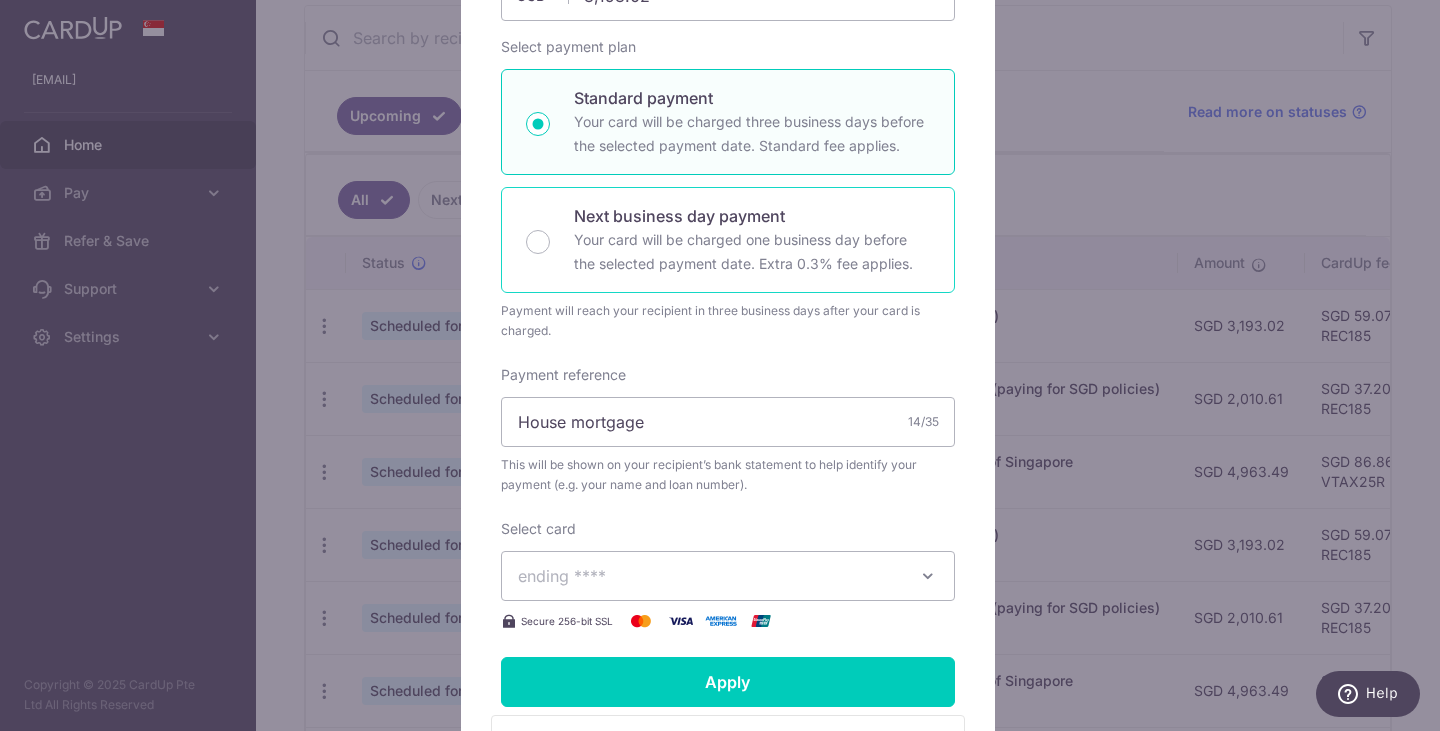 click on "Your card will be charged one business day before the selected payment date. Extra 0.3% fee applies." at bounding box center [752, 252] 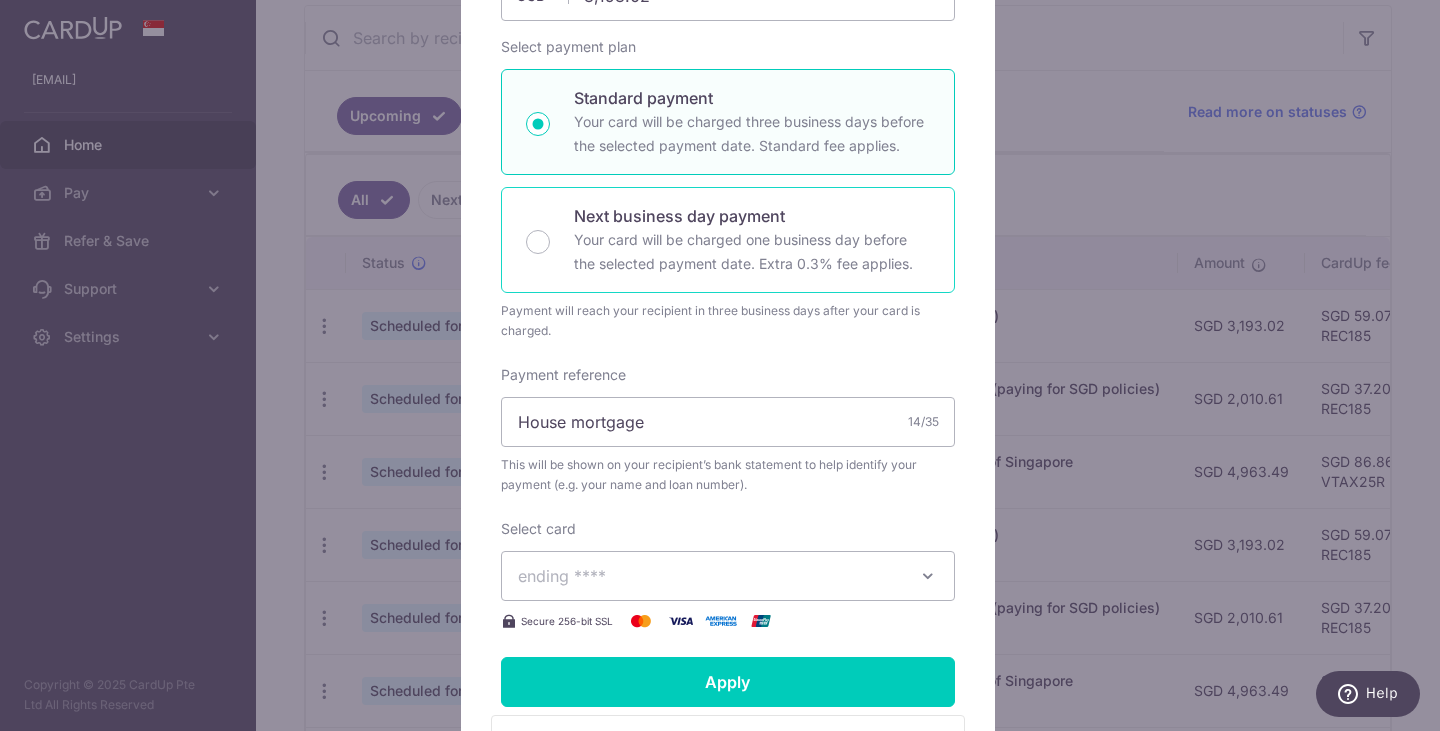 click on "Next business day payment
Your card will be charged one business day before the selected payment date. Extra 0.3% fee applies." at bounding box center [538, 242] 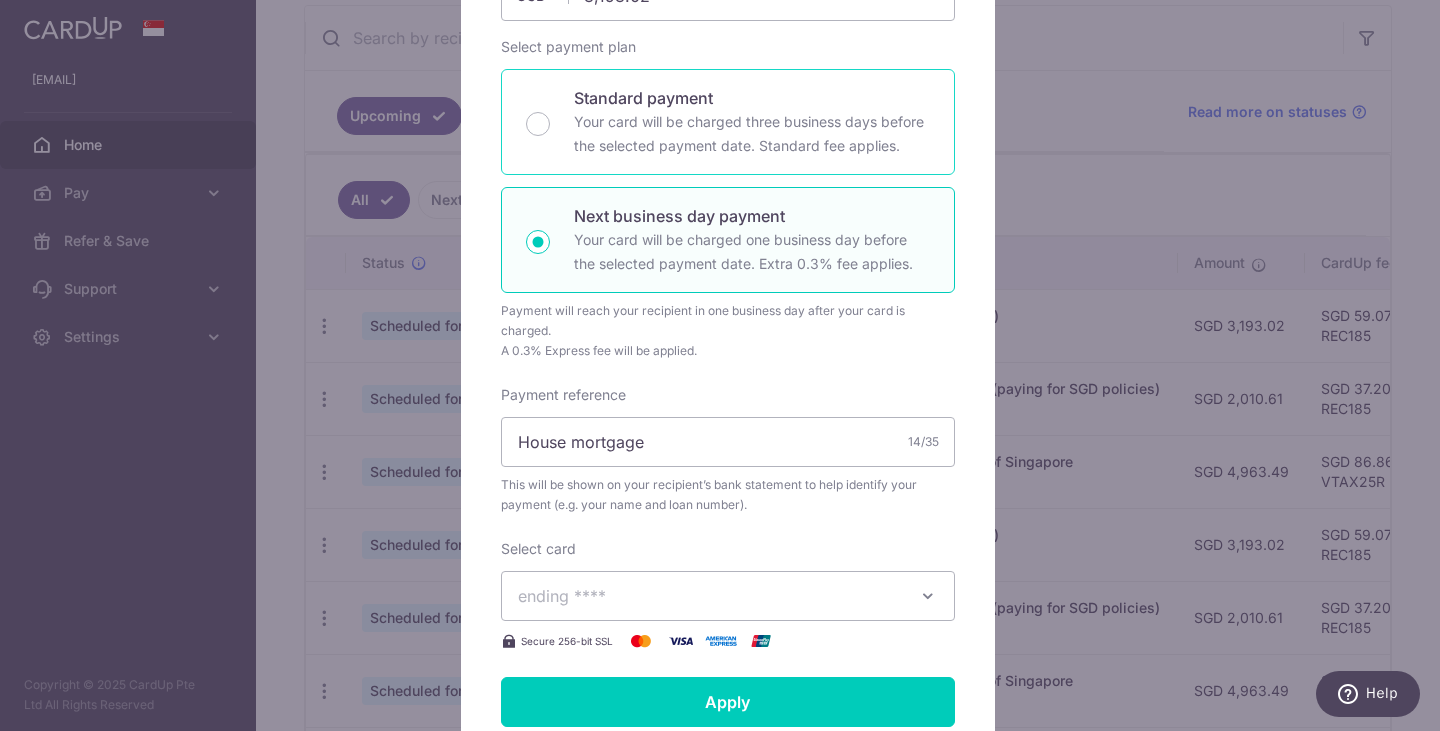 click on "Your card will be charged three  business days before the selected payment date. Standard fee applies." at bounding box center [752, 134] 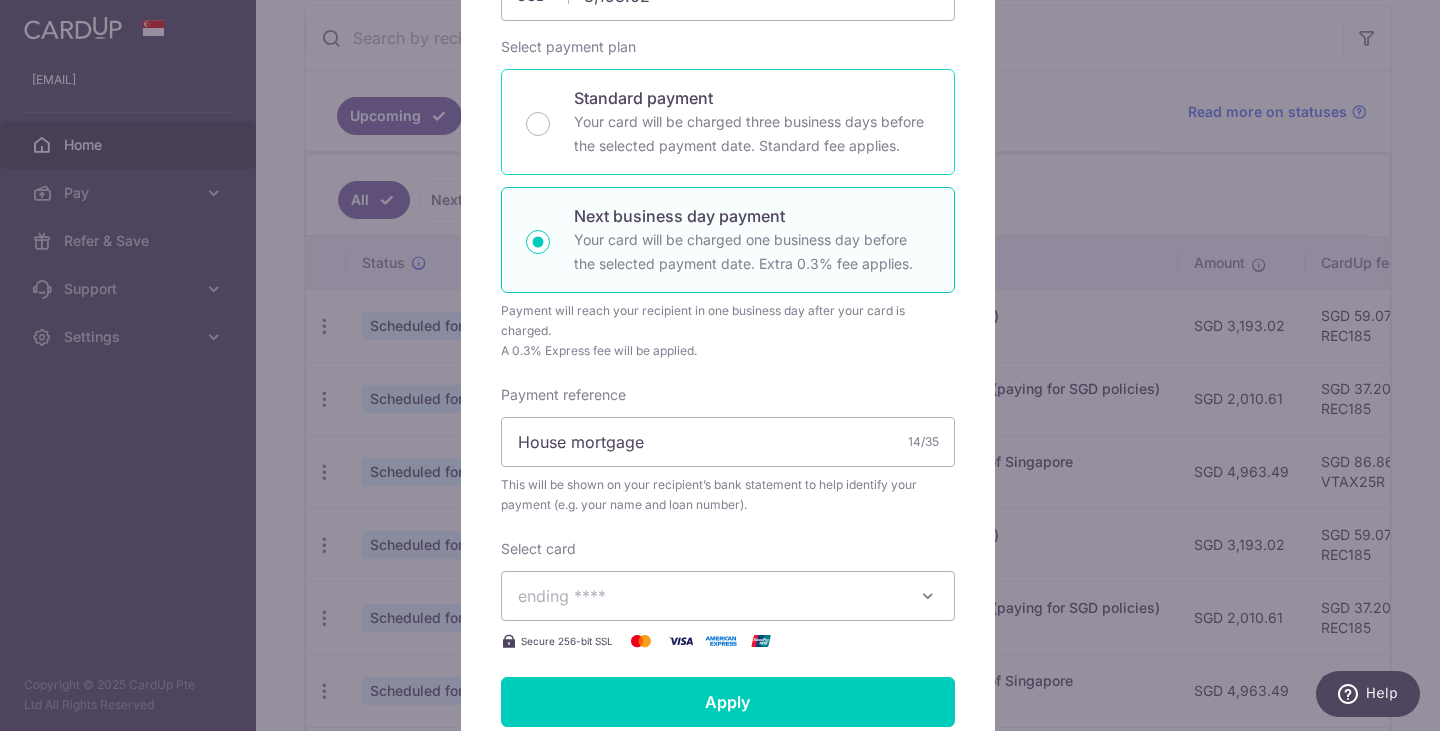 click on "Standard payment
Your card will be charged three  business days before the selected payment date. Standard fee applies." at bounding box center [538, 124] 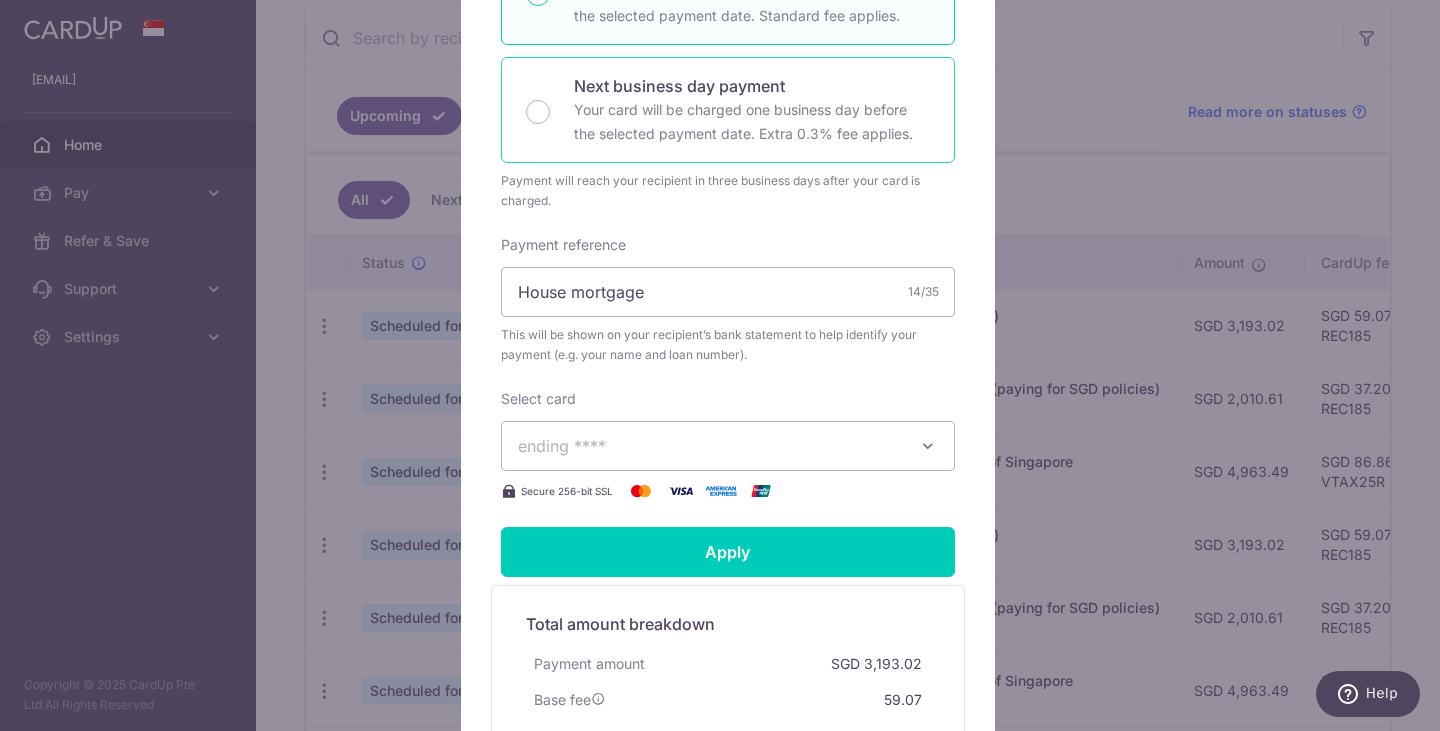 scroll, scrollTop: 400, scrollLeft: 0, axis: vertical 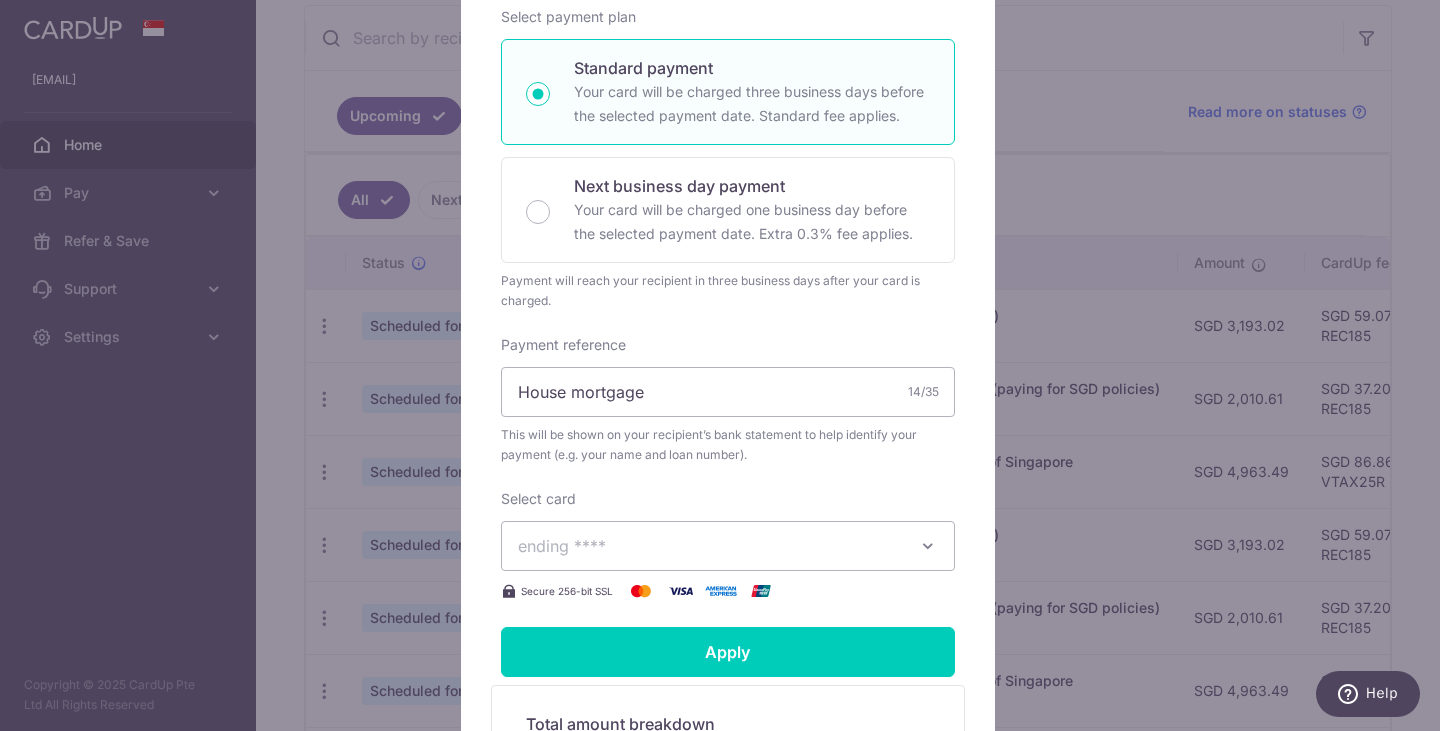 click on "Edit payment
By clicking apply,  you will make changes to all  5  payments to  UOB (United Overseas Bank)  scheduled from
01/09/2025 to 01/01/2026 .
By clicking below, you confirm you are editing this payment to  UOB (United Overseas Bank)  on
01/09/2025 .
SGD" at bounding box center (720, 365) 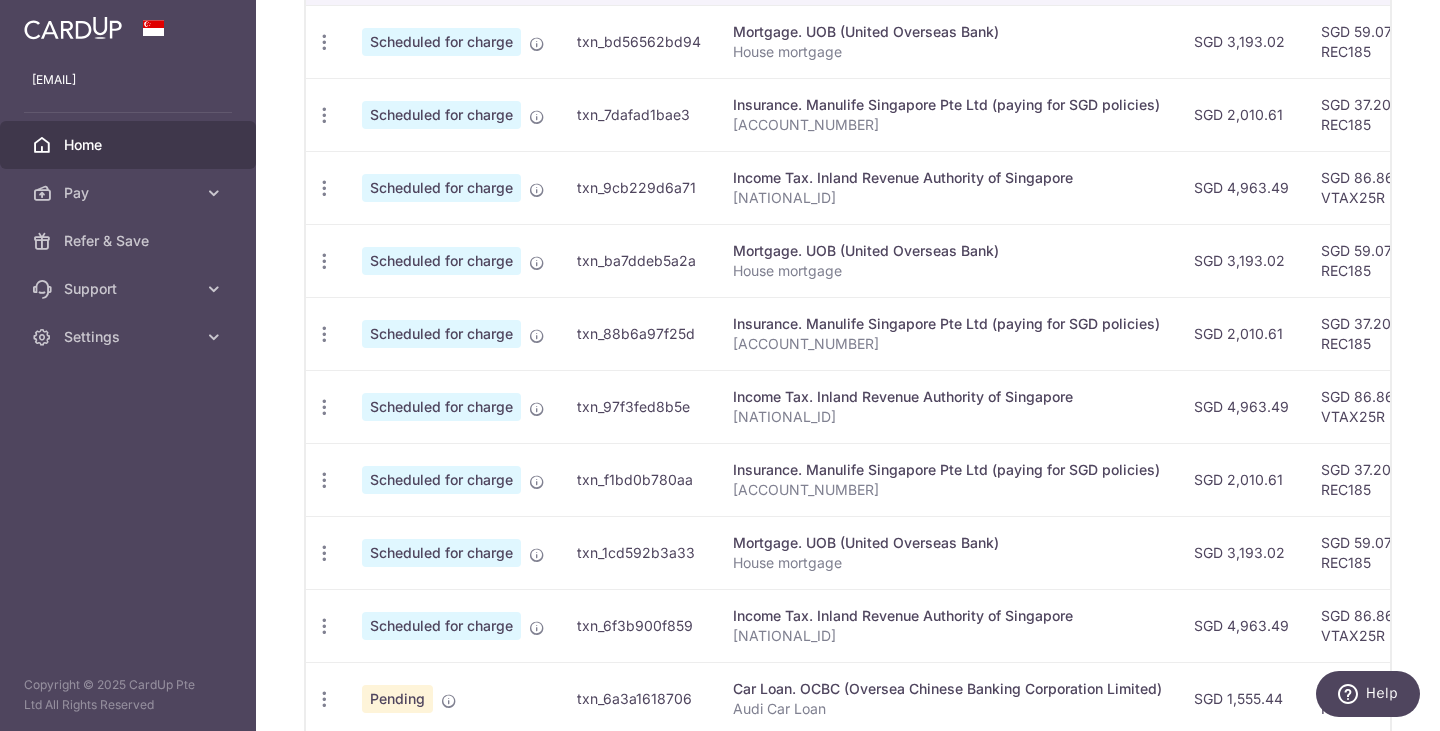 scroll, scrollTop: 825, scrollLeft: 0, axis: vertical 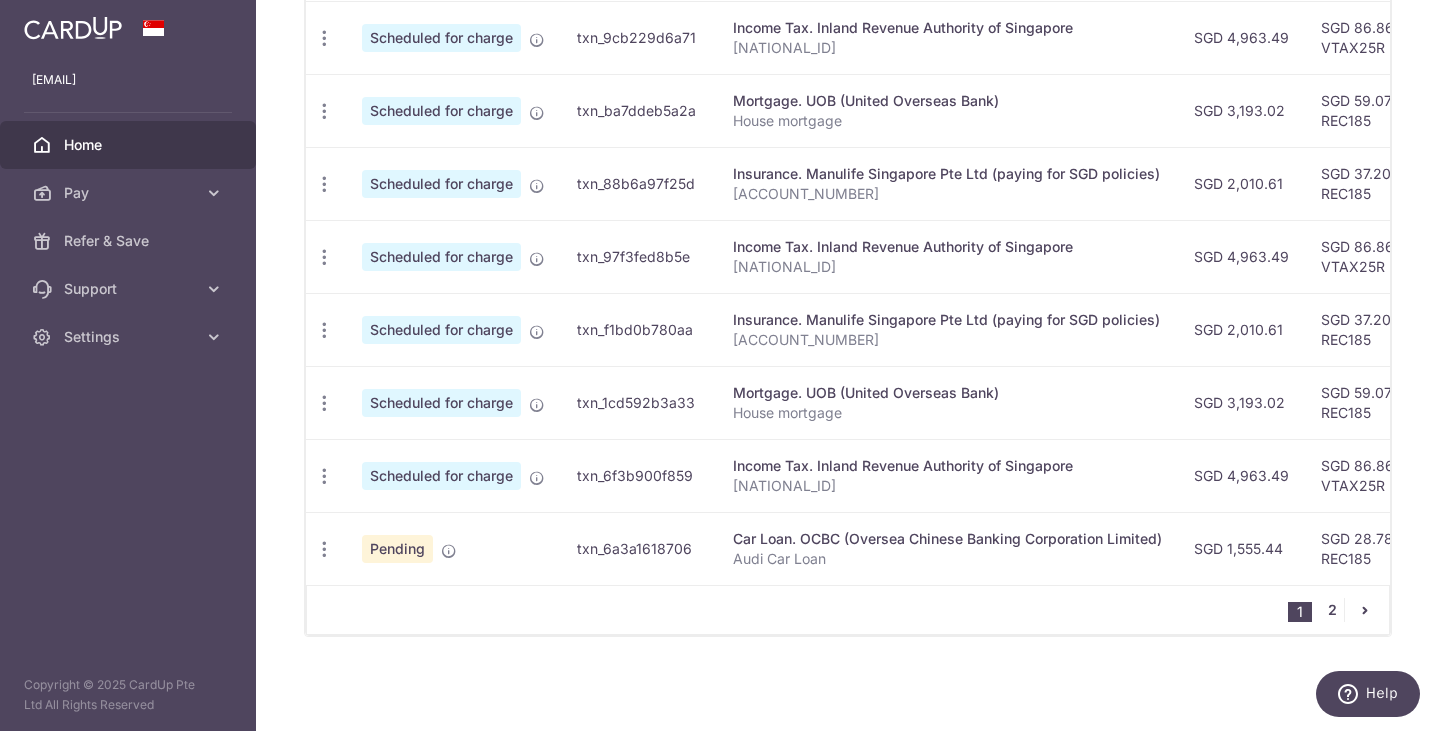 click on "2" at bounding box center (1332, 610) 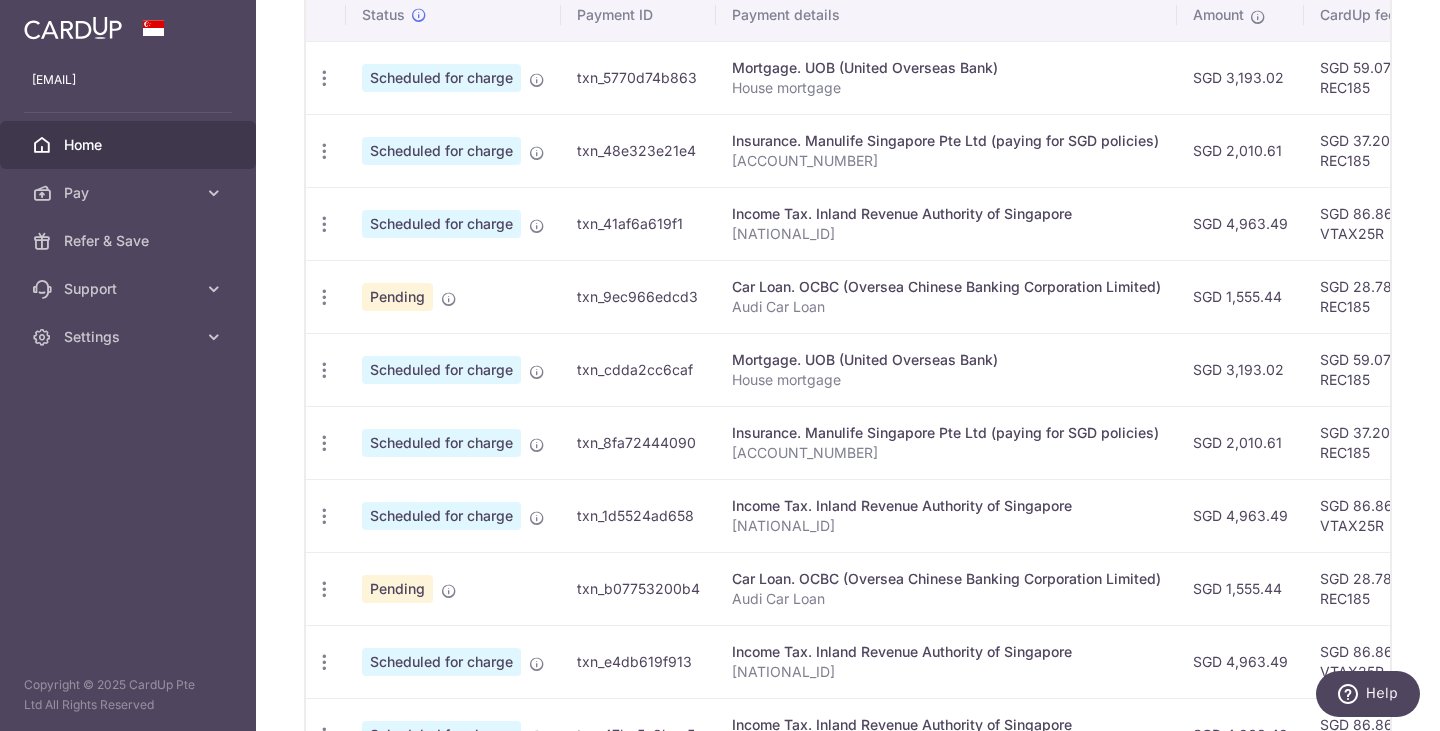 scroll, scrollTop: 781, scrollLeft: 0, axis: vertical 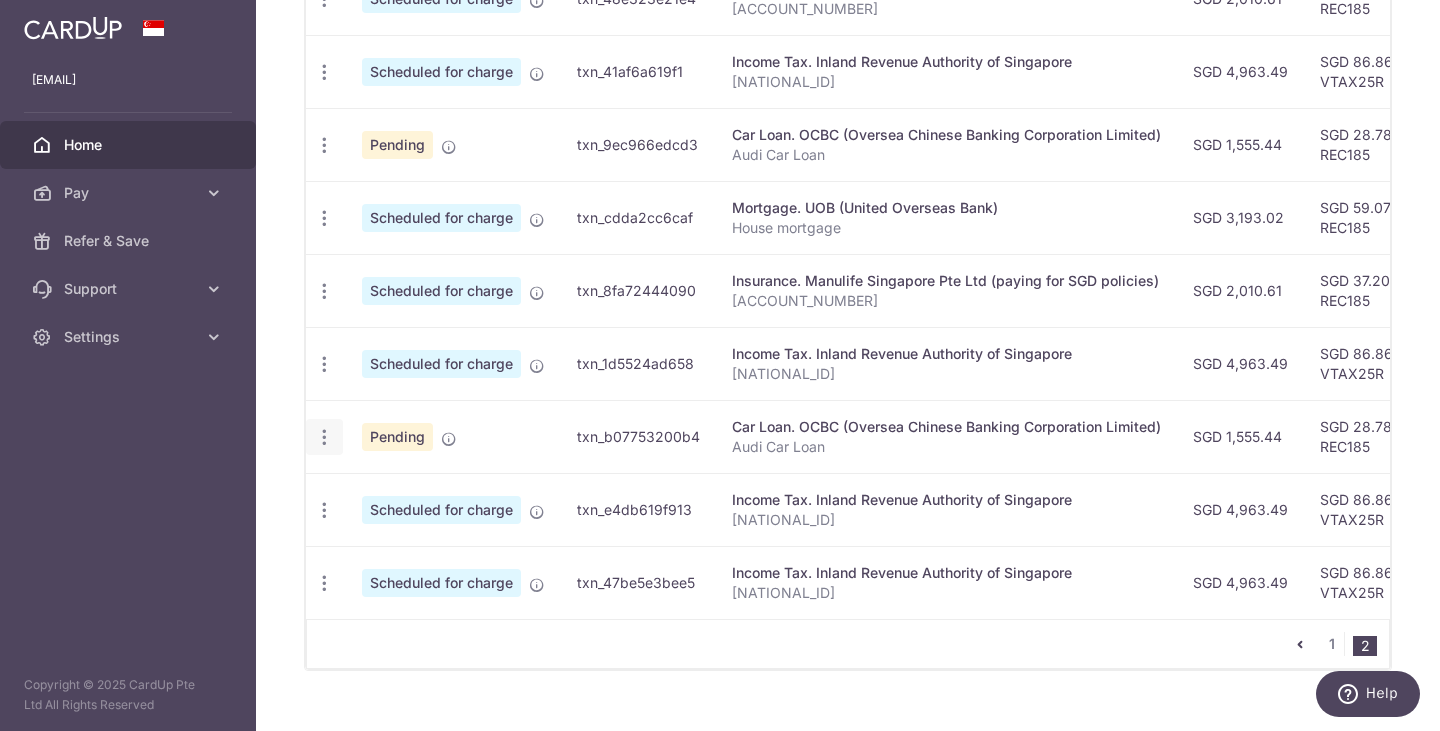 click on "Update payment
Cancel payment
Upload doc" at bounding box center (324, 437) 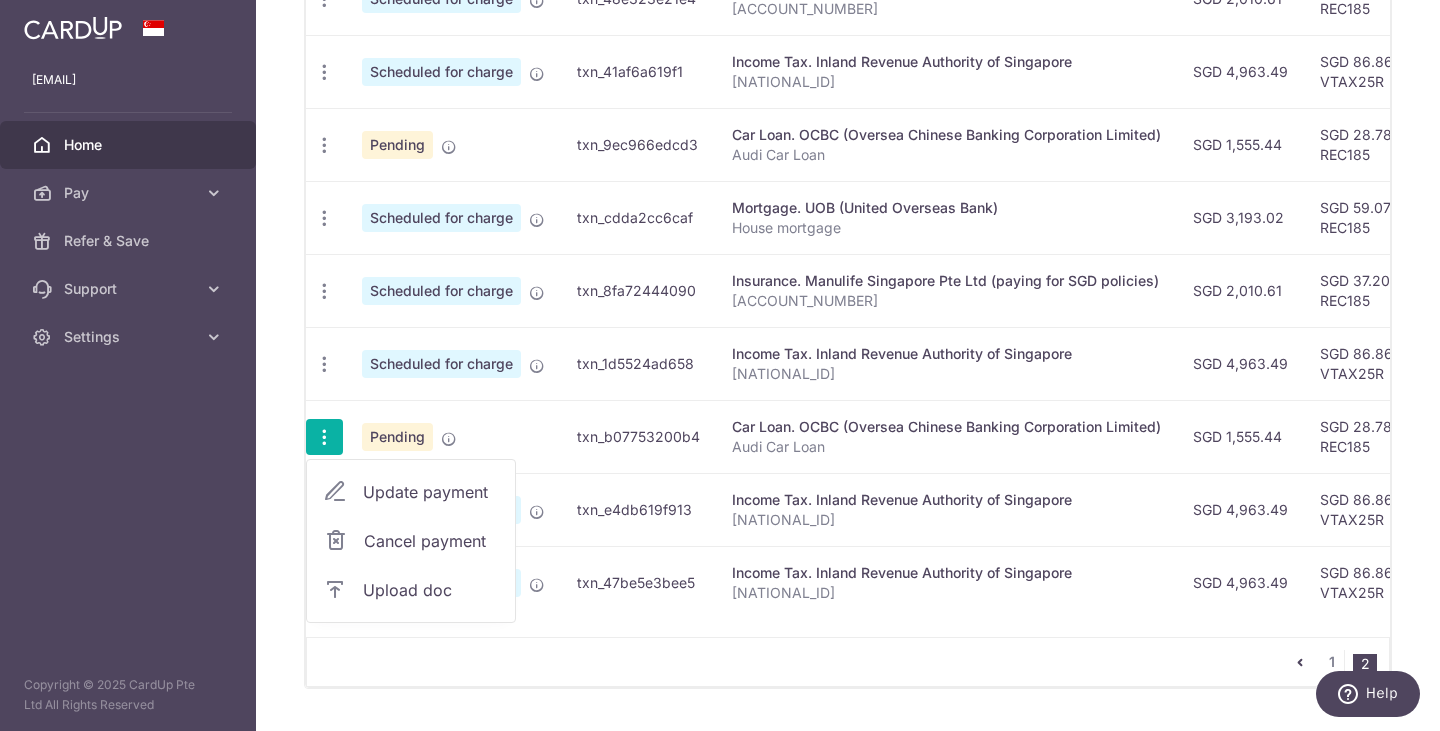 click at bounding box center [324, 437] 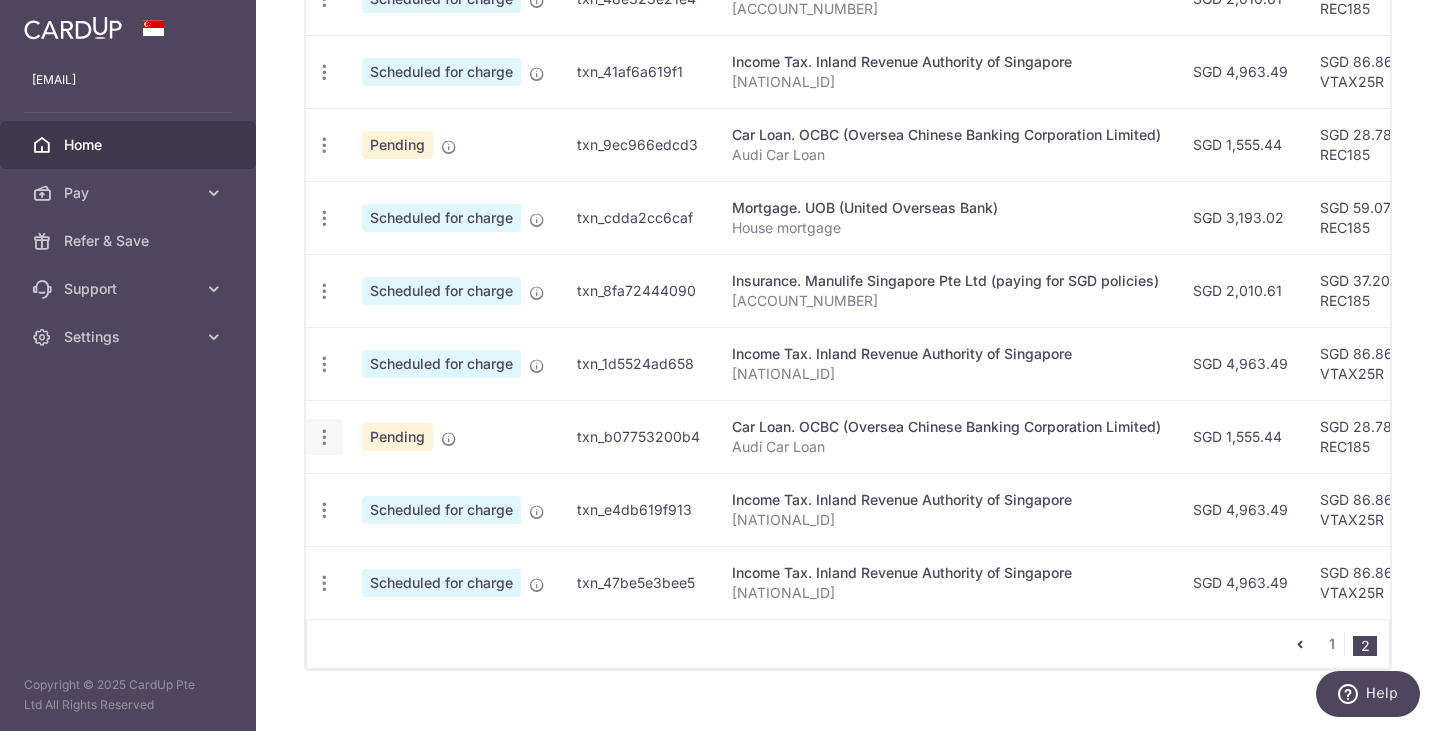 click at bounding box center (324, -74) 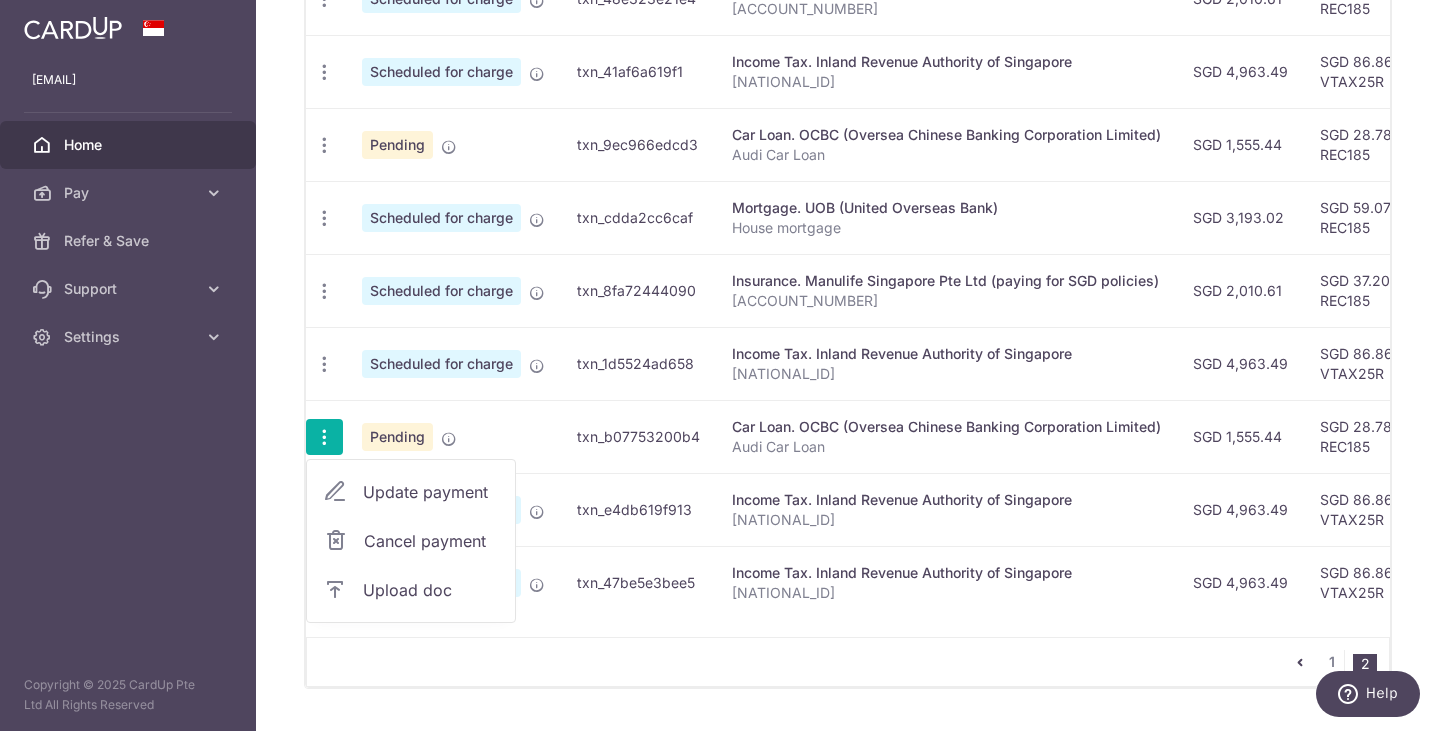 click on "Update payment" at bounding box center [431, 492] 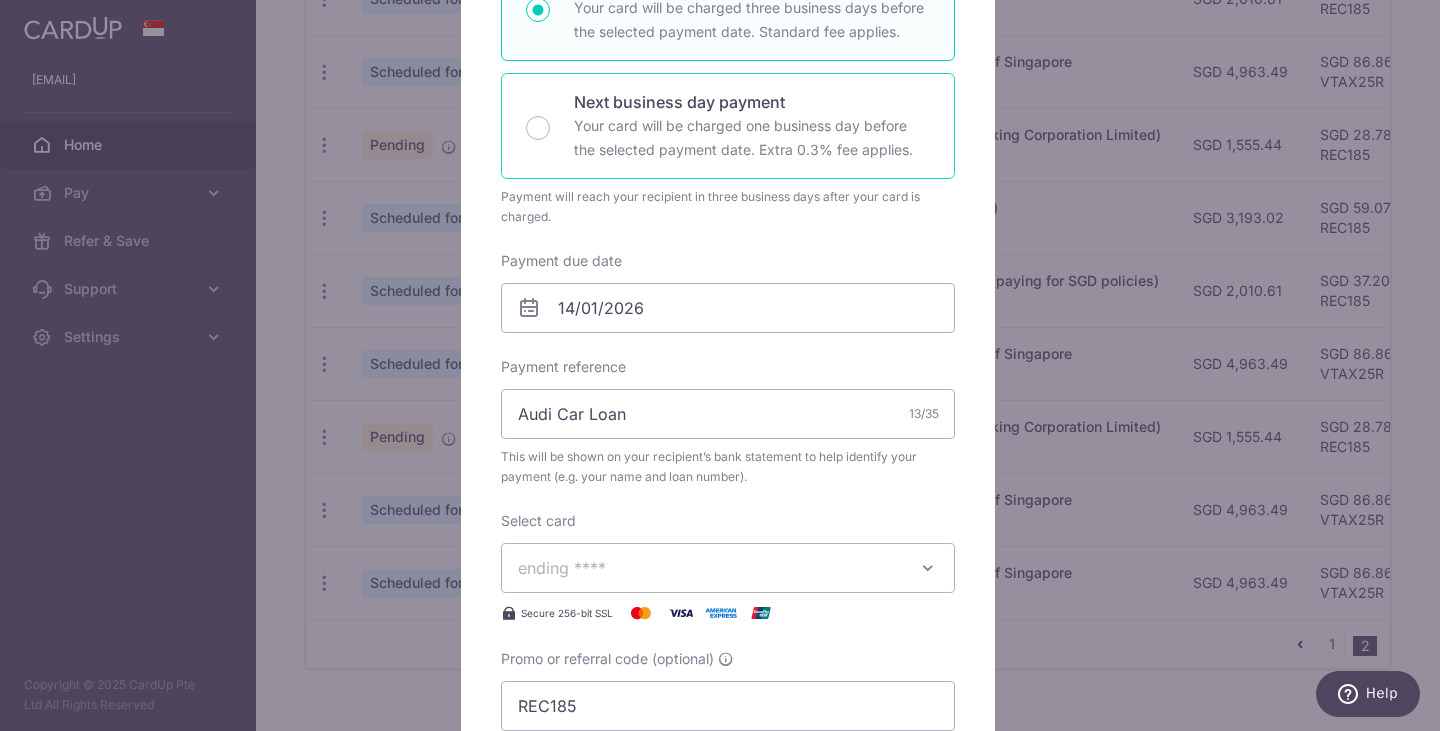 scroll, scrollTop: 0, scrollLeft: 0, axis: both 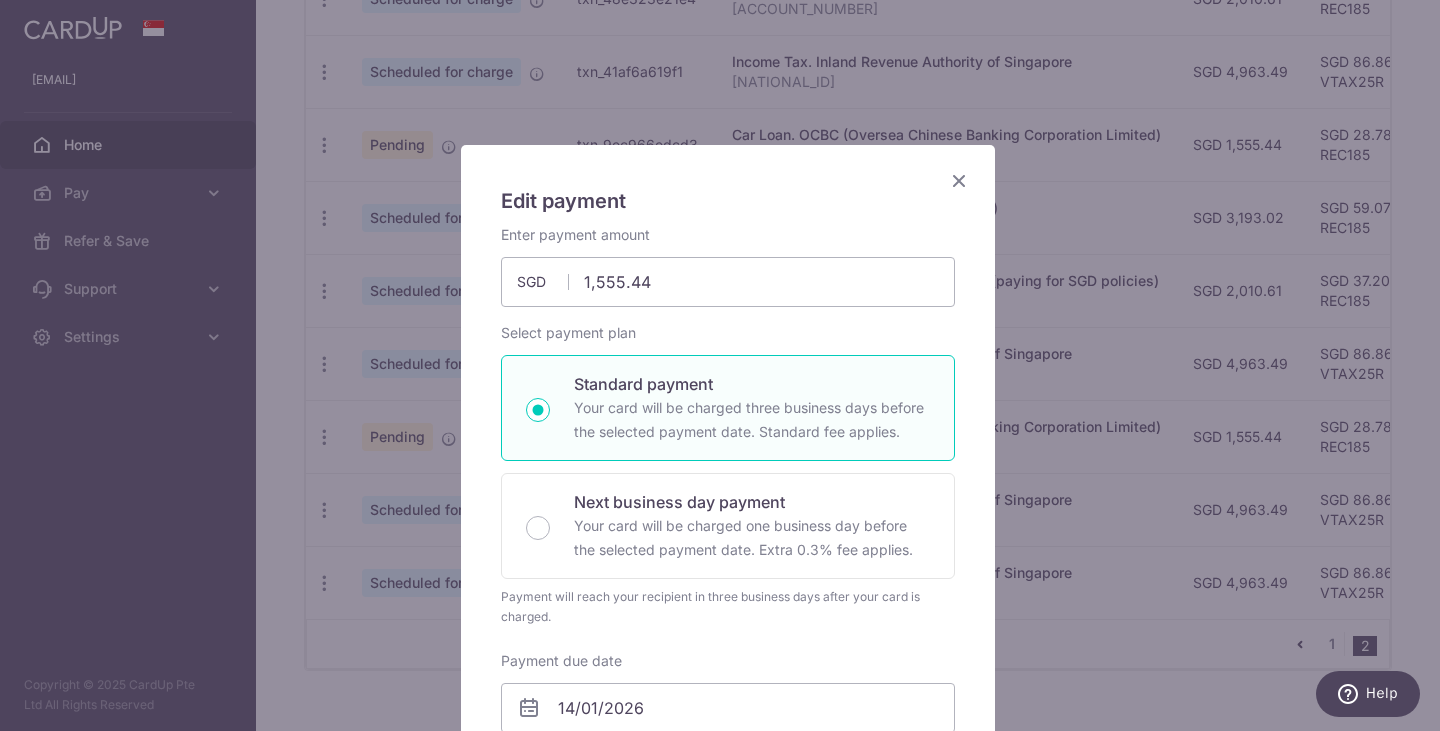 click on "Edit payment
By clicking apply,  you will make changes to all  5  payments to  OCBC (Oversea Chinese Banking Corporation Limited)	  scheduled from
01/09/2025 to 01/01/2026 .
By clicking below, you confirm you are editing this payment to  OCBC (Oversea Chinese Banking Corporation Limited)	  on
14/01/2026 ." at bounding box center [728, 810] 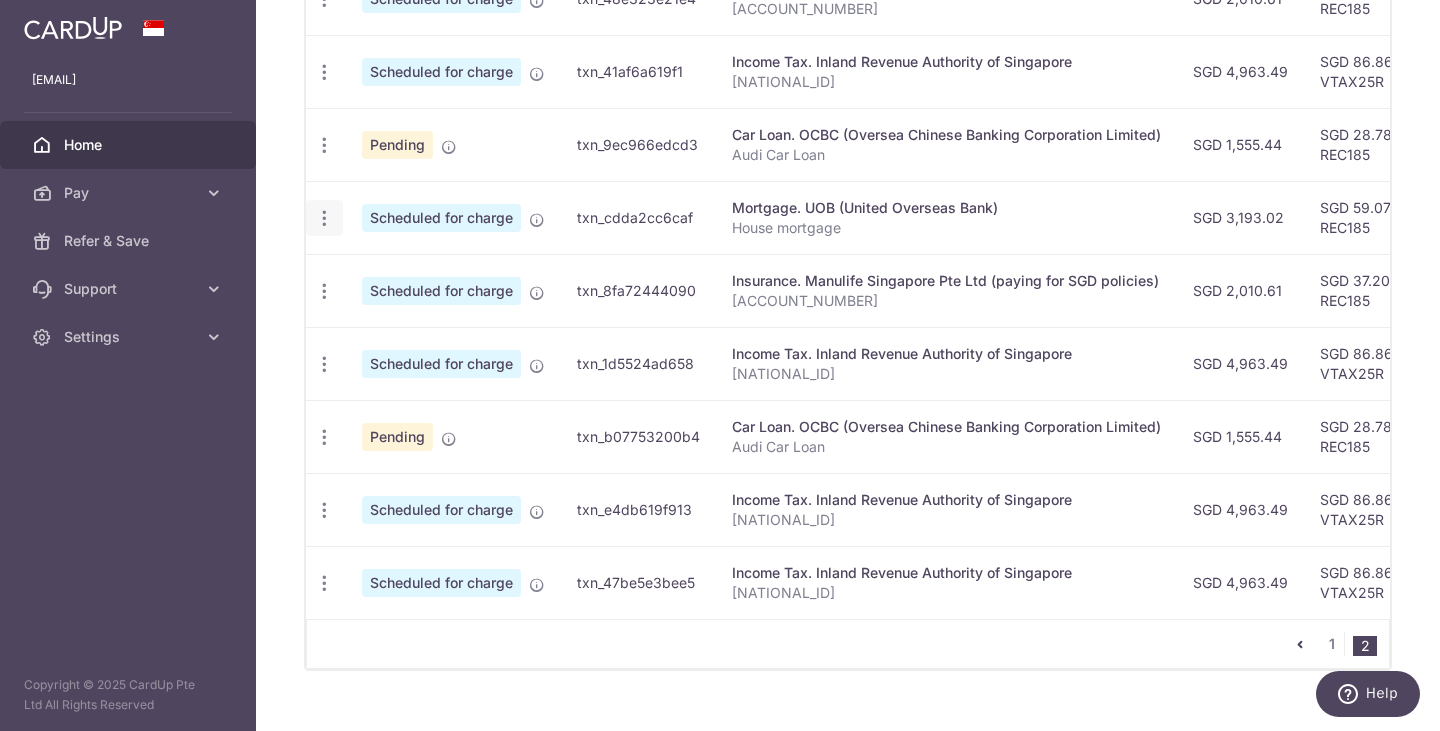 click on "Update payment
Cancel payment
Upload doc" at bounding box center [324, 218] 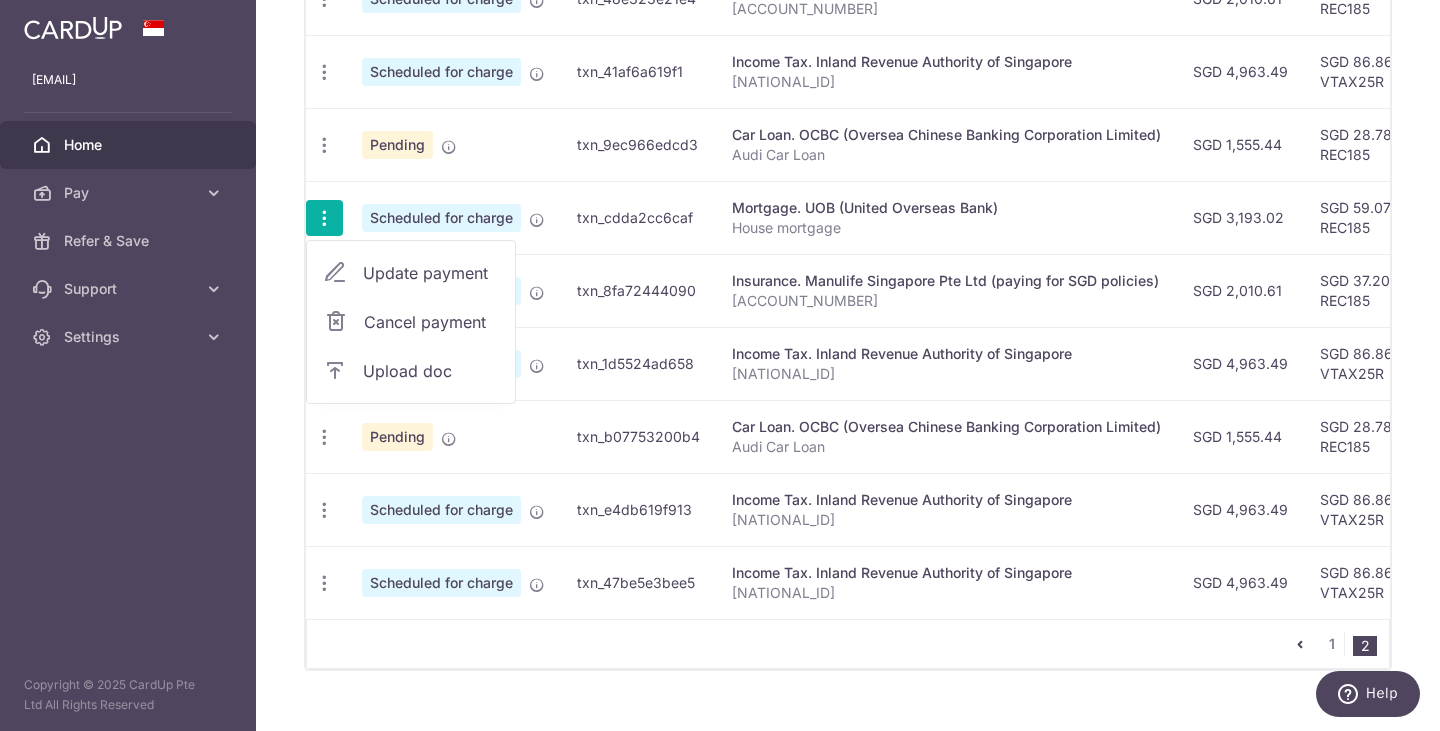 click on "Update payment" at bounding box center [431, 273] 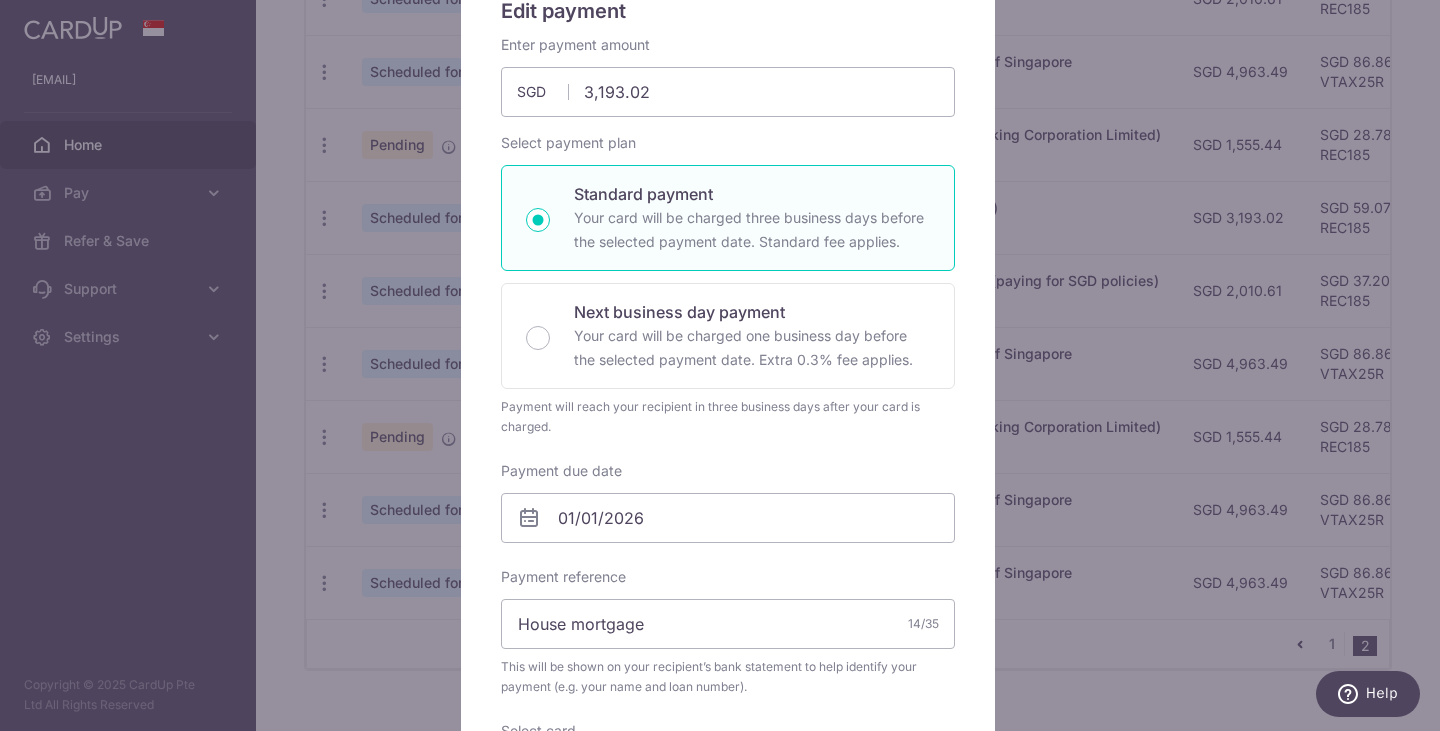 scroll, scrollTop: 0, scrollLeft: 0, axis: both 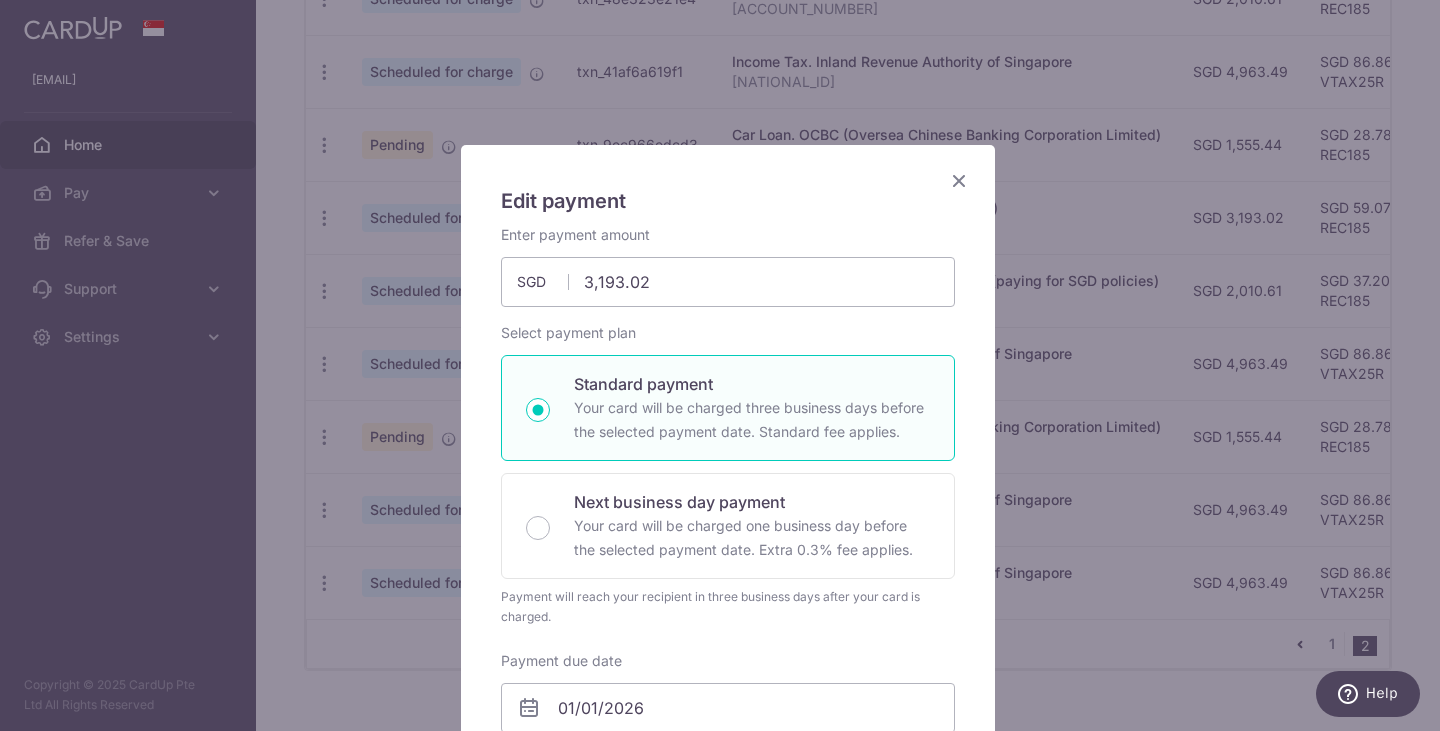 click at bounding box center (959, 180) 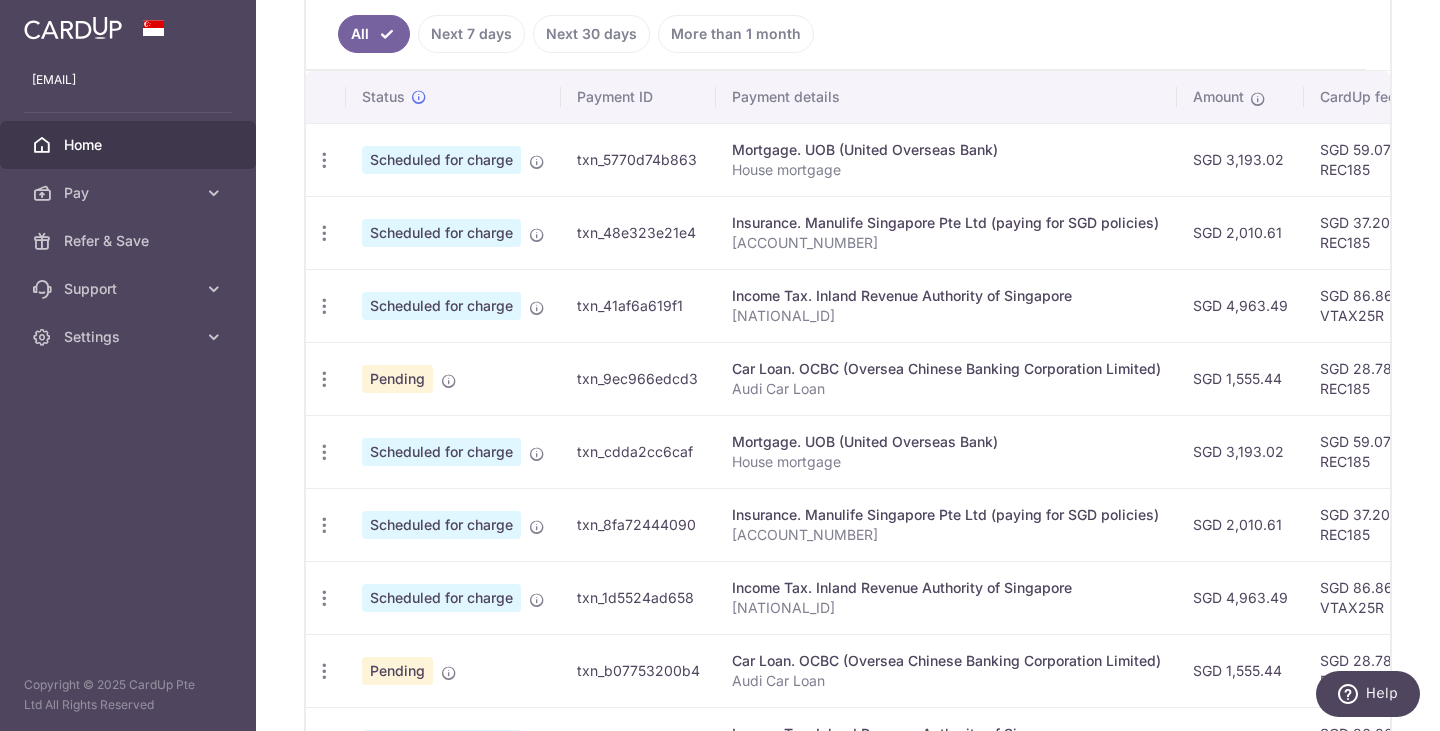 scroll, scrollTop: 481, scrollLeft: 0, axis: vertical 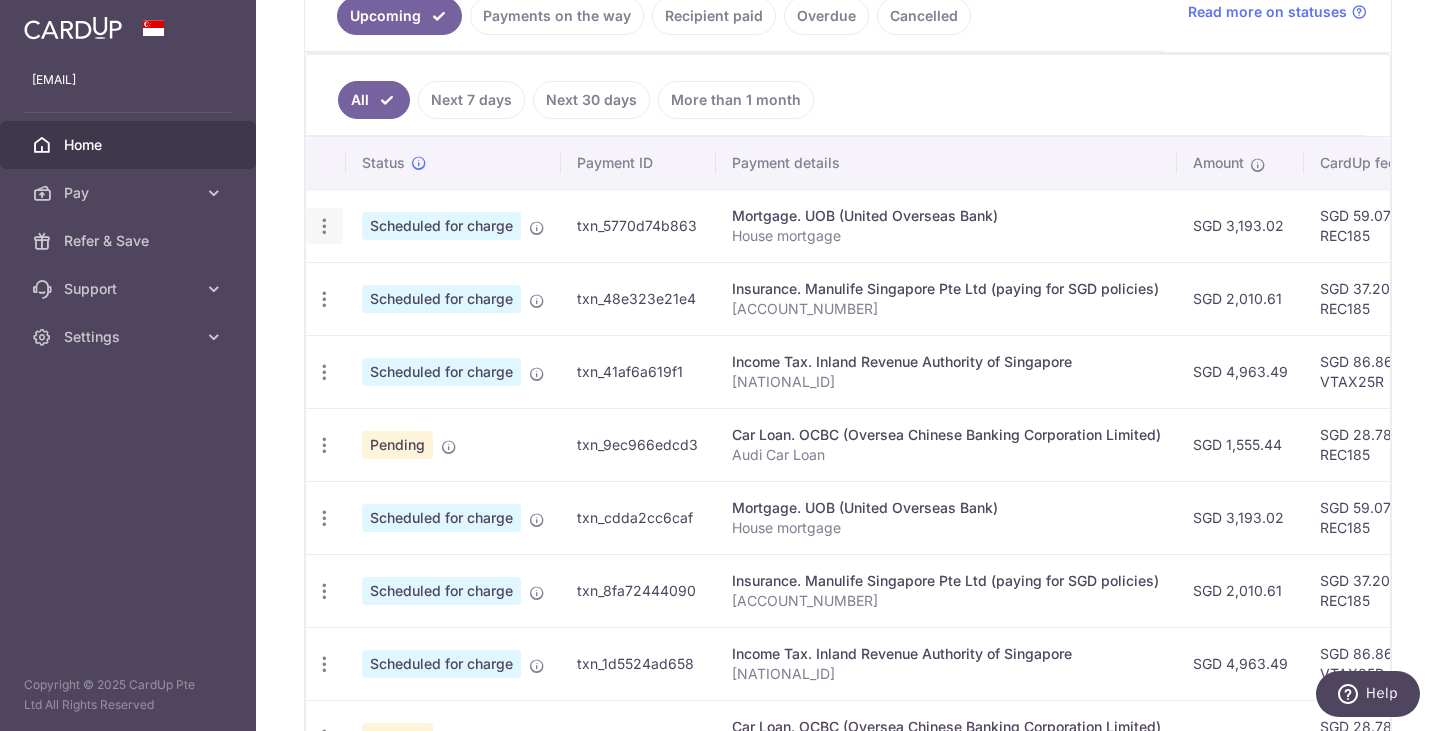 click at bounding box center [324, 226] 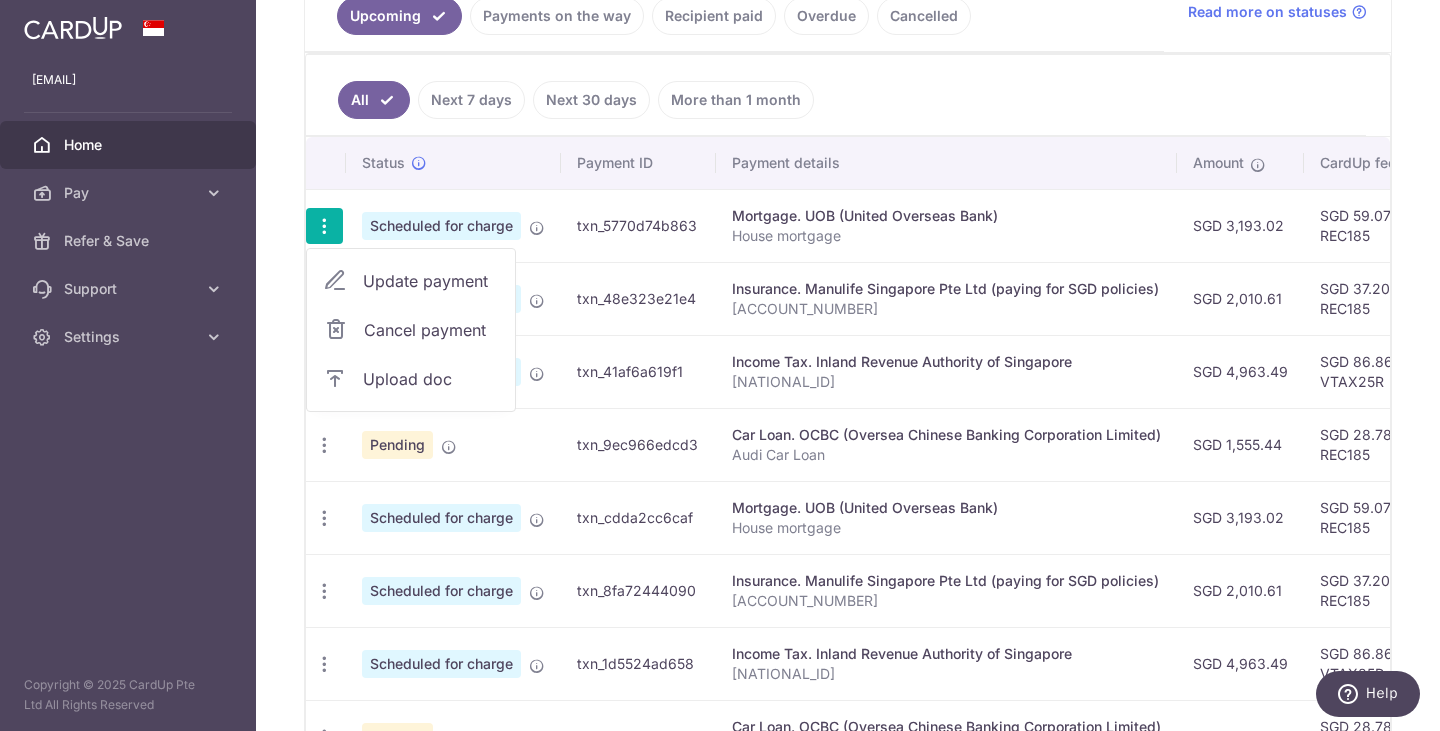 click on "Update payment" at bounding box center (431, 281) 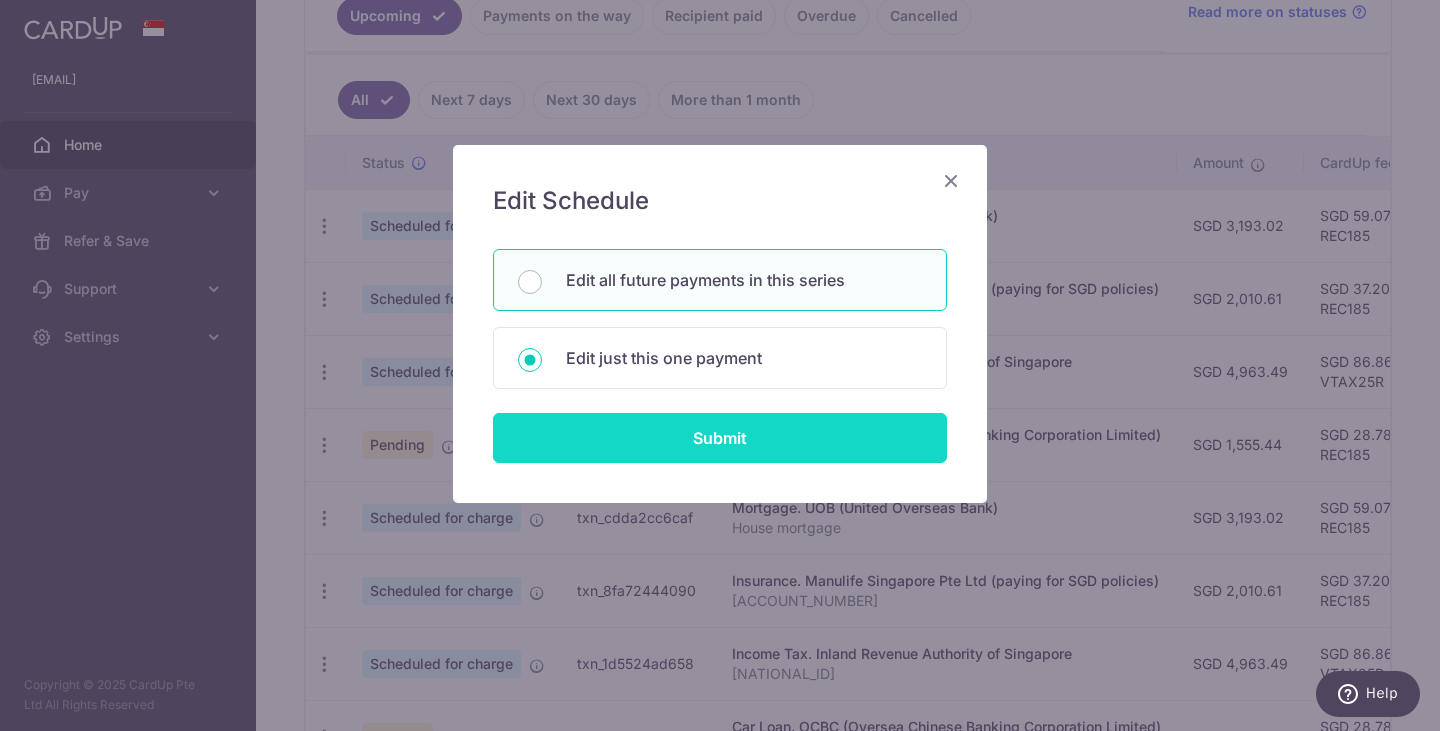 click on "Submit" at bounding box center [720, 438] 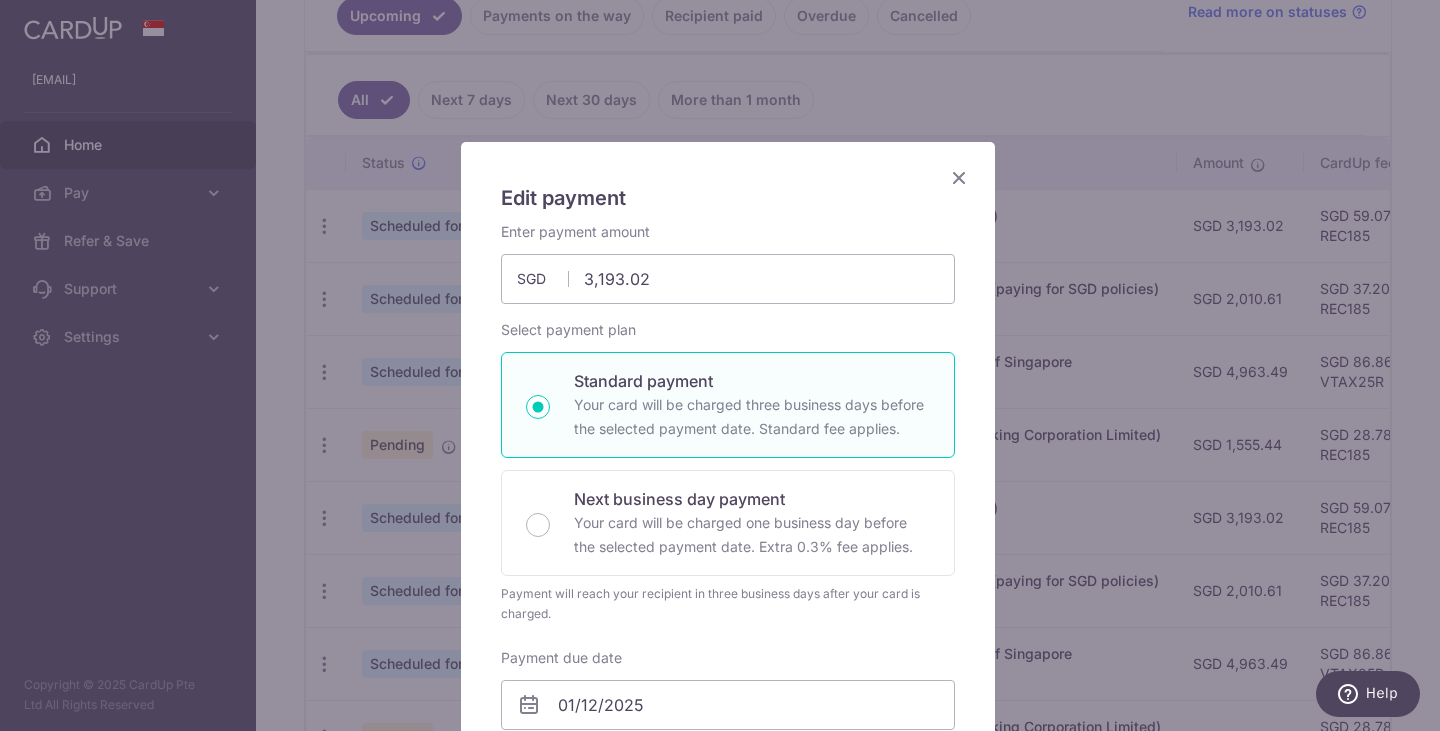 scroll, scrollTop: 0, scrollLeft: 0, axis: both 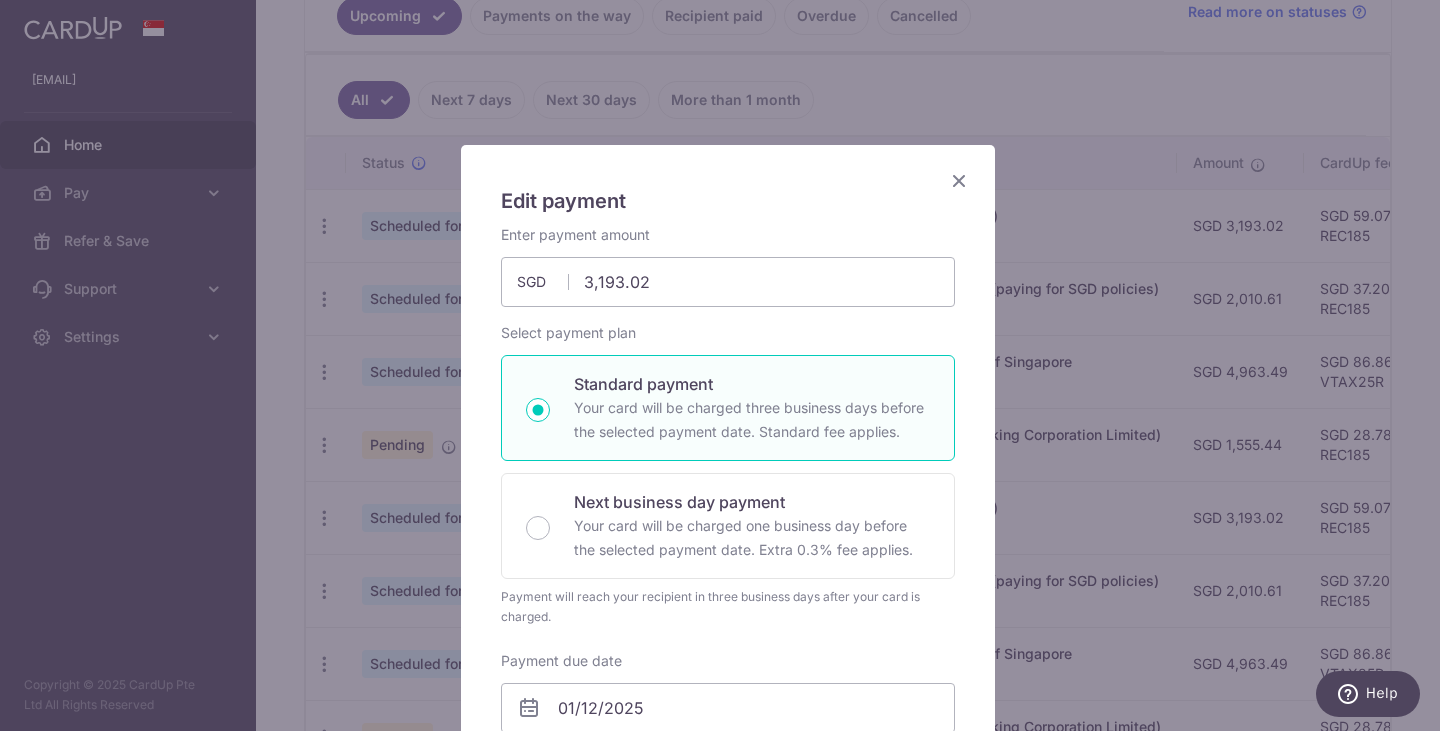 click at bounding box center [959, 180] 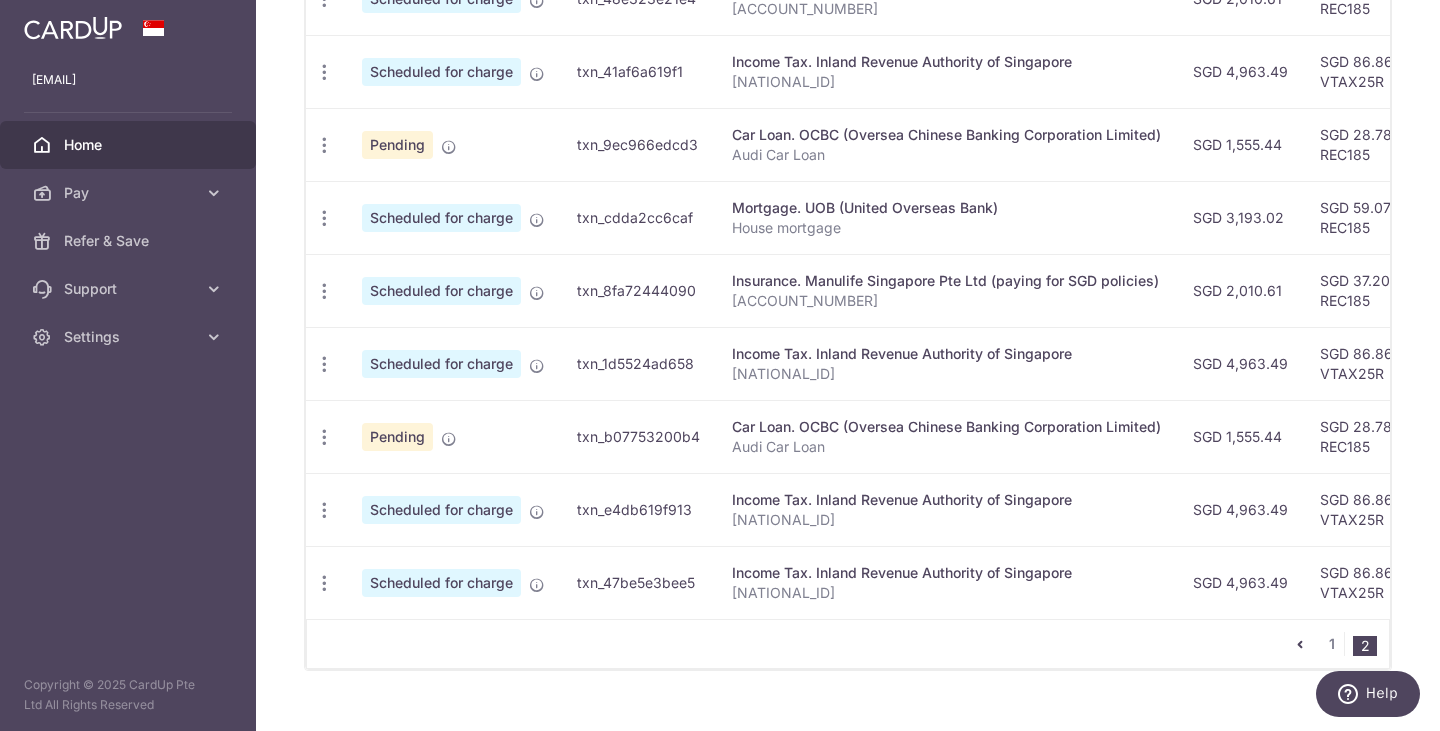 scroll, scrollTop: 825, scrollLeft: 0, axis: vertical 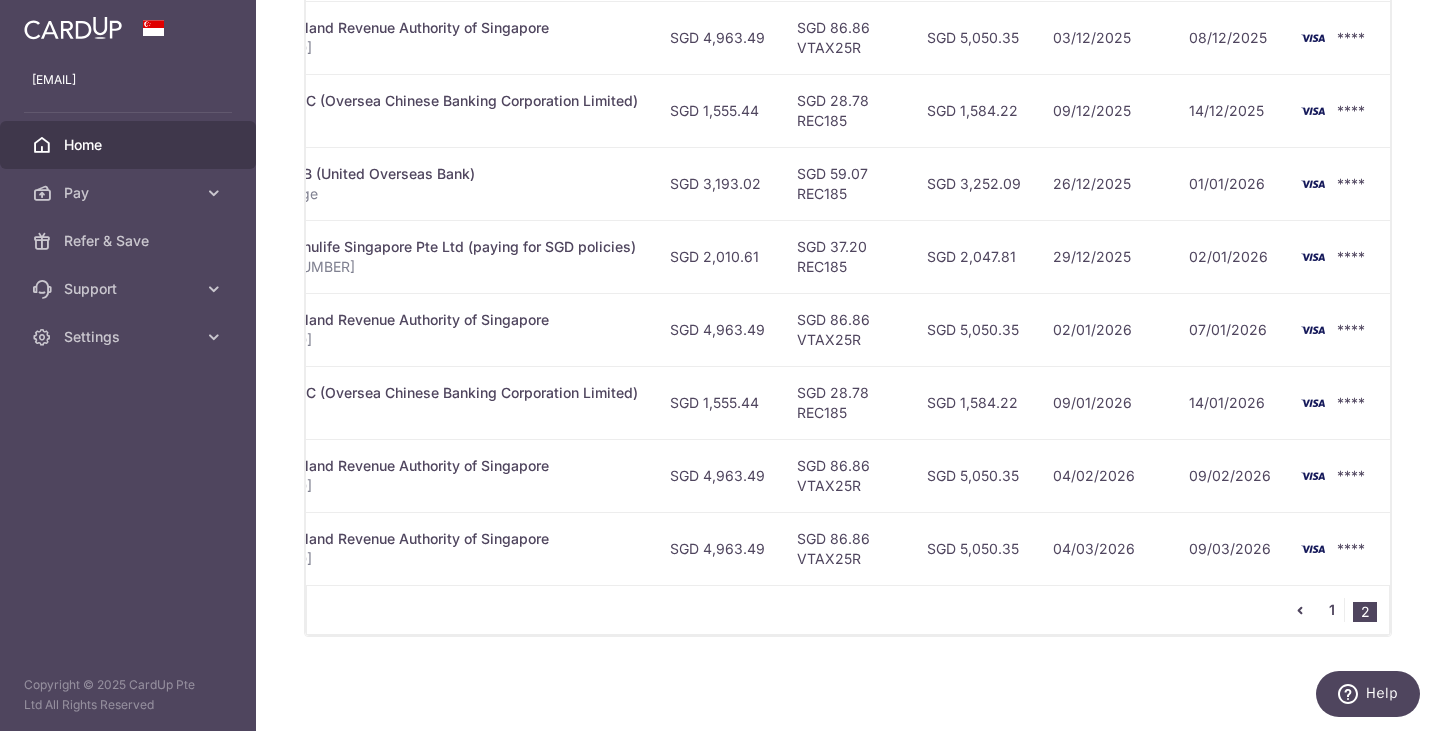 click on "1" at bounding box center (1332, 610) 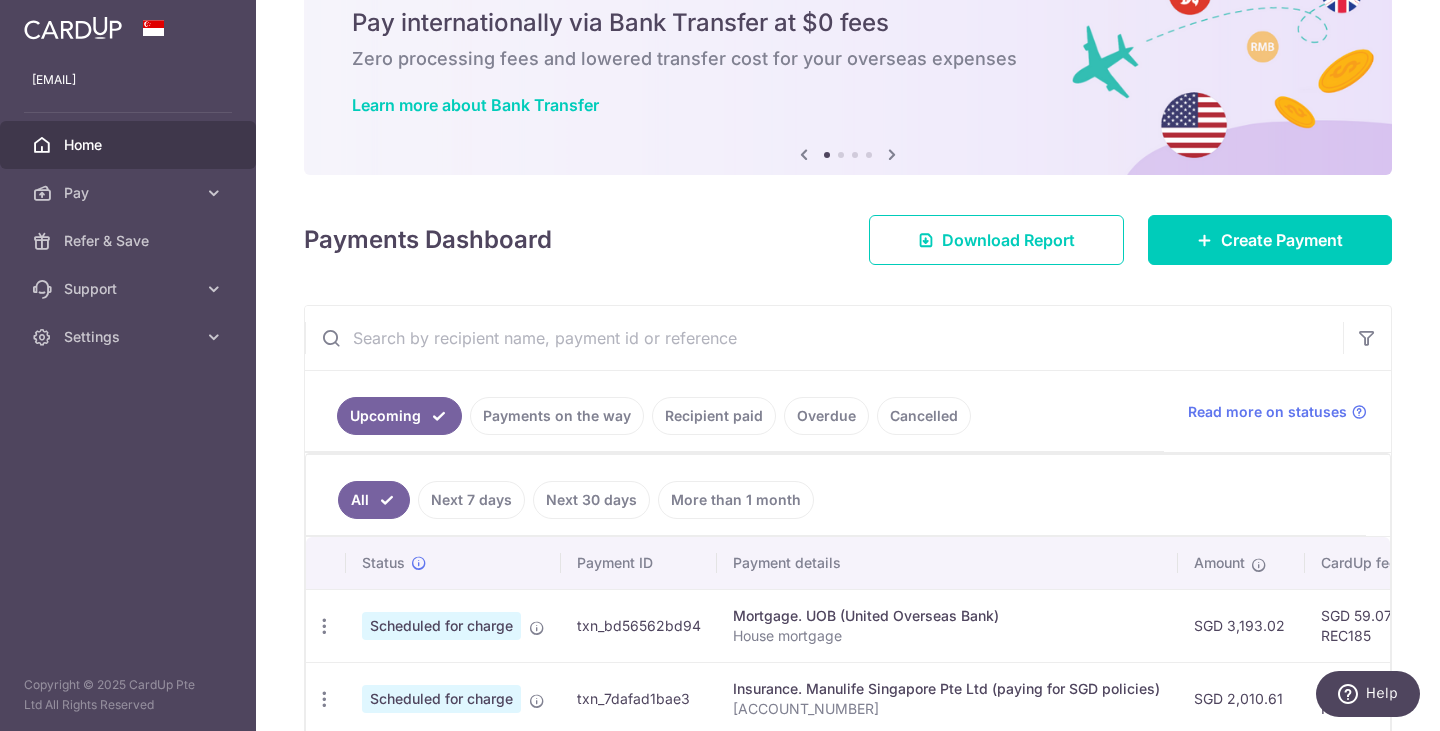 scroll, scrollTop: 381, scrollLeft: 0, axis: vertical 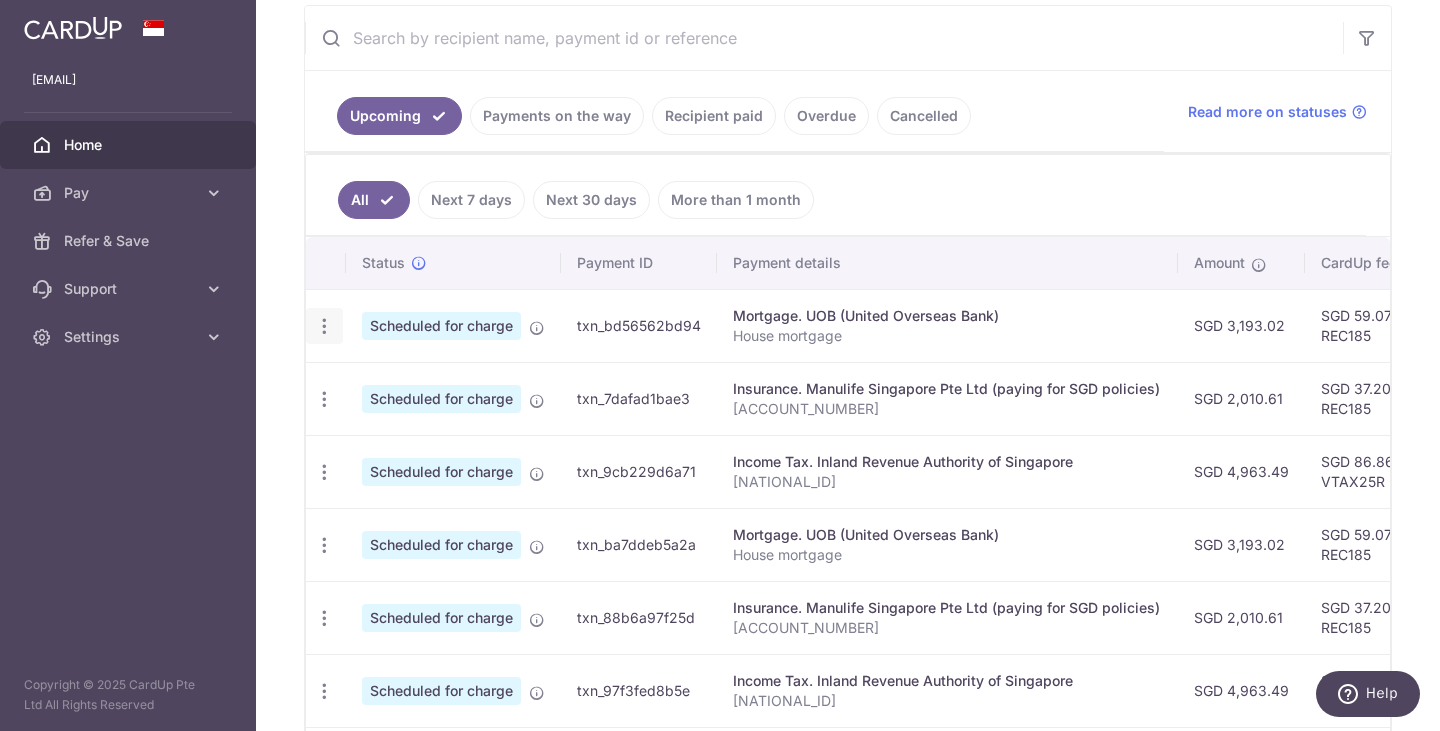 click at bounding box center [324, 326] 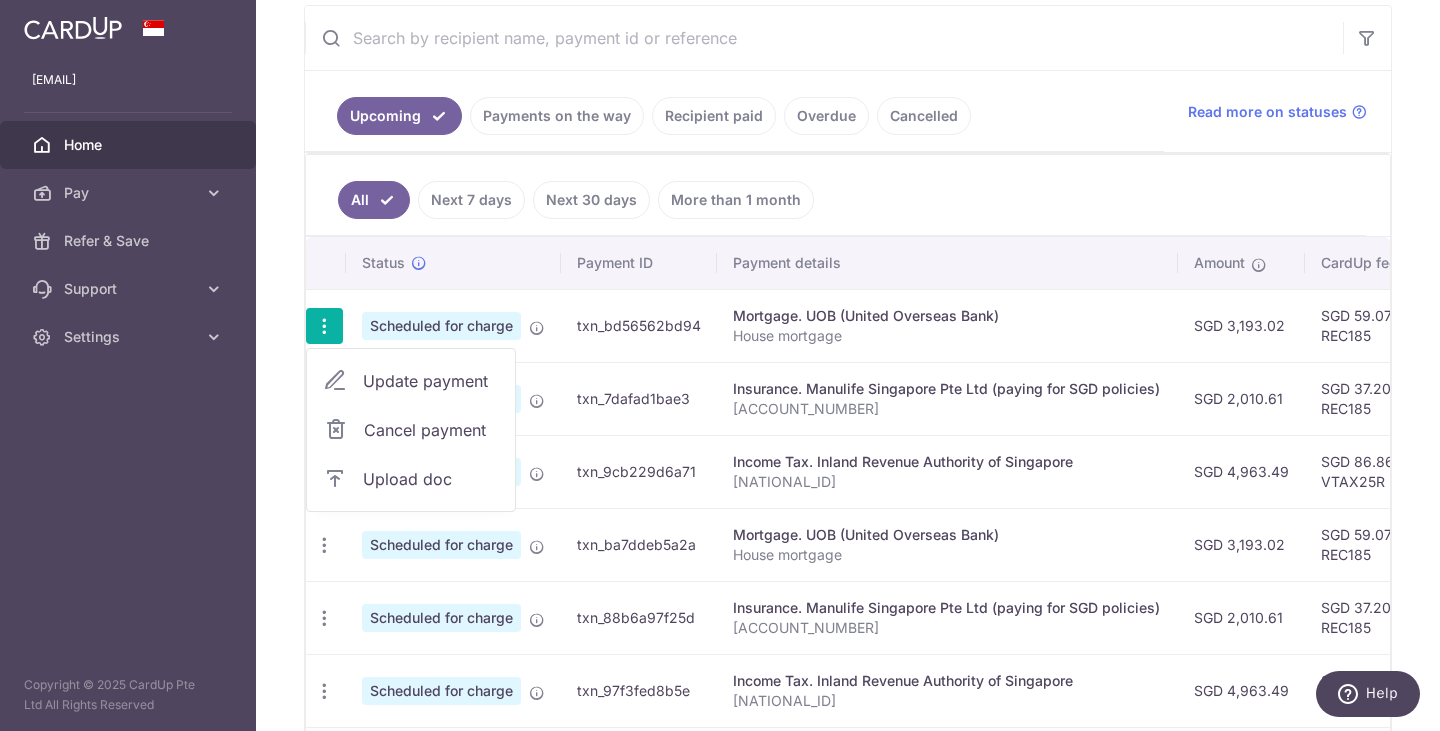 click on "Update payment" at bounding box center [411, 381] 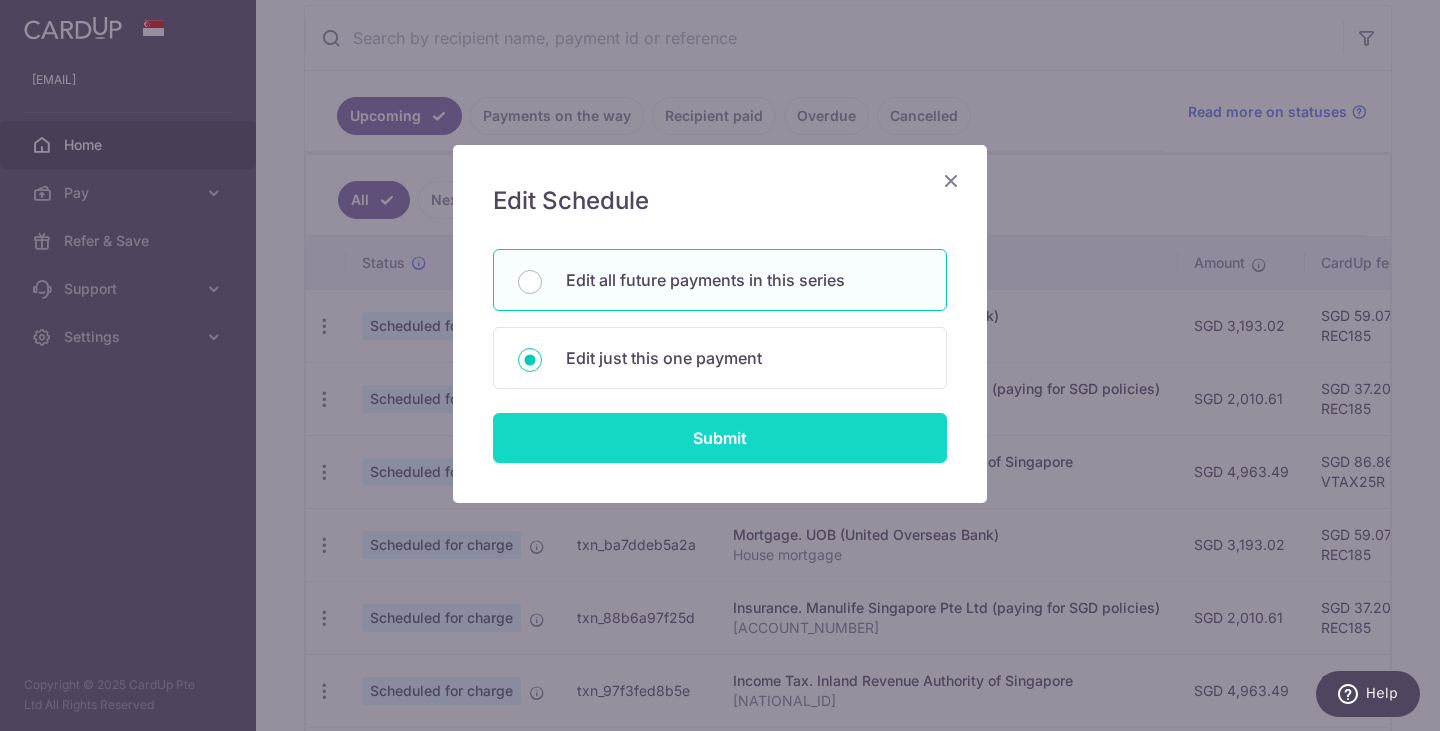 click on "Submit" at bounding box center (720, 438) 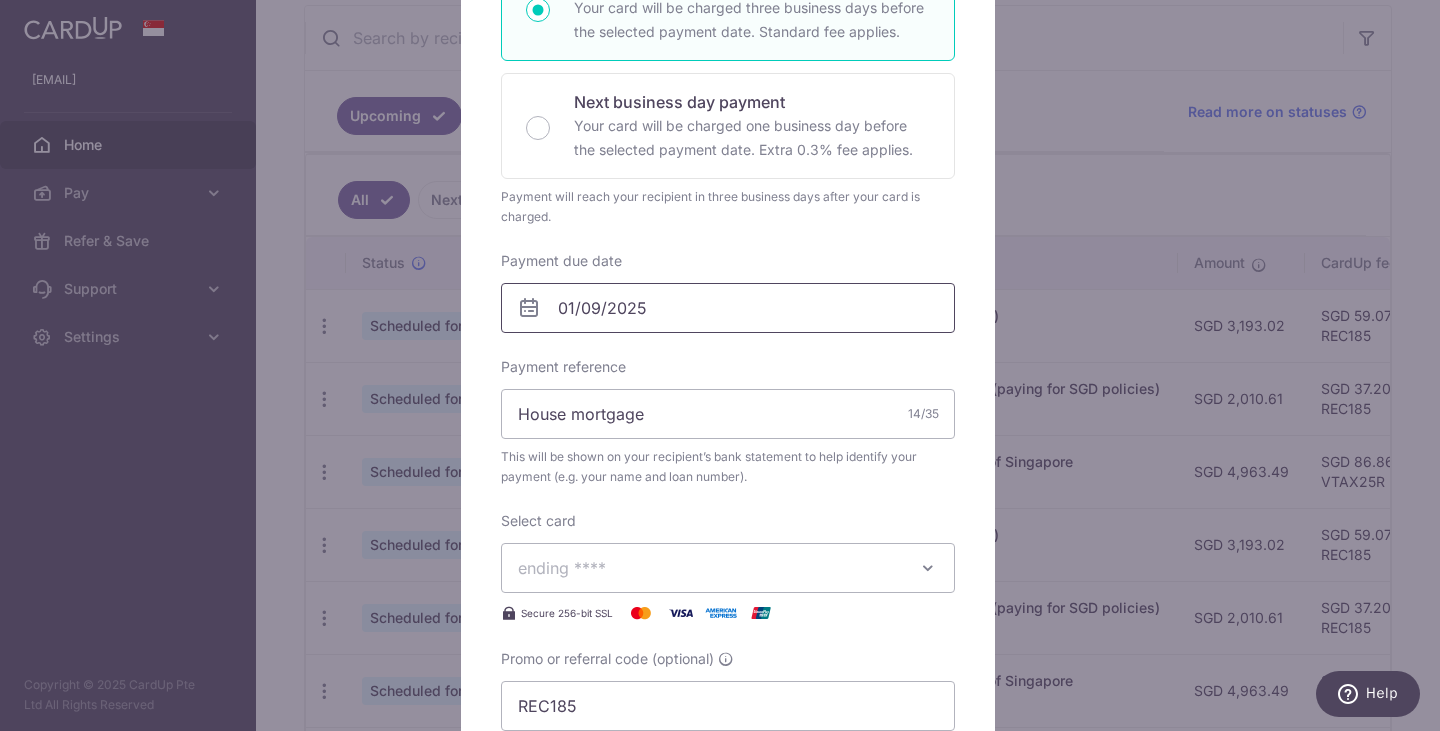 scroll, scrollTop: 0, scrollLeft: 0, axis: both 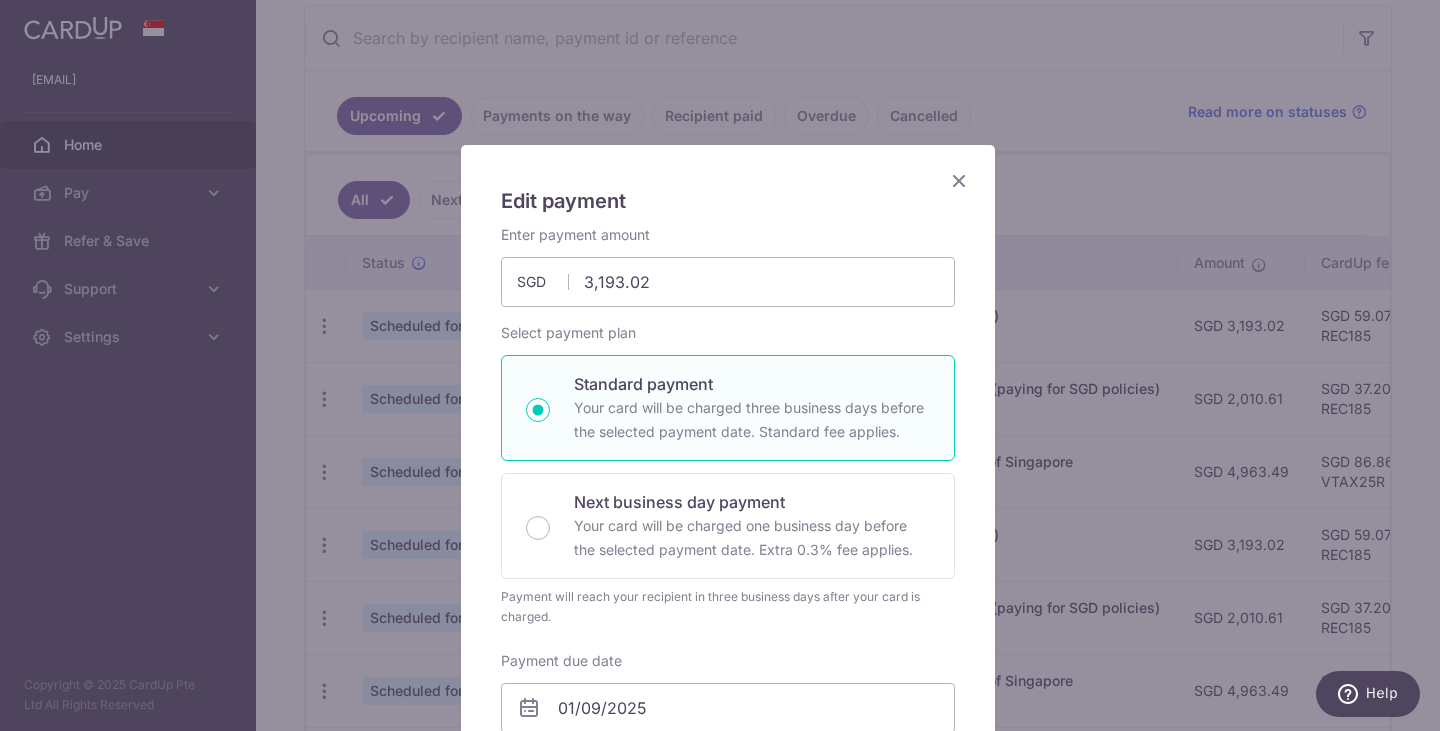click at bounding box center [959, 180] 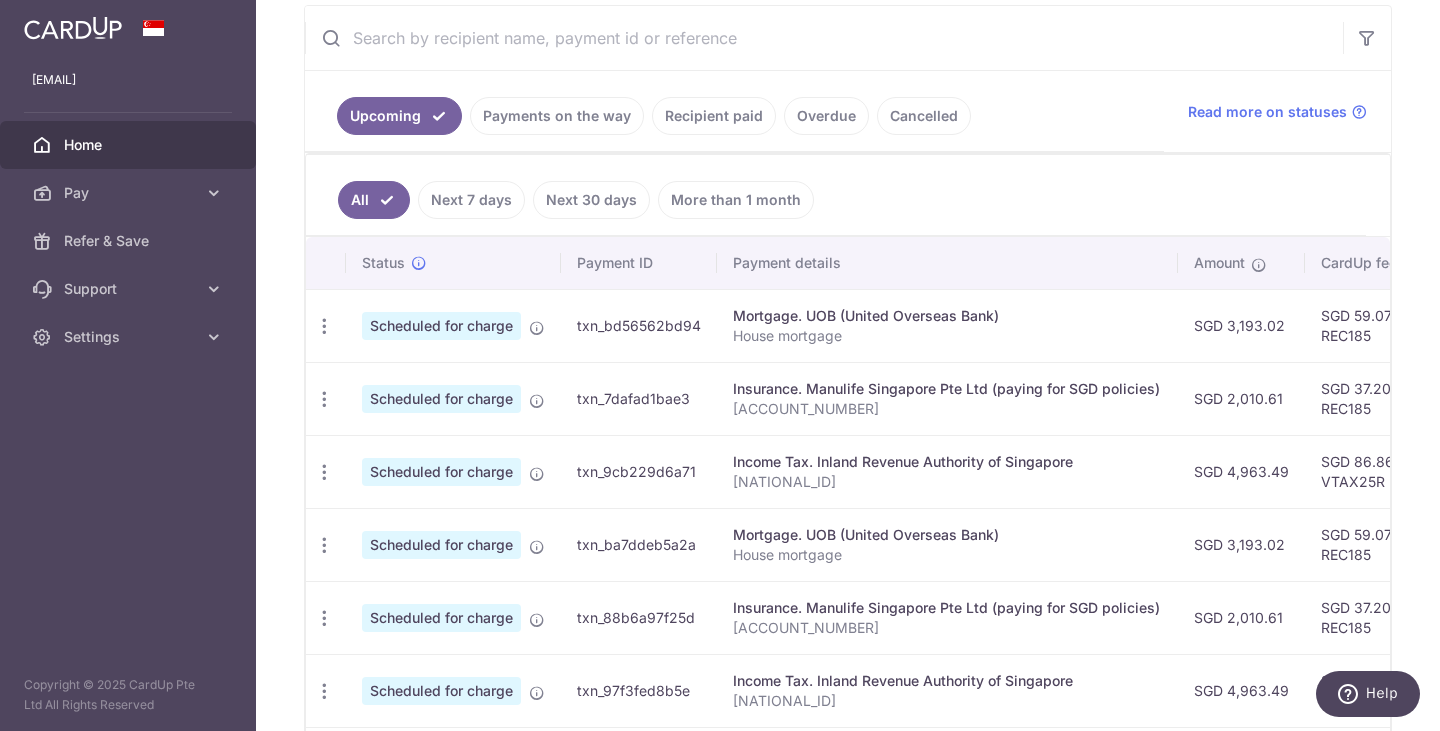 scroll, scrollTop: 781, scrollLeft: 0, axis: vertical 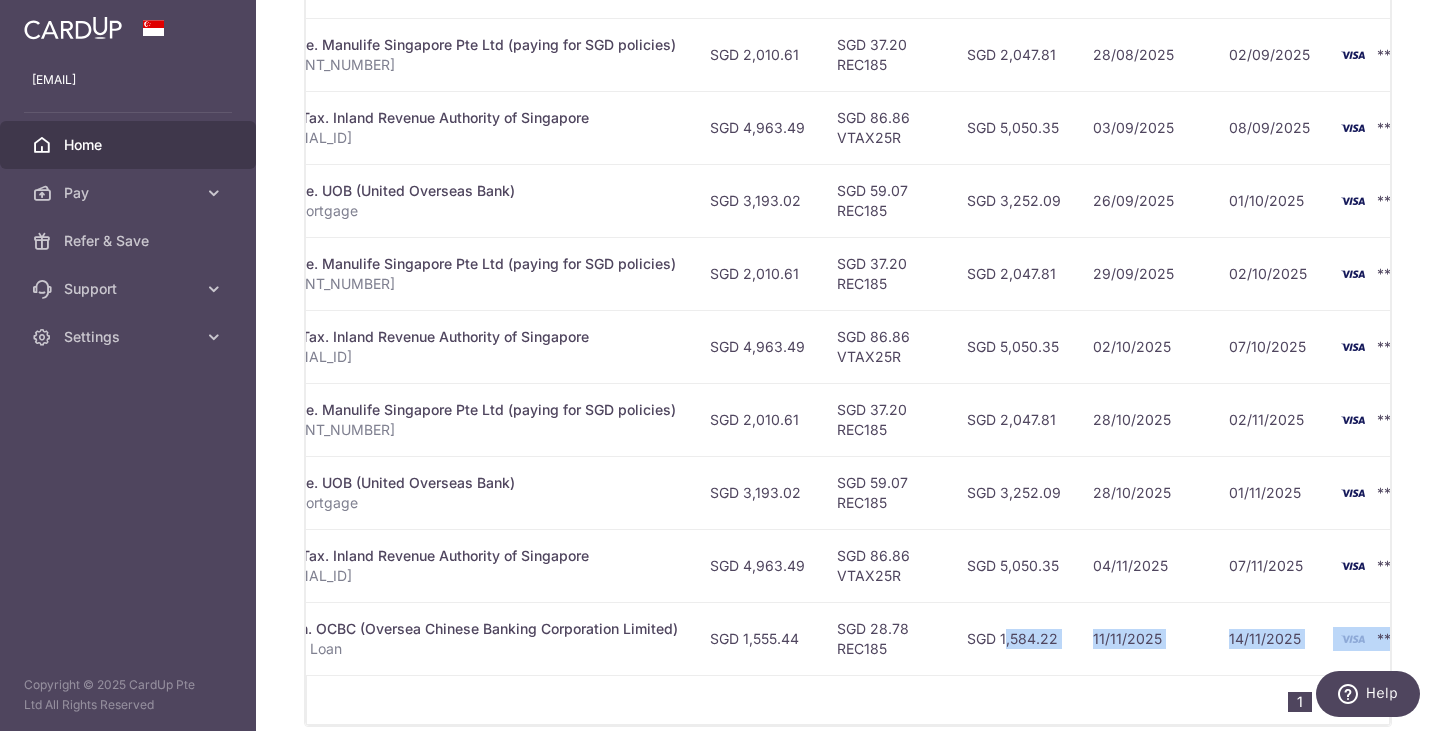 drag, startPoint x: 955, startPoint y: 672, endPoint x: 546, endPoint y: 692, distance: 409.4887 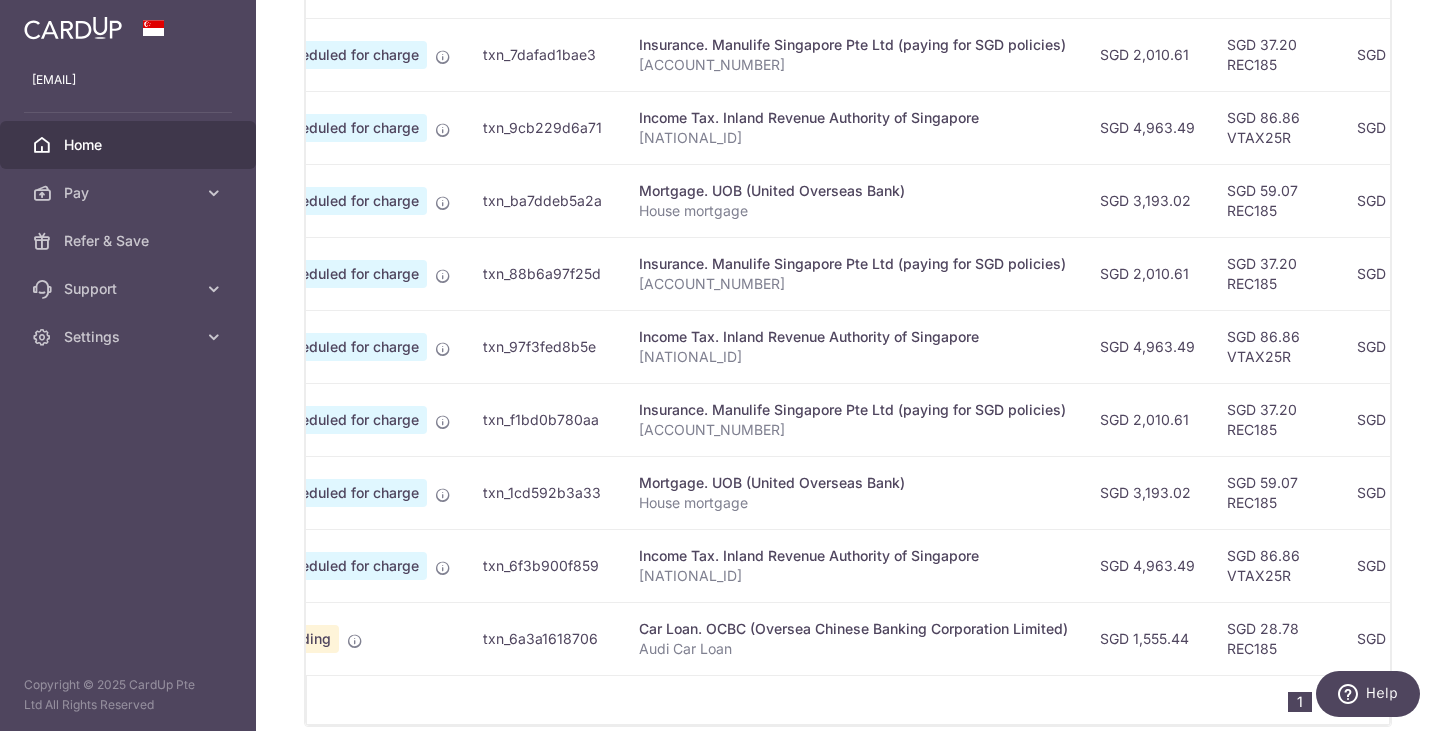 scroll, scrollTop: 0, scrollLeft: 82, axis: horizontal 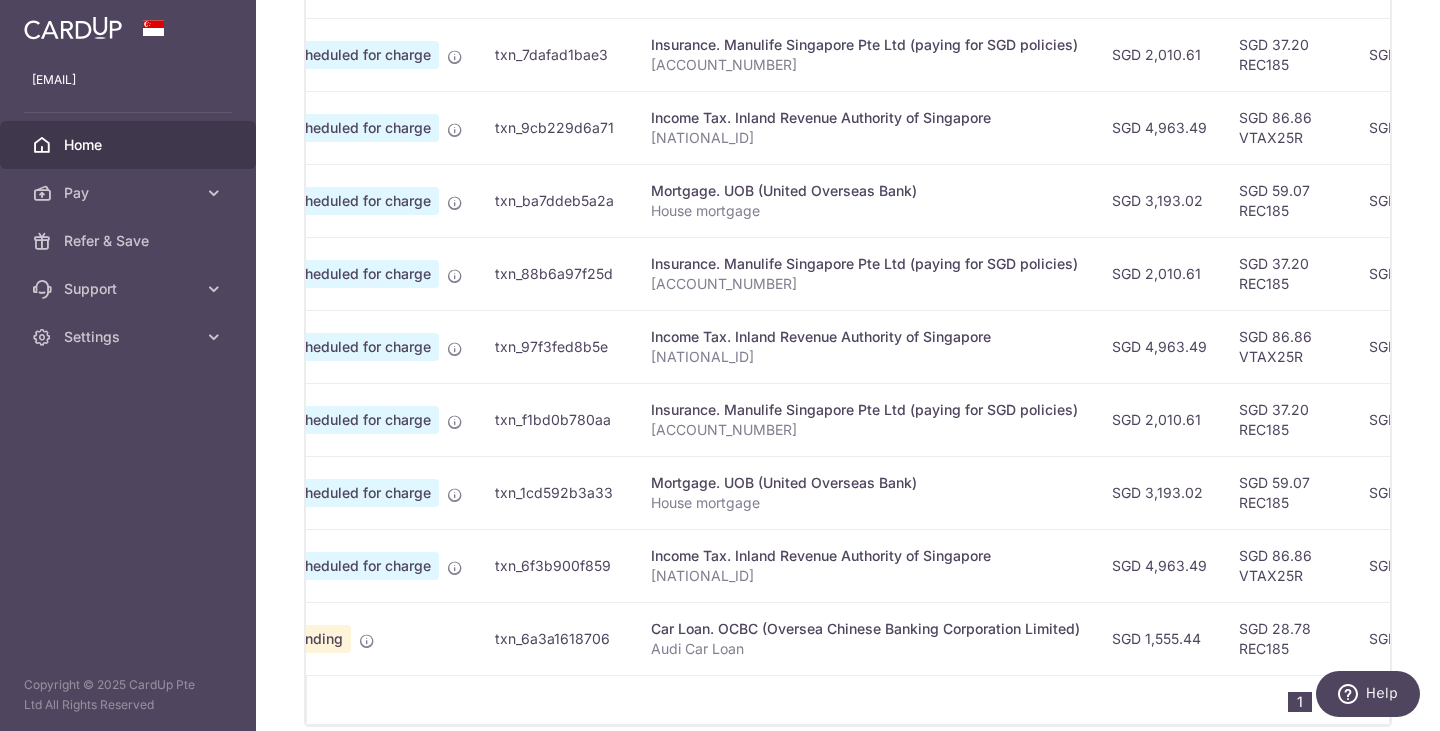 click on "1
2" at bounding box center (848, 700) 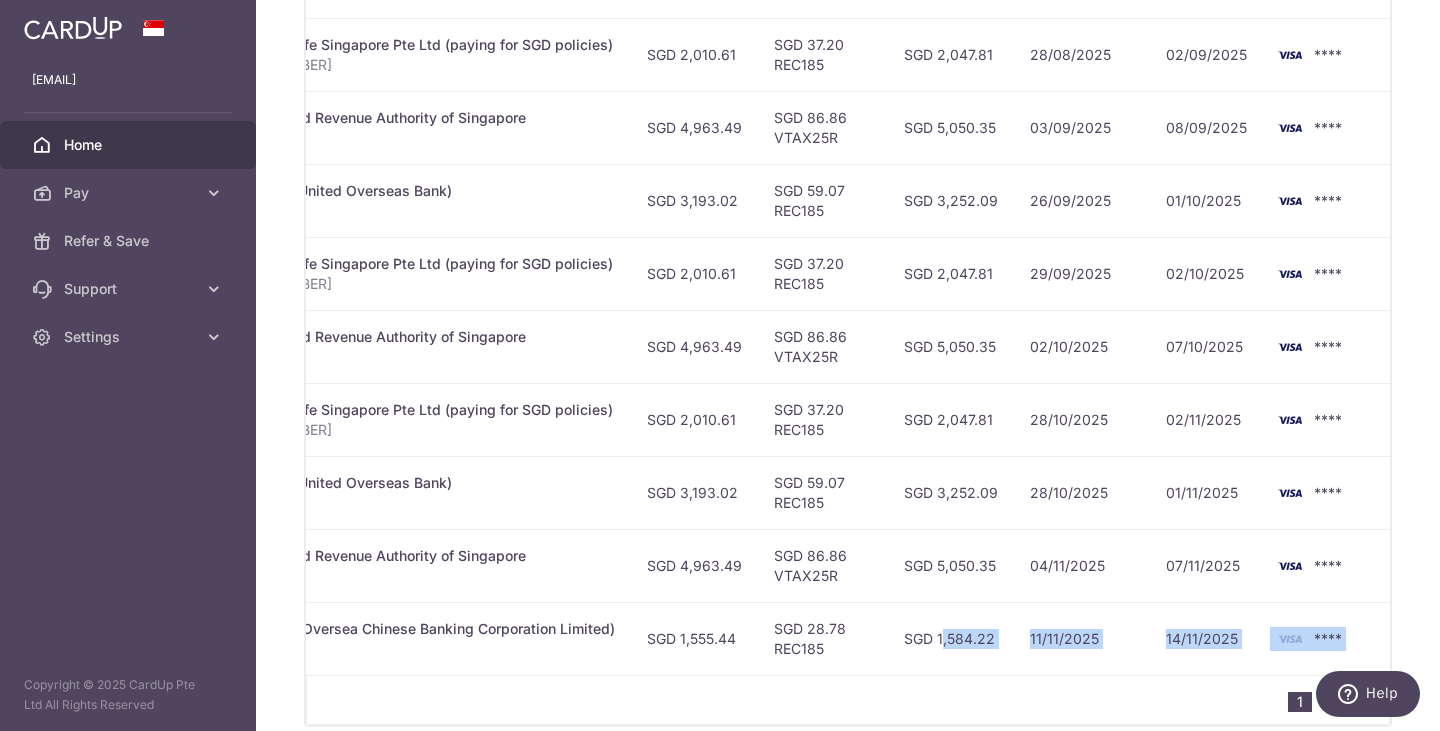 scroll, scrollTop: 0, scrollLeft: 533, axis: horizontal 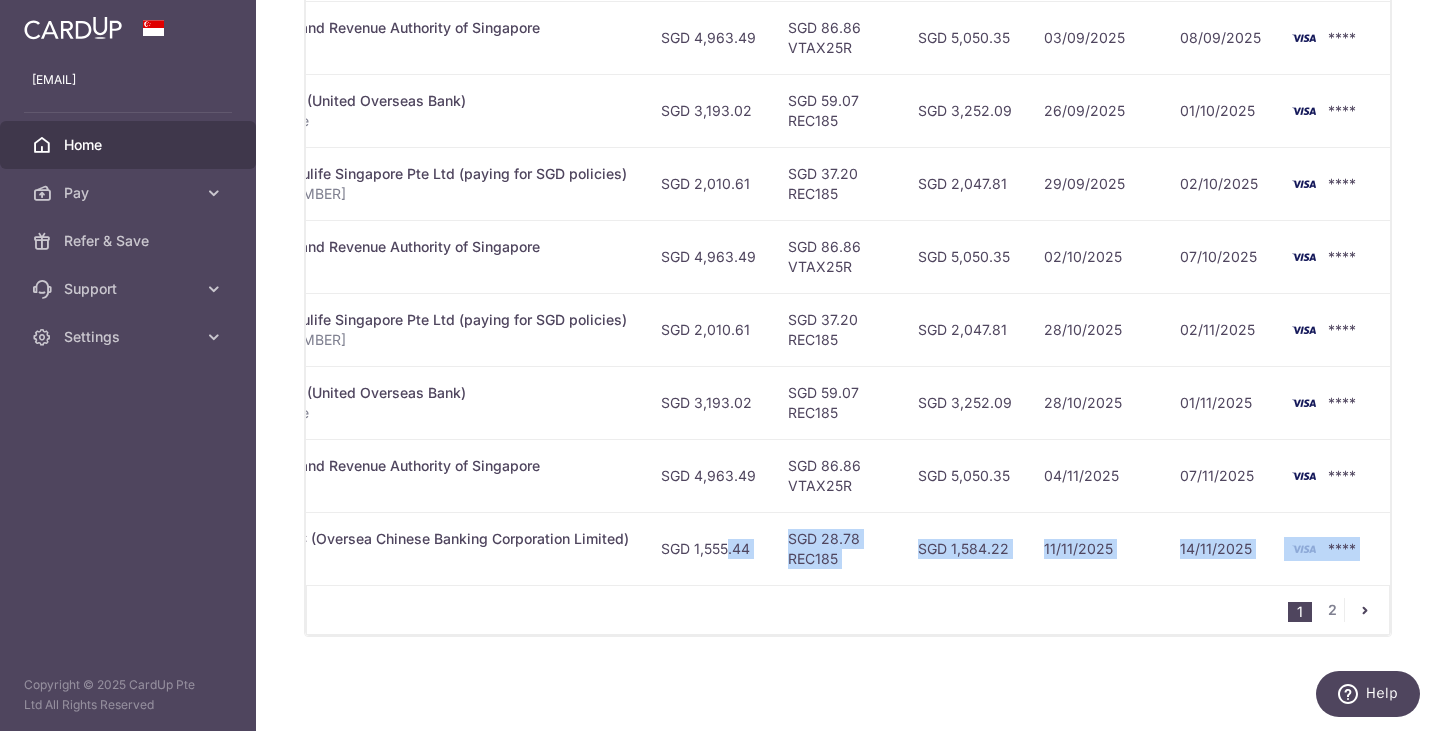 drag, startPoint x: 704, startPoint y: 574, endPoint x: 450, endPoint y: 594, distance: 254.78618 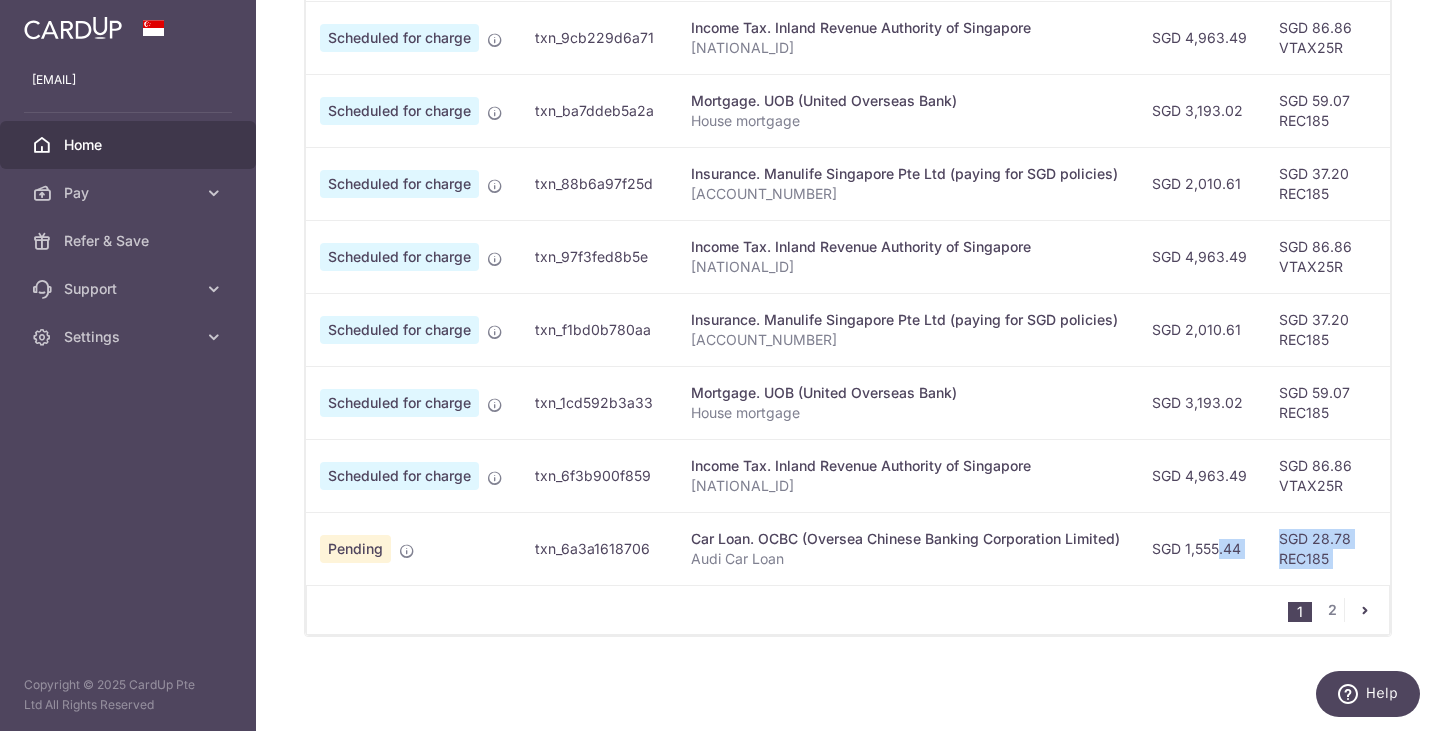 scroll, scrollTop: 0, scrollLeft: 0, axis: both 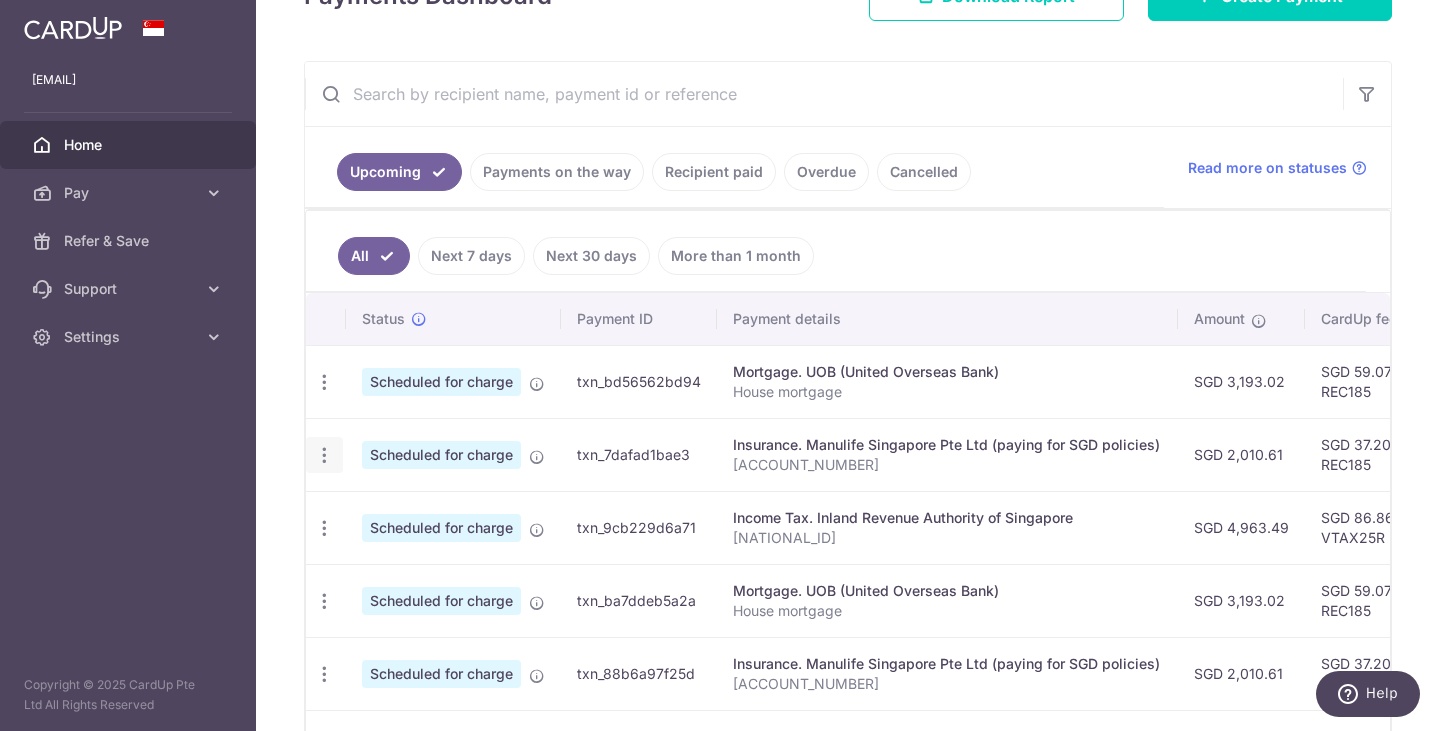 click at bounding box center (324, 382) 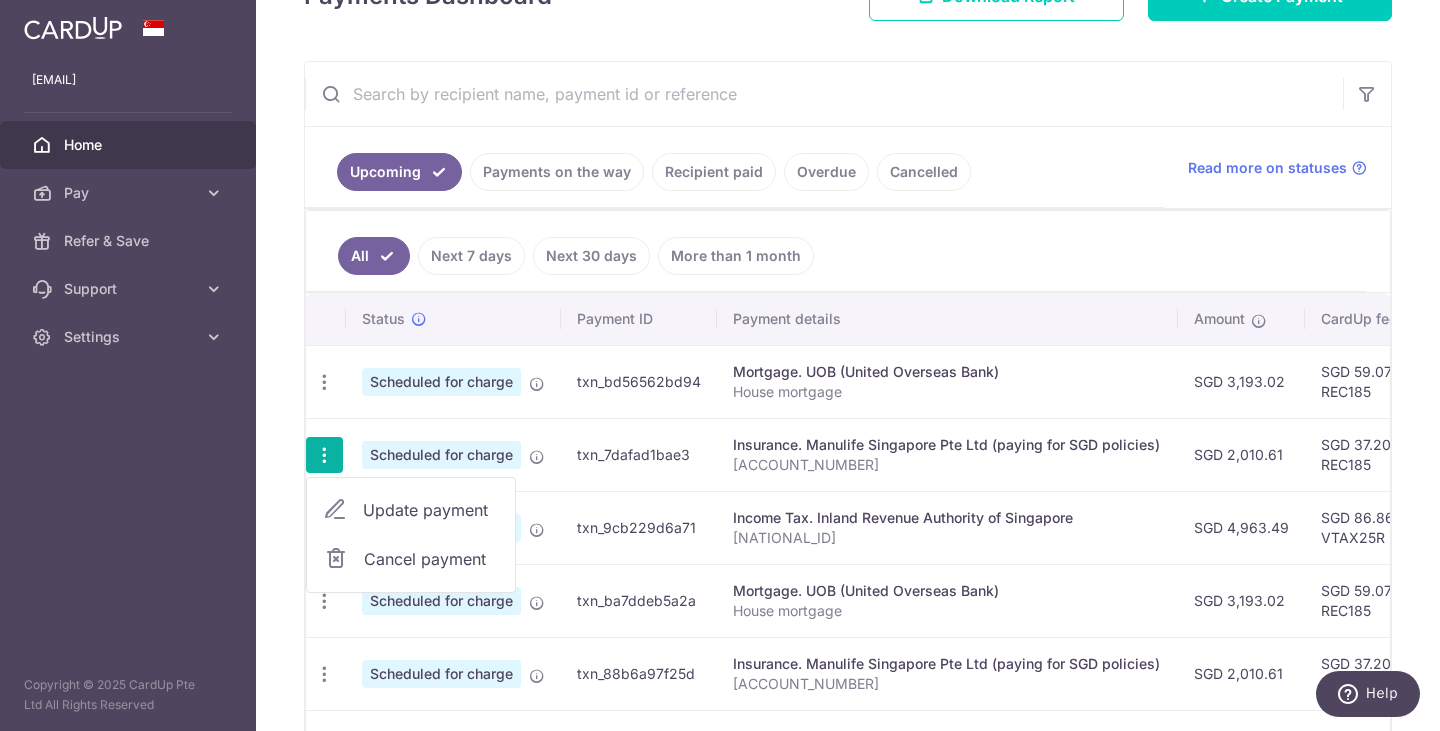 click on "Update payment" at bounding box center (431, 510) 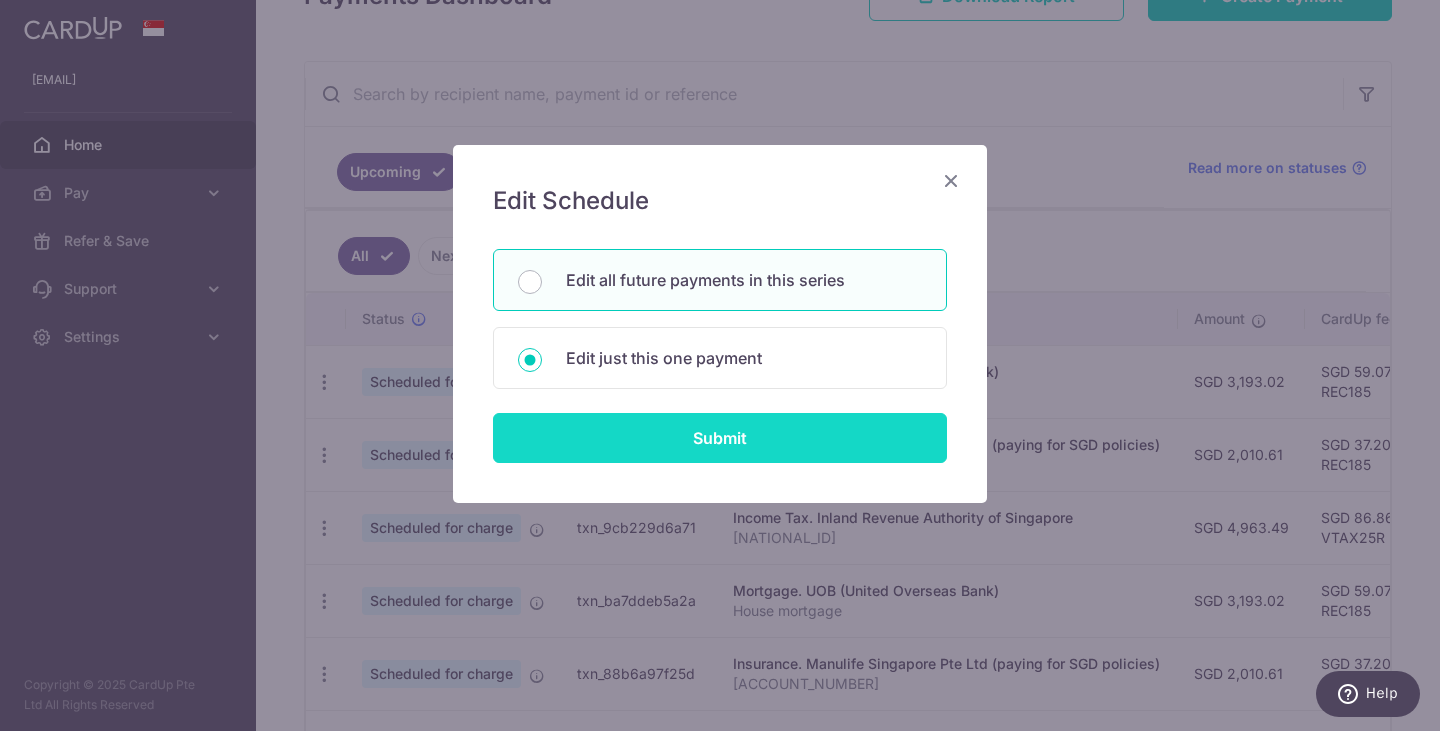 click on "Submit" at bounding box center (720, 438) 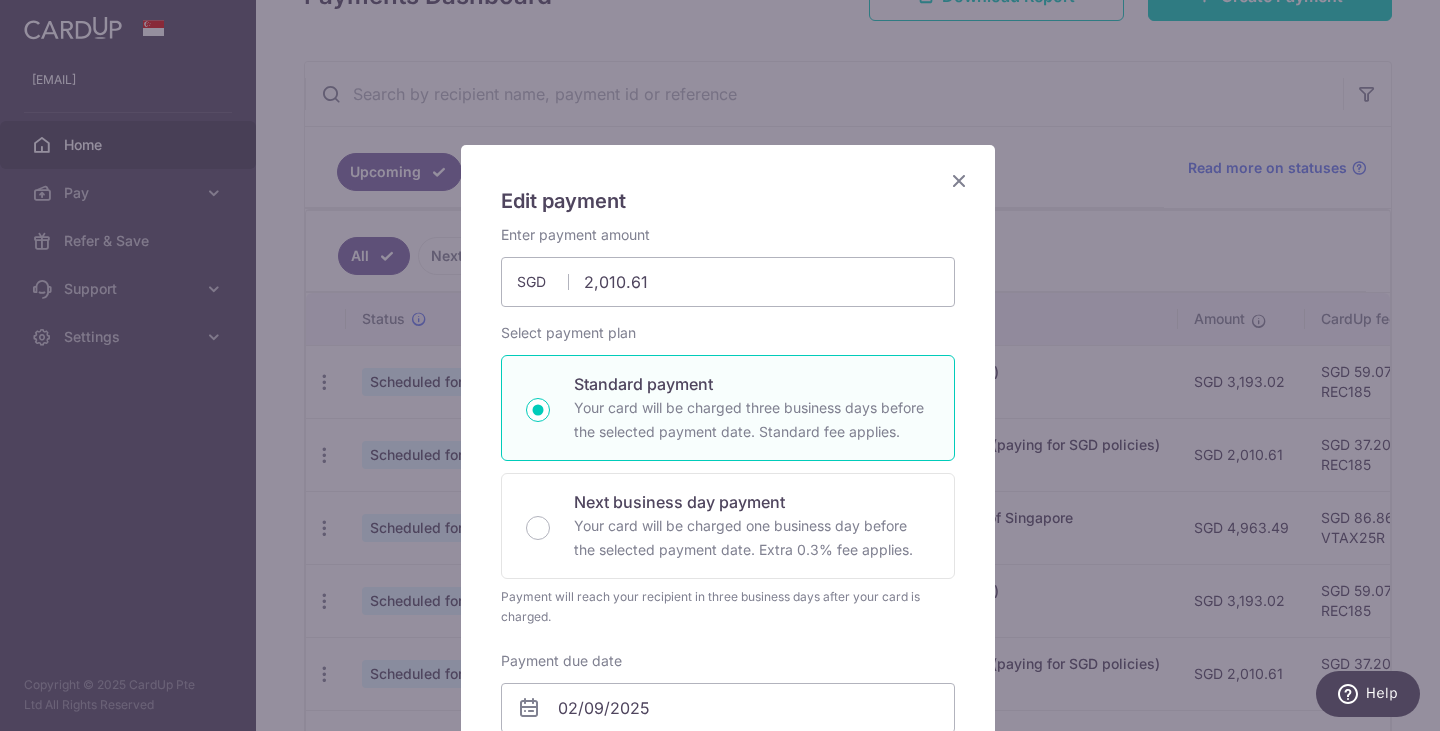 scroll, scrollTop: 200, scrollLeft: 0, axis: vertical 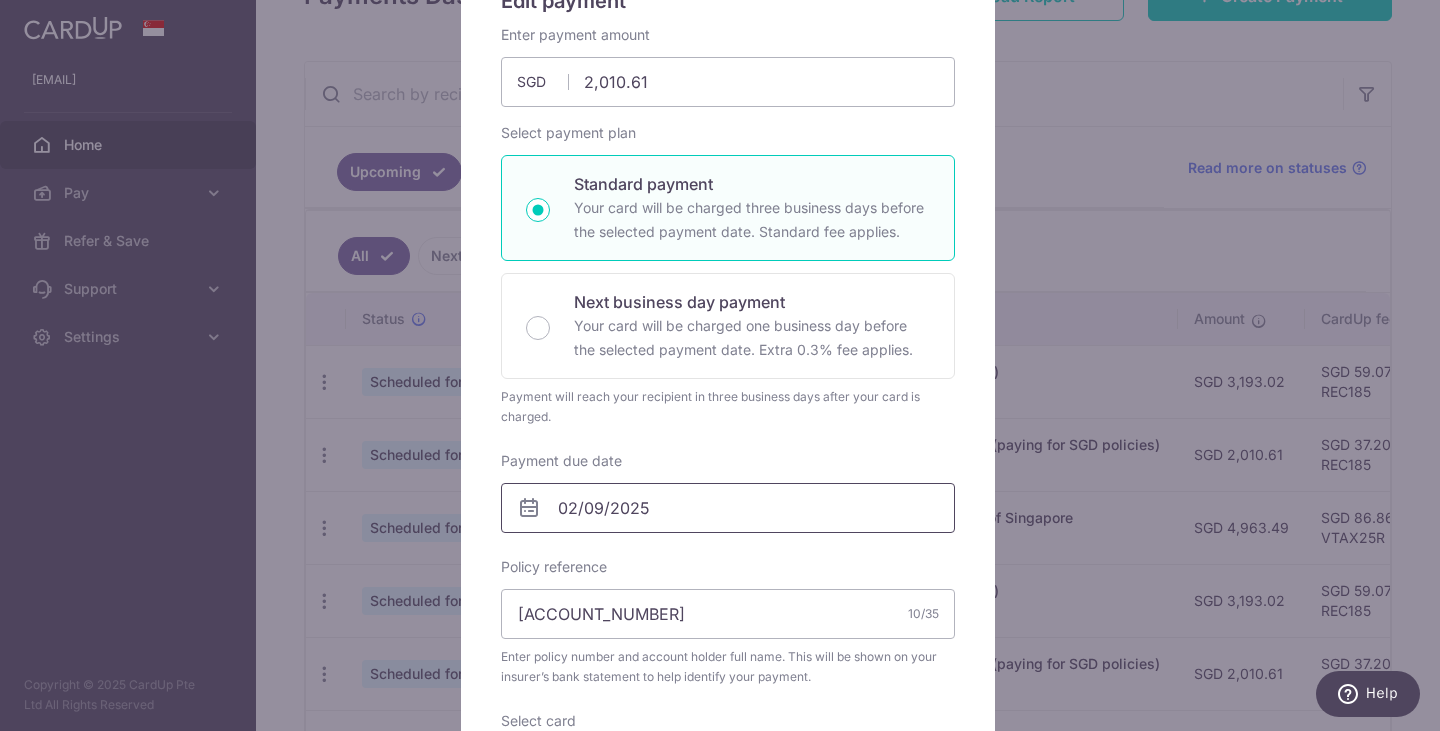 click on "02/09/2025" at bounding box center (728, 508) 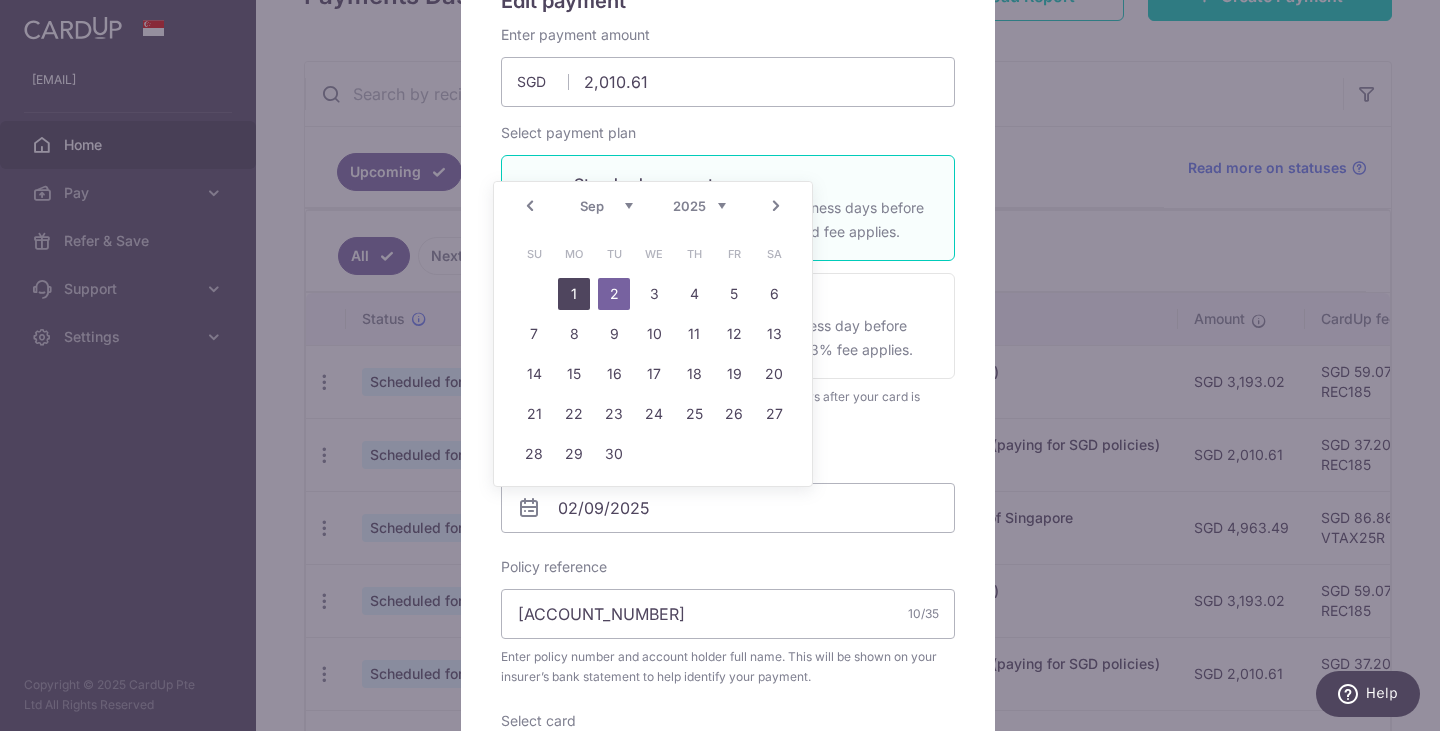 click on "1" at bounding box center [574, 294] 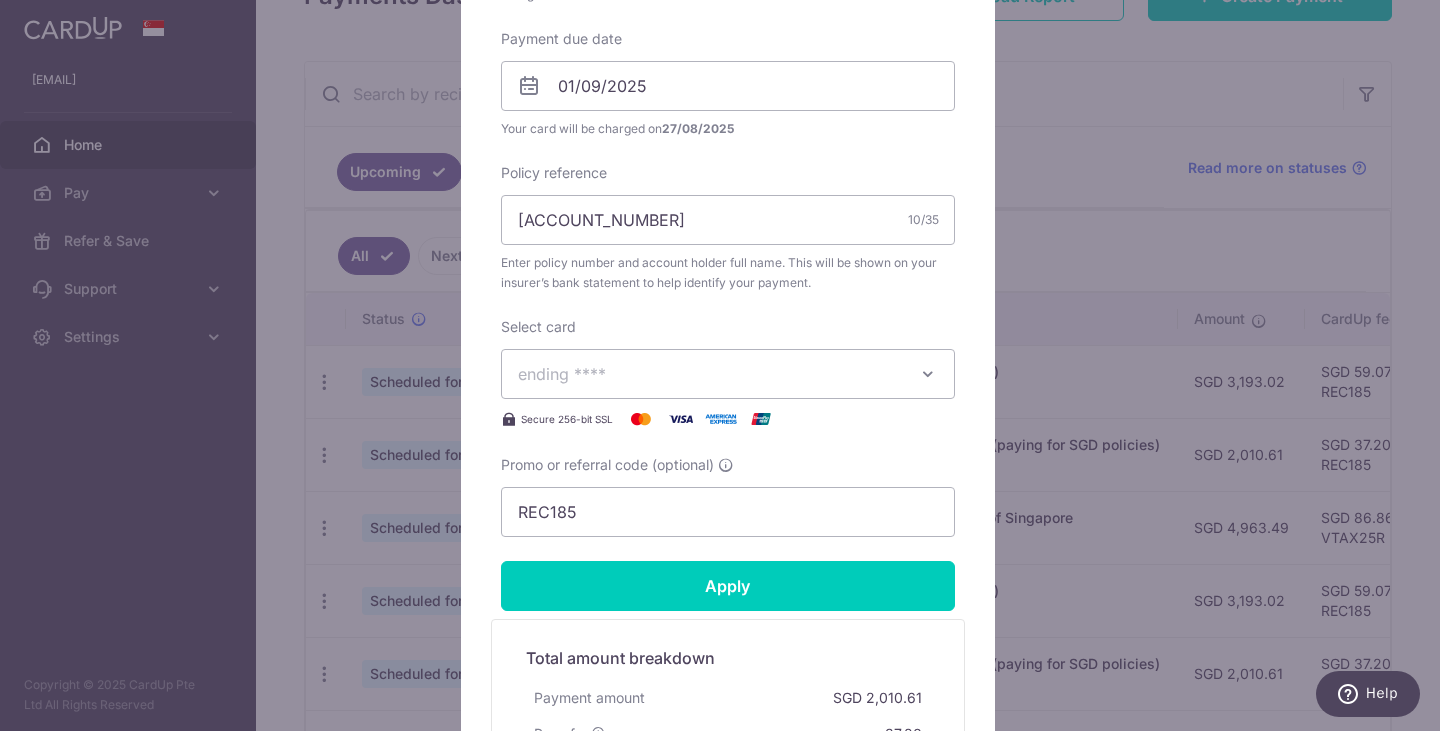 scroll, scrollTop: 800, scrollLeft: 0, axis: vertical 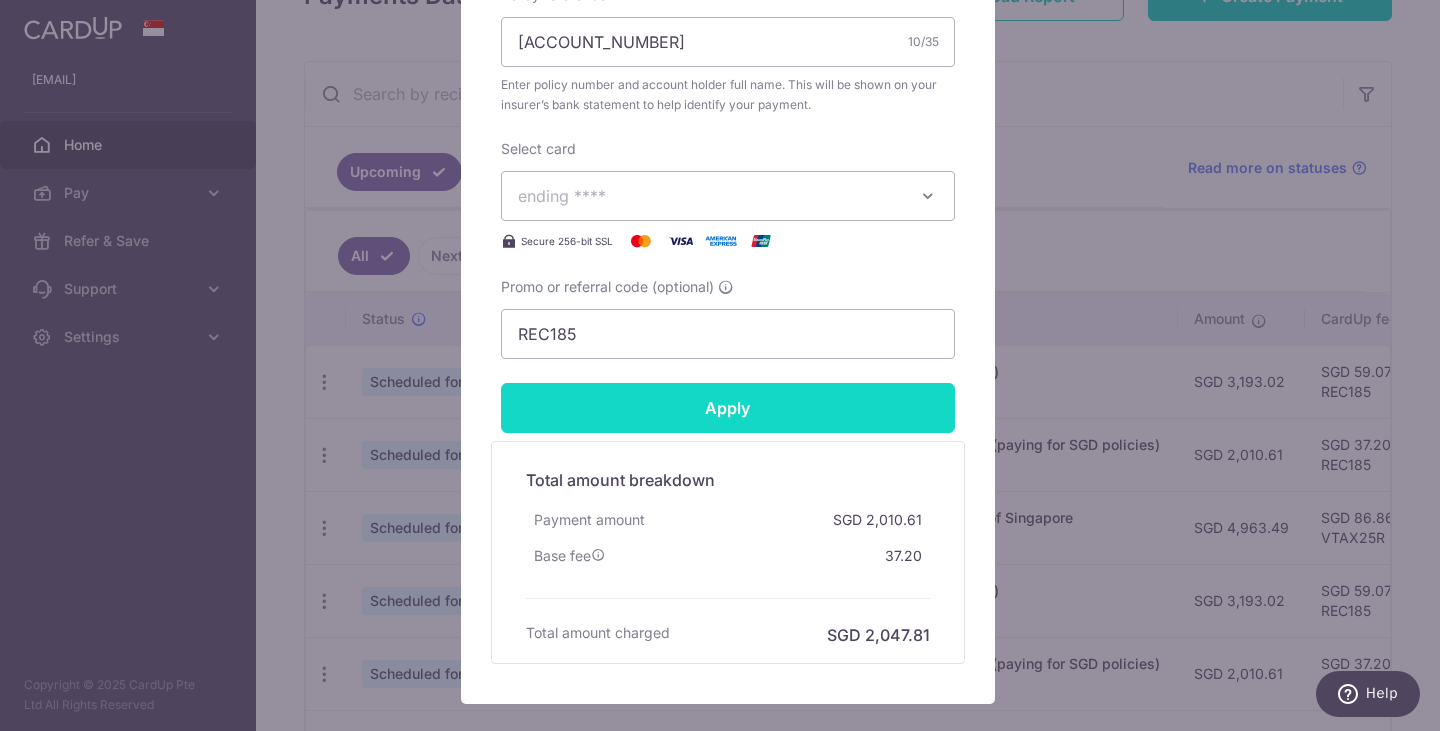 click on "Apply" at bounding box center [728, 408] 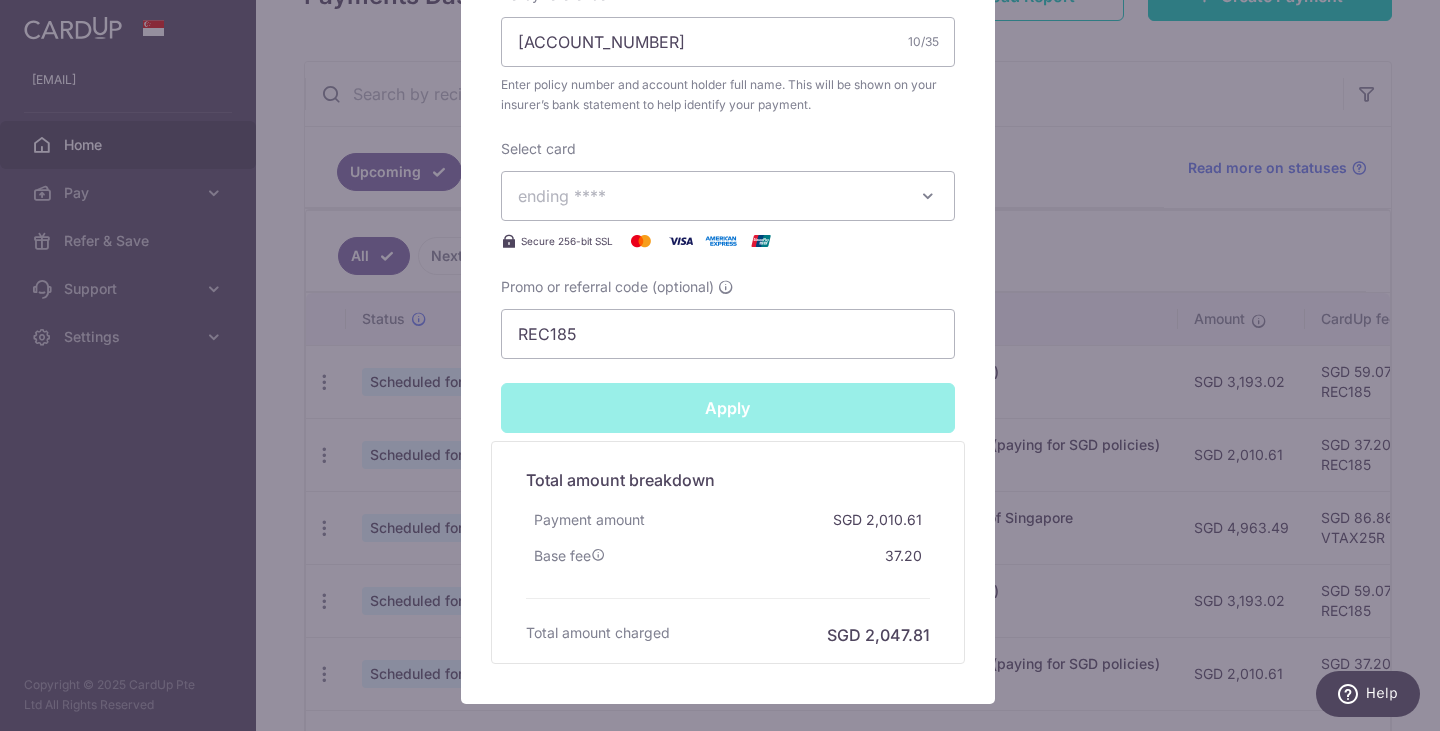 type on "Successfully Applied" 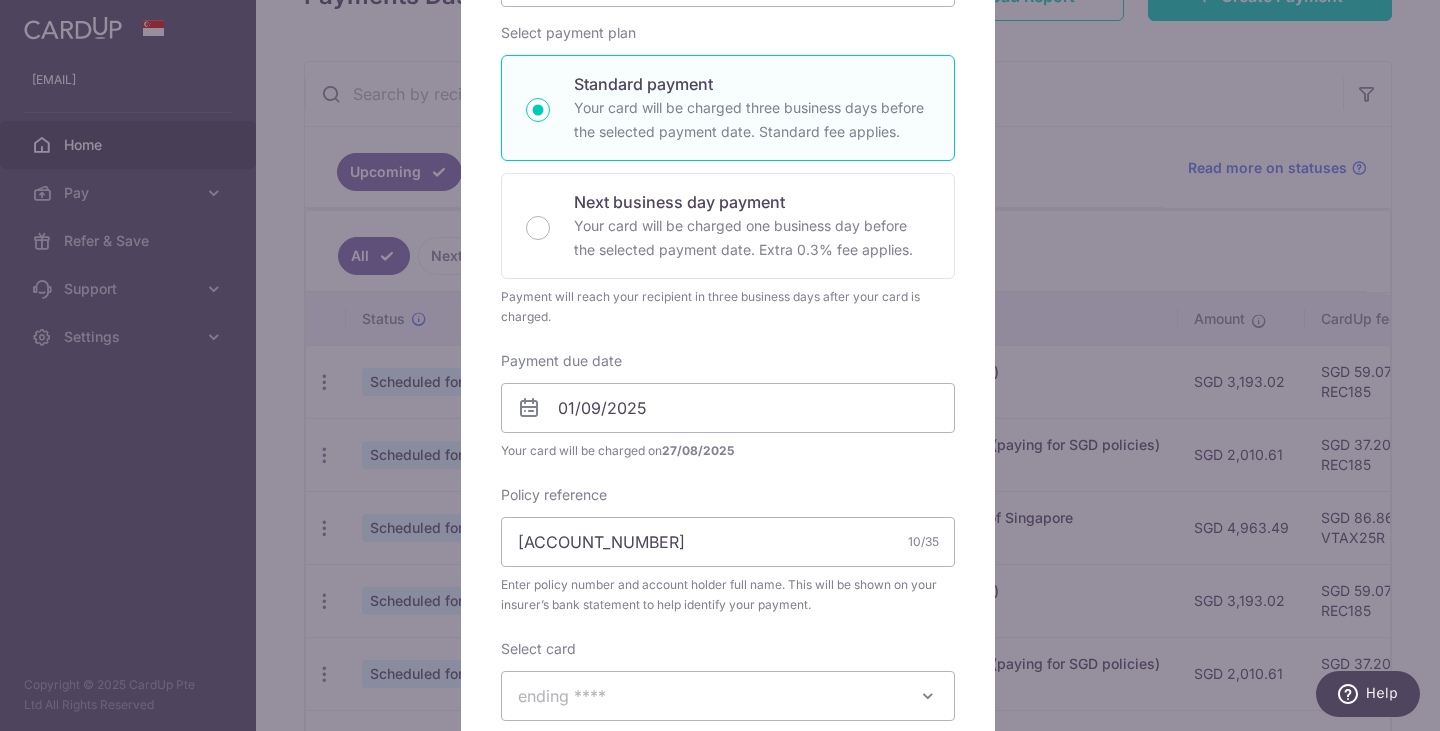 scroll, scrollTop: 0, scrollLeft: 0, axis: both 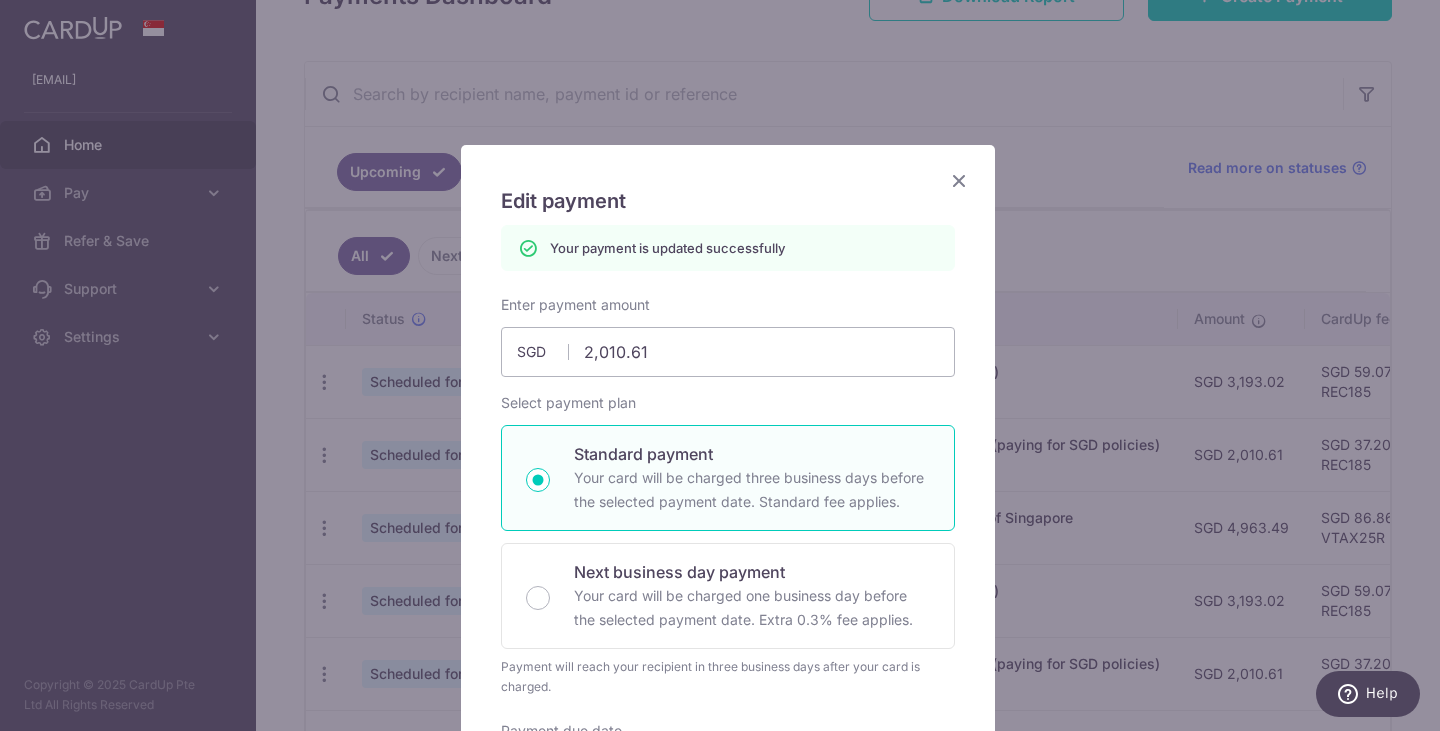 click on "Edit payment
By clicking apply,  you will make changes to all  5  payments to  Manulife Singapore Pte Ltd (paying for SGD policies)  scheduled from
01/09/2025 to 01/01/2026 .
By clicking below, you confirm you are editing this payment to  Manulife Singapore Pte Ltd (paying for SGD policies)  on
02/09/2025 .
Your payment is updated successfully
SGD 5" at bounding box center (728, 859) 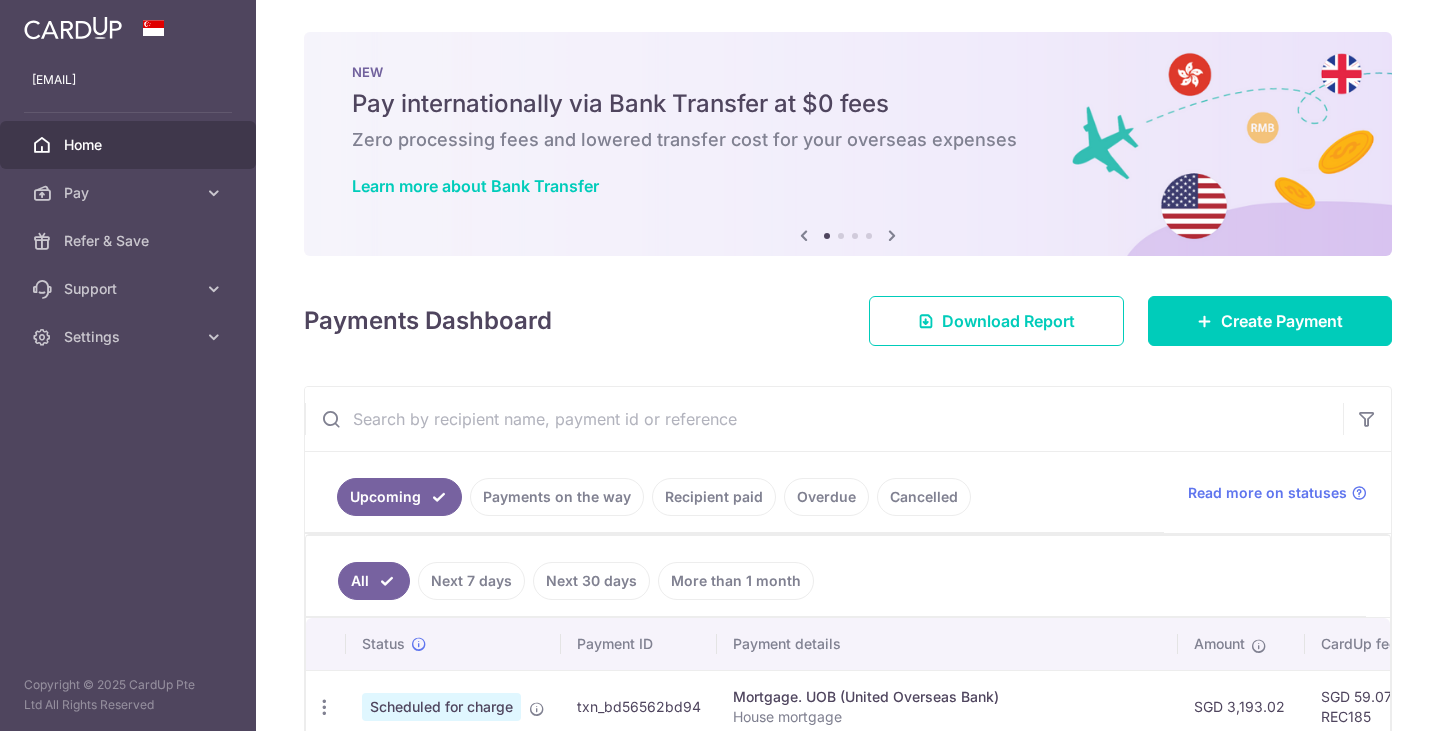 scroll, scrollTop: 0, scrollLeft: 0, axis: both 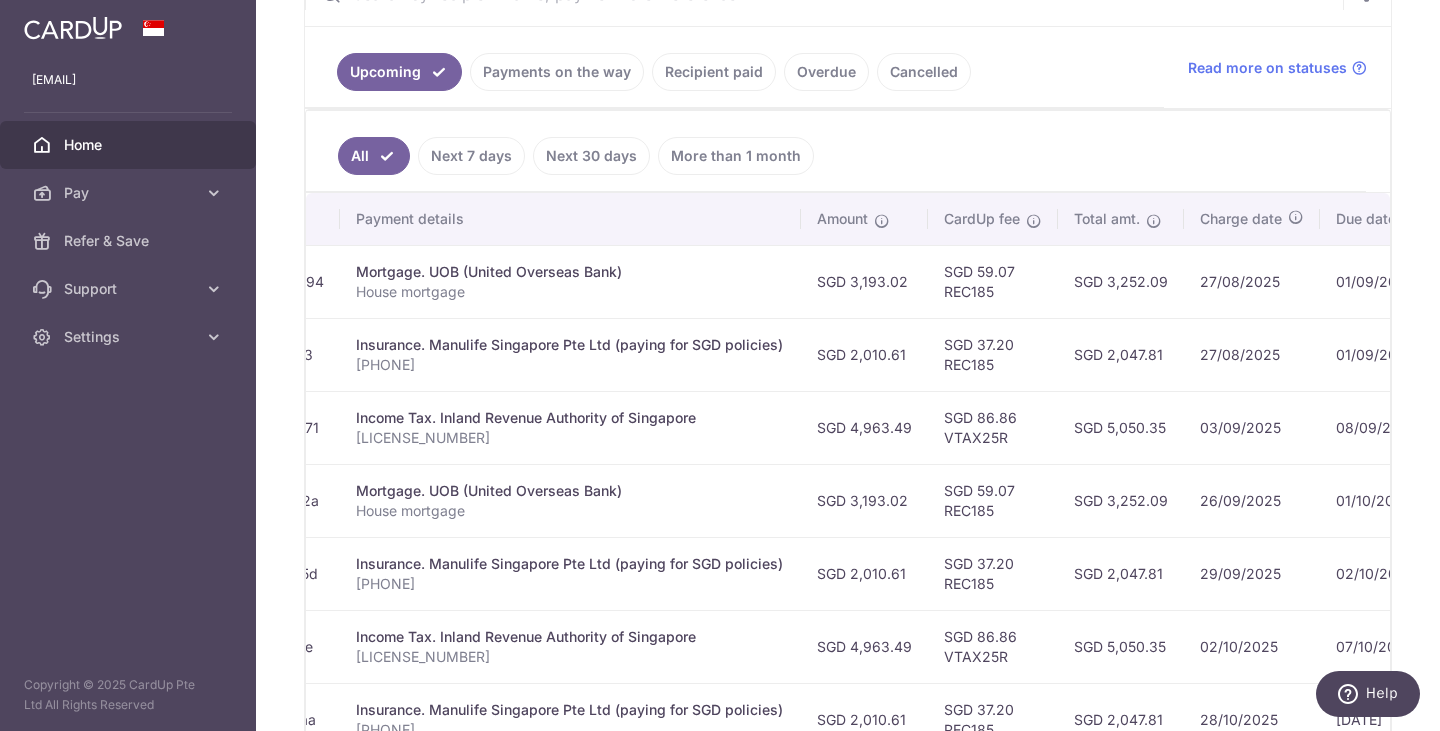 click on "Upcoming" at bounding box center (399, 72) 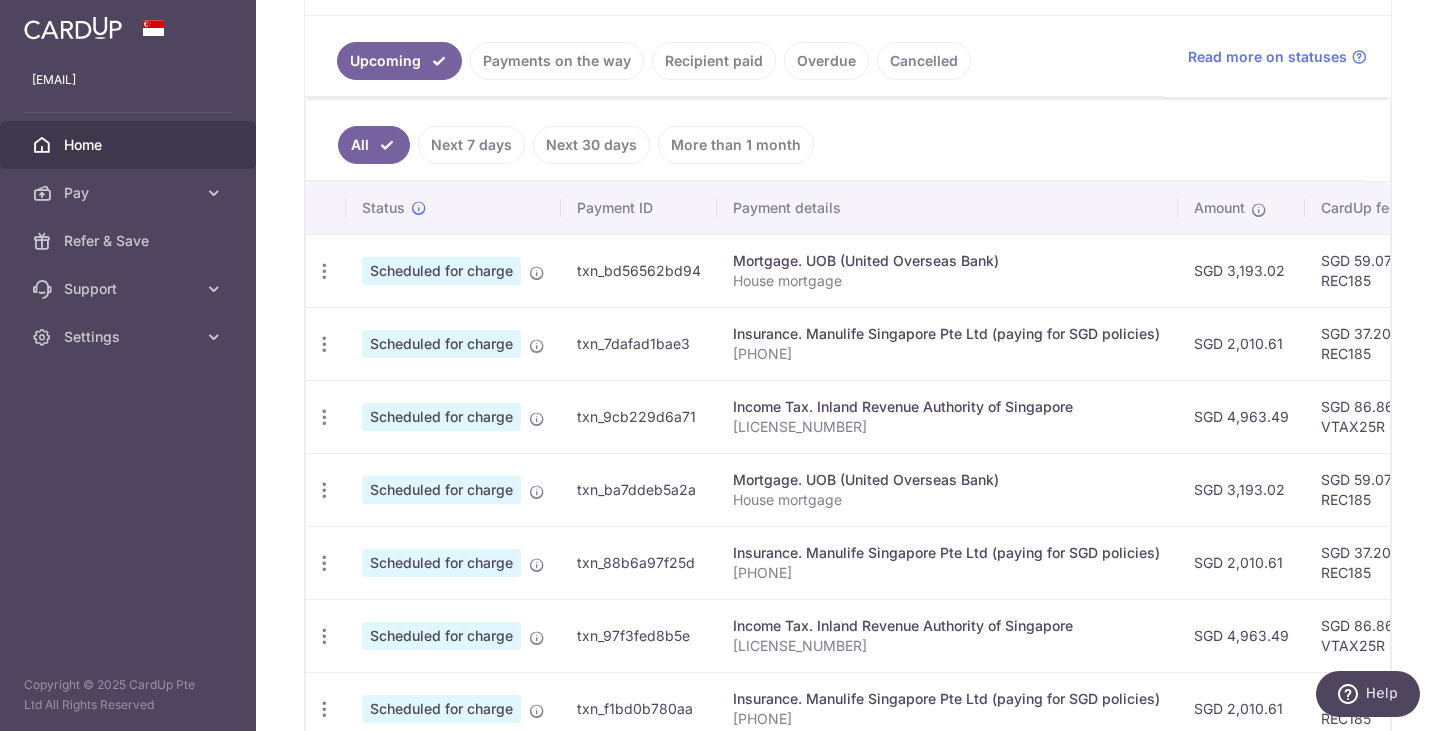 scroll, scrollTop: 825, scrollLeft: 0, axis: vertical 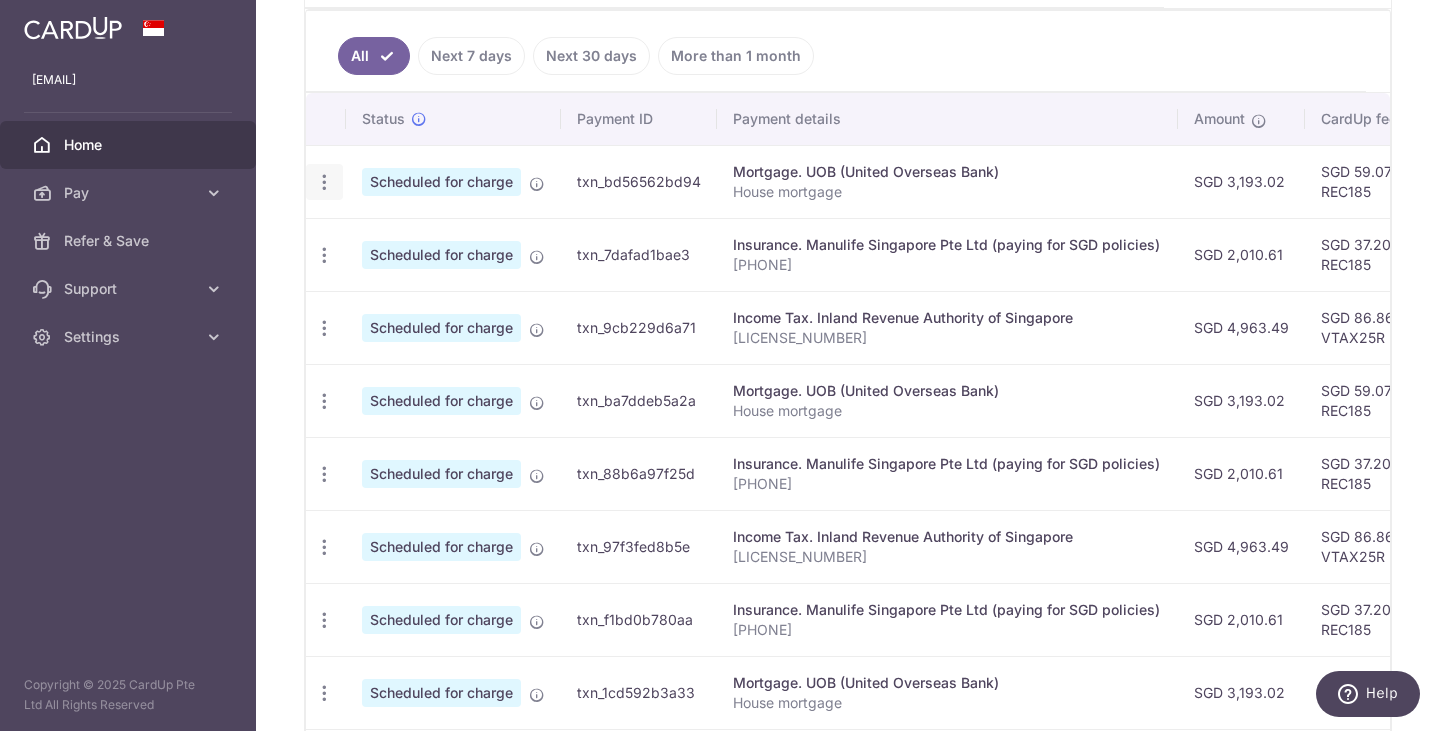click at bounding box center (324, 182) 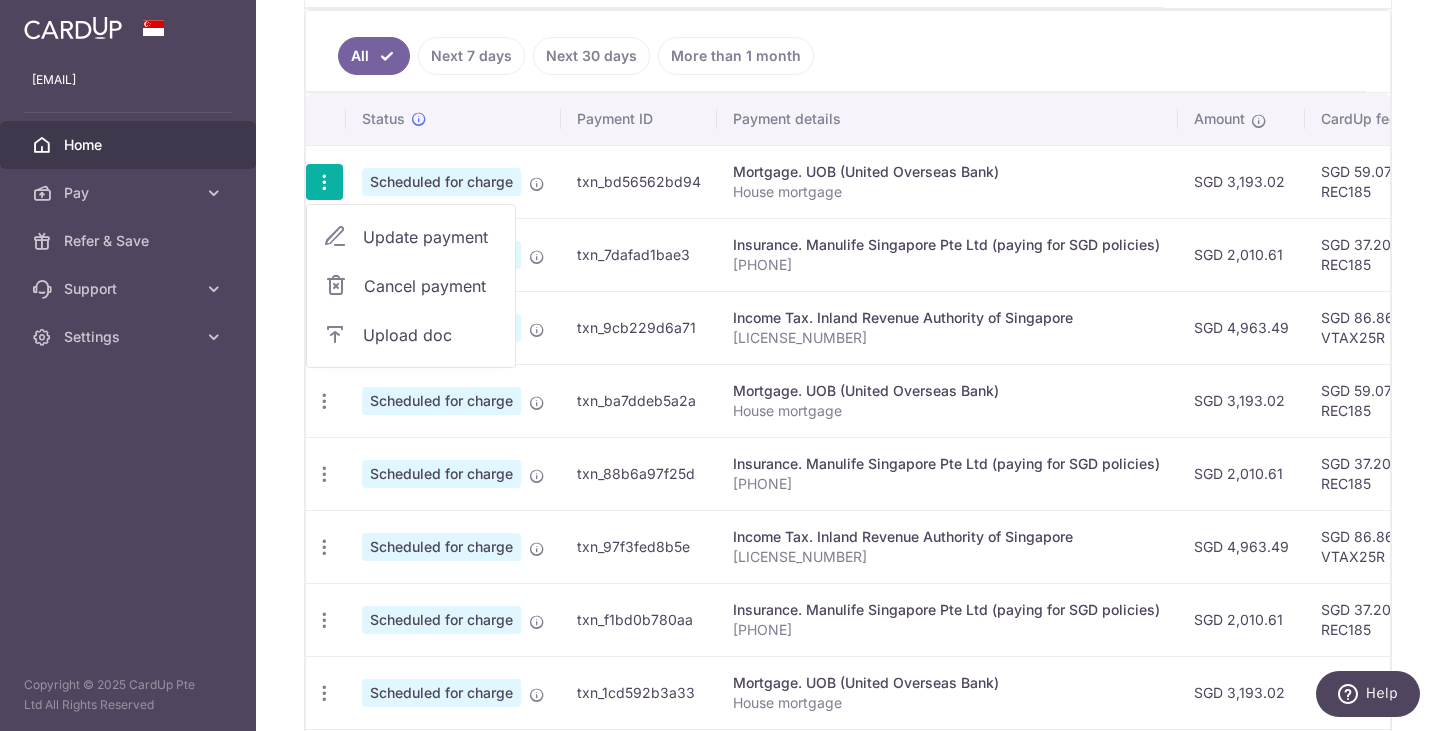 click on "Update payment" at bounding box center (431, 237) 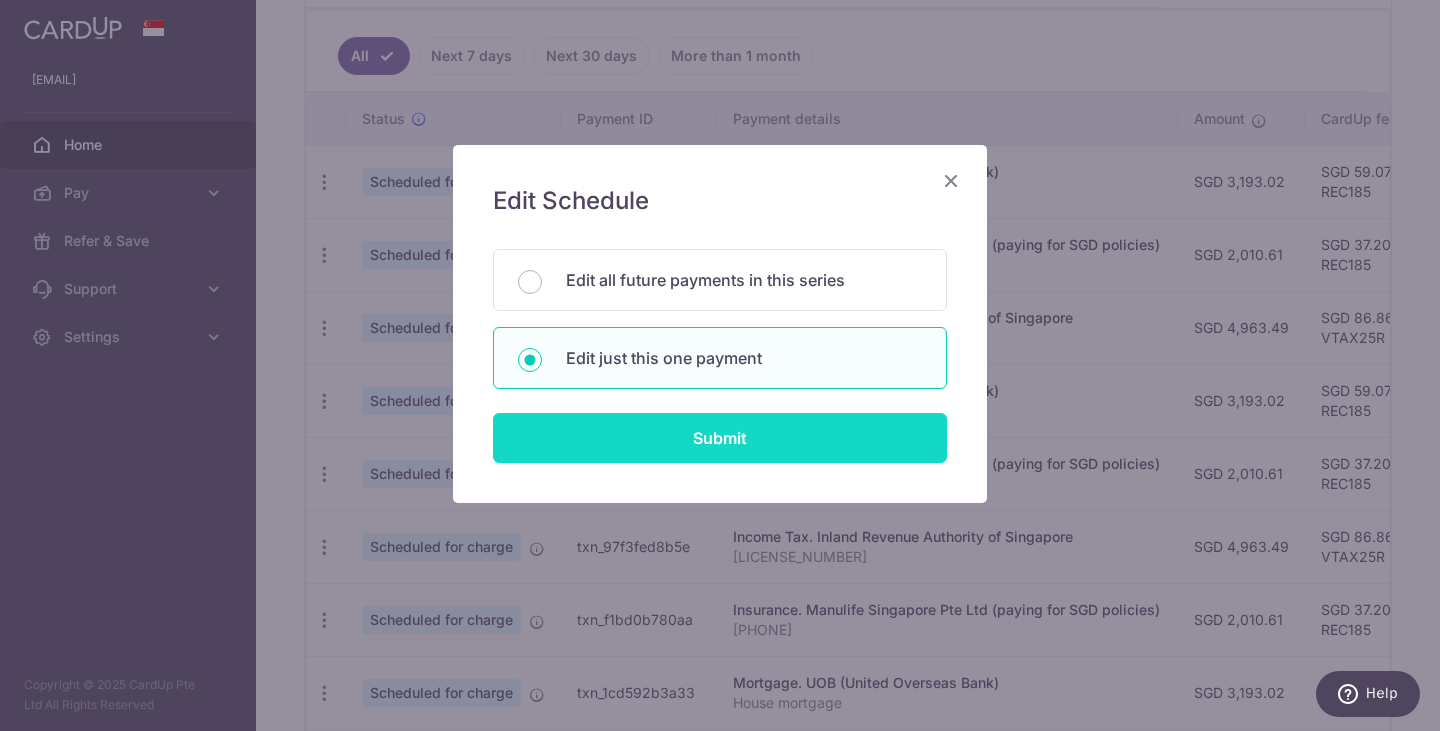 click on "Submit" at bounding box center [720, 438] 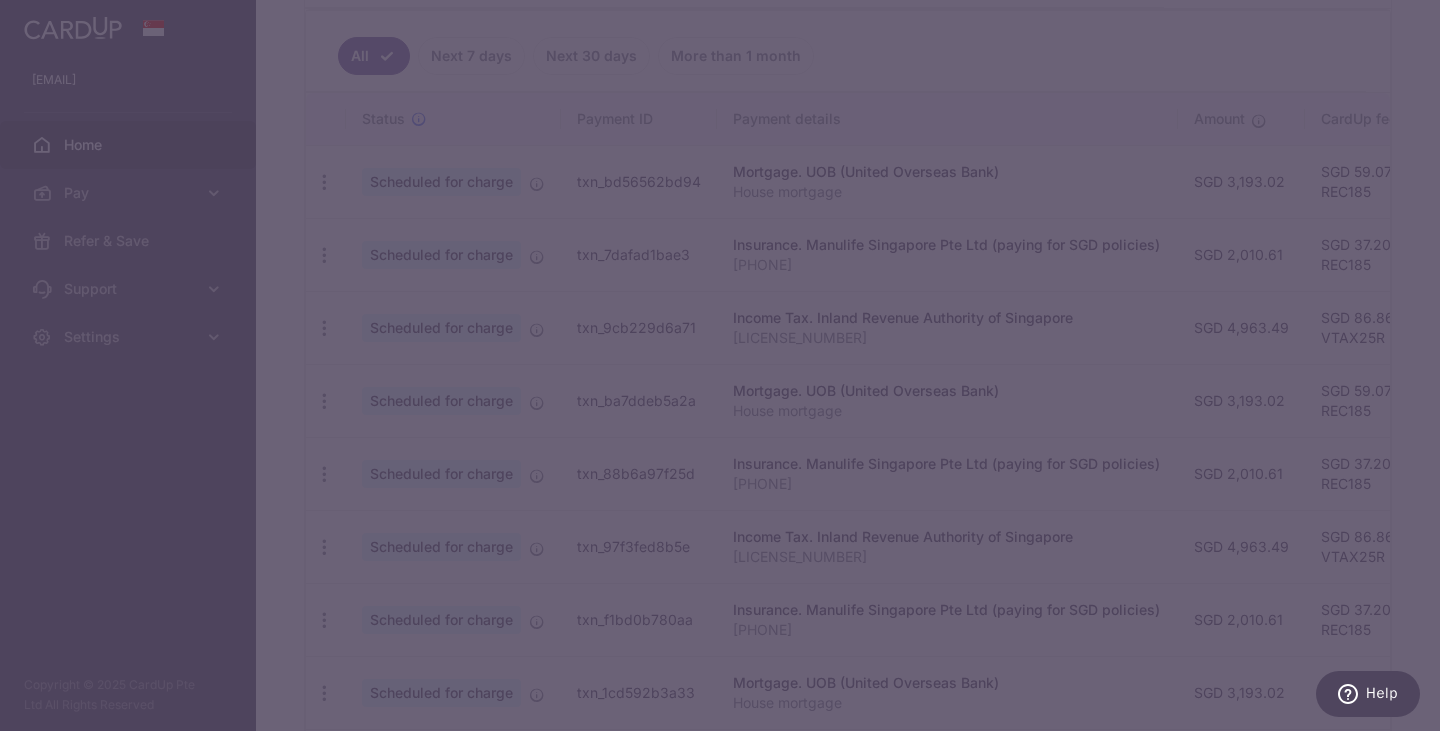 type on "REC185" 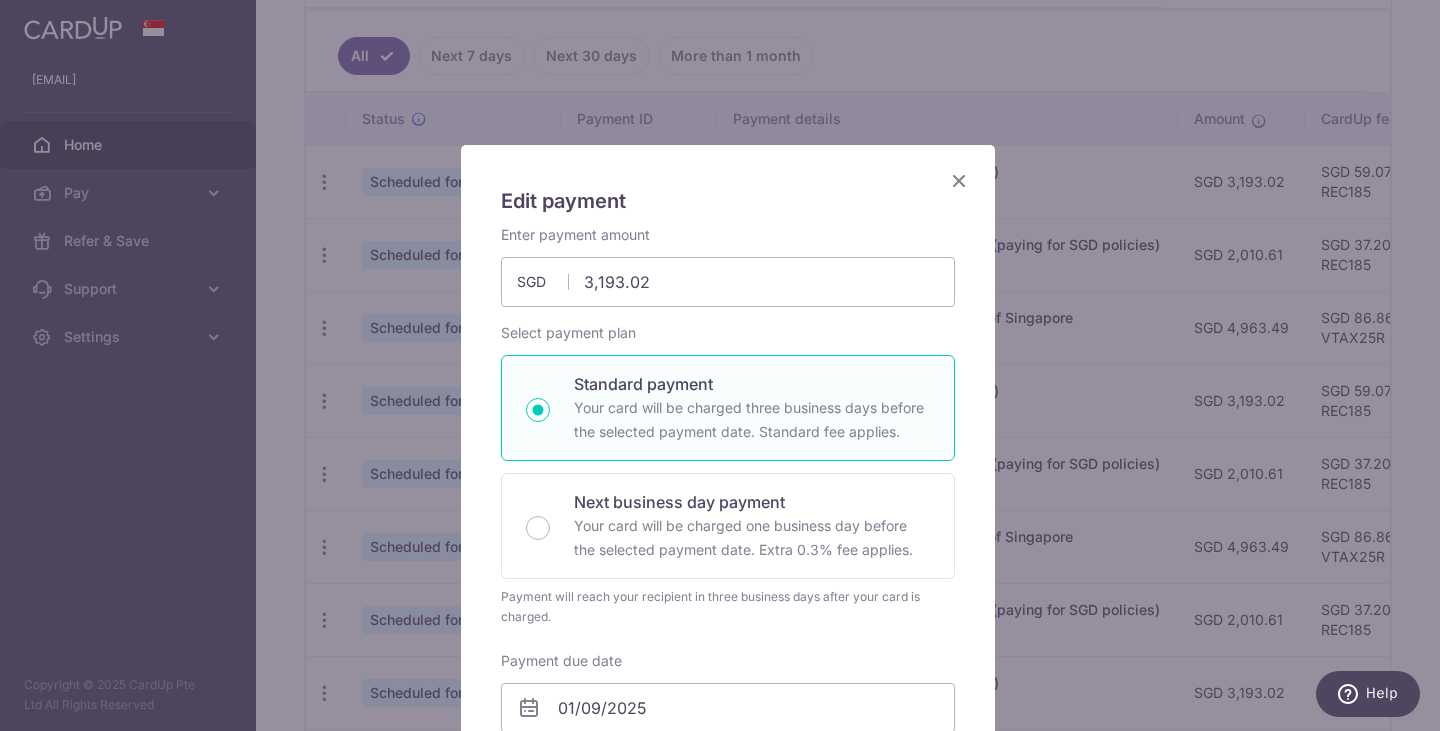 scroll, scrollTop: 200, scrollLeft: 0, axis: vertical 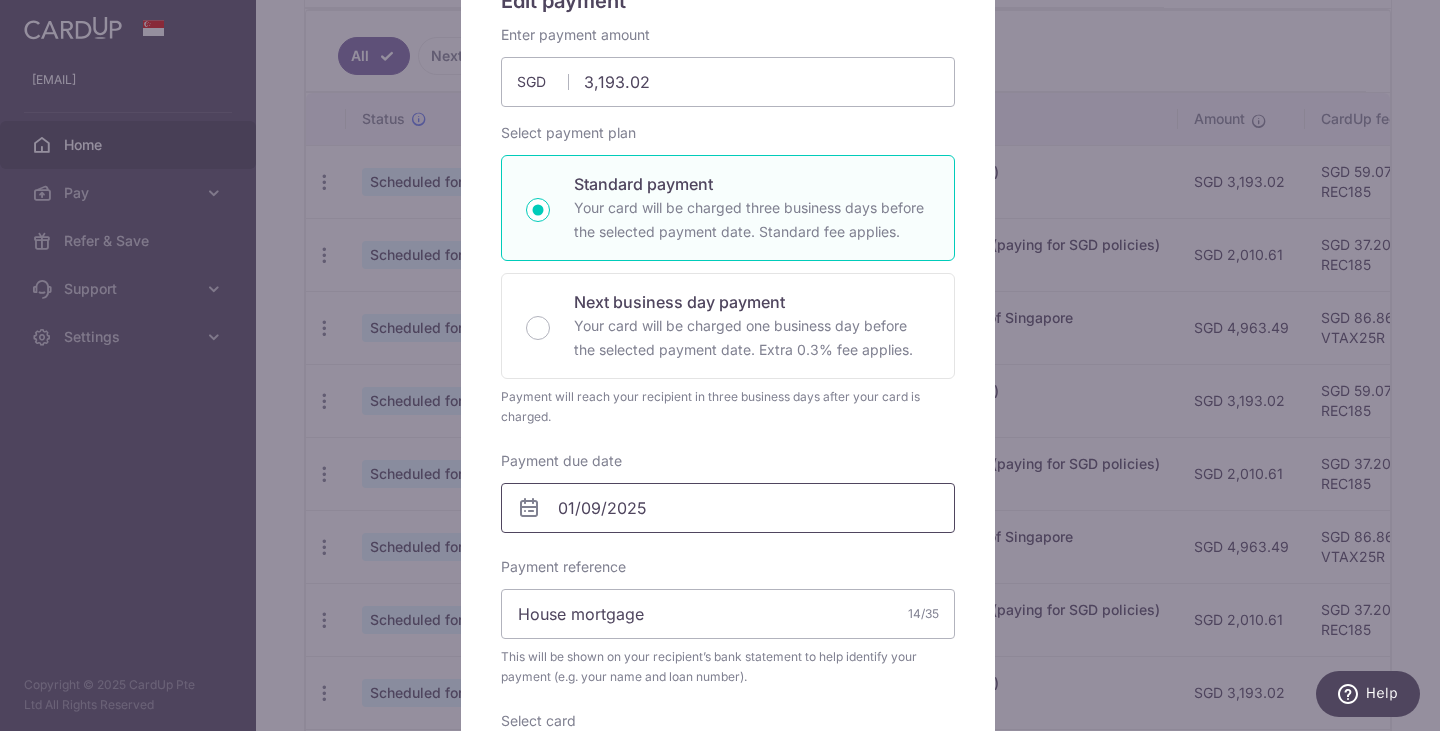 click on "01/09/2025" at bounding box center (728, 508) 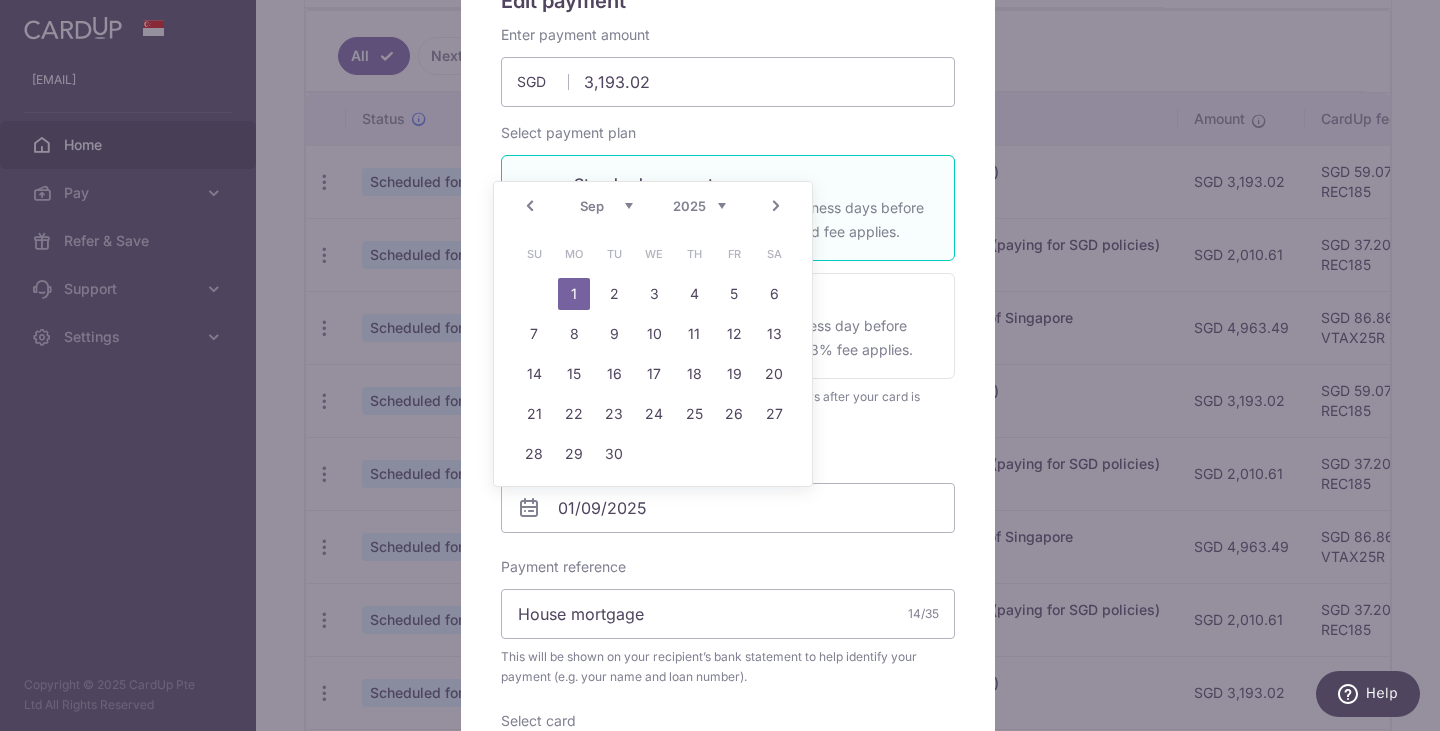 click on "Prev" at bounding box center [530, 206] 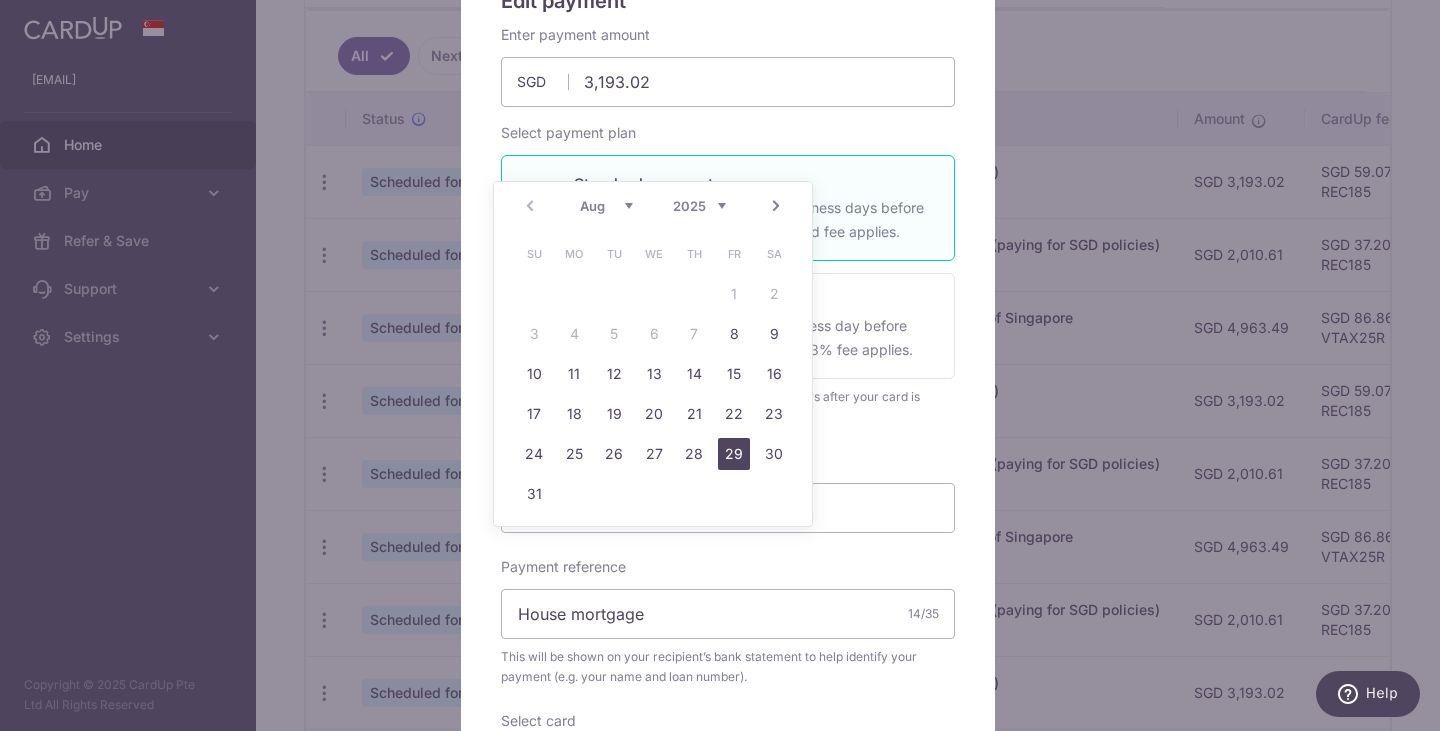 click on "29" at bounding box center [734, 454] 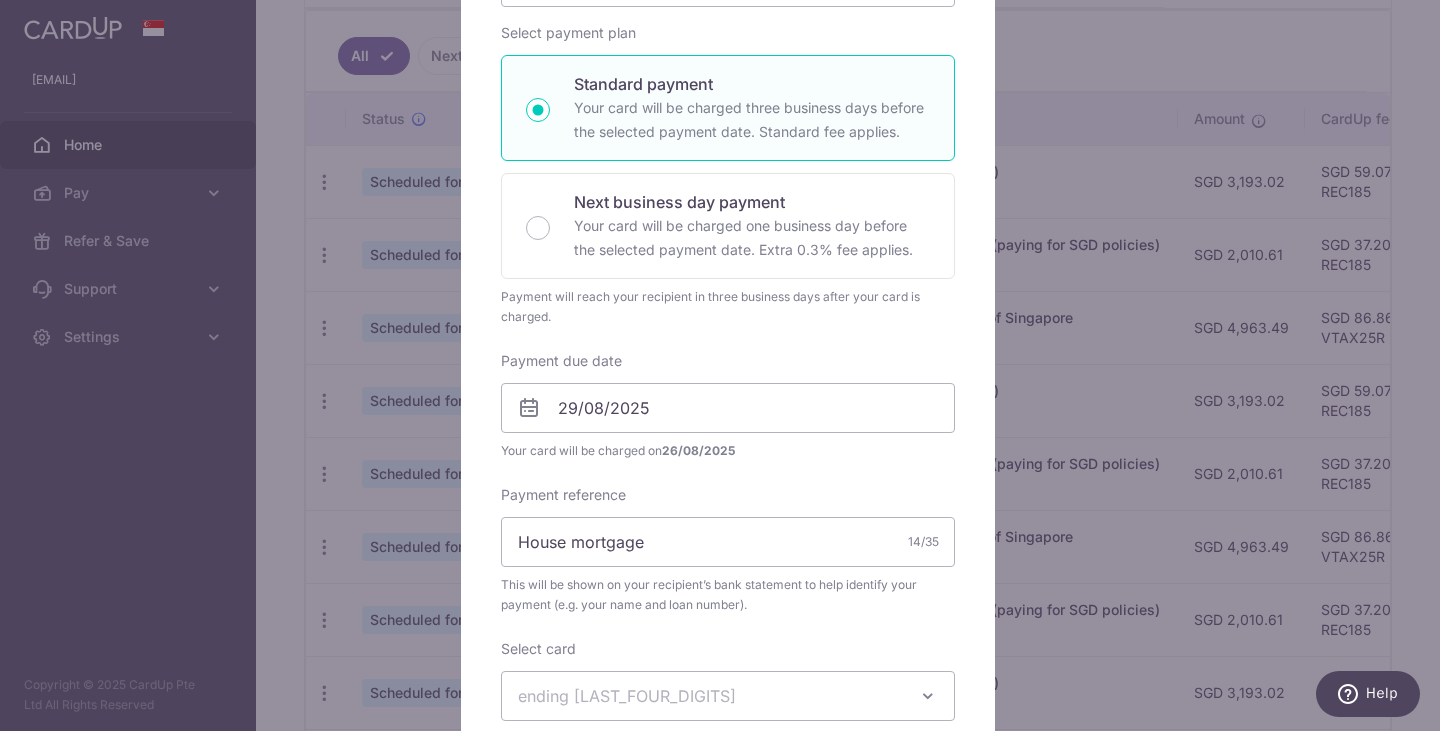 scroll, scrollTop: 600, scrollLeft: 0, axis: vertical 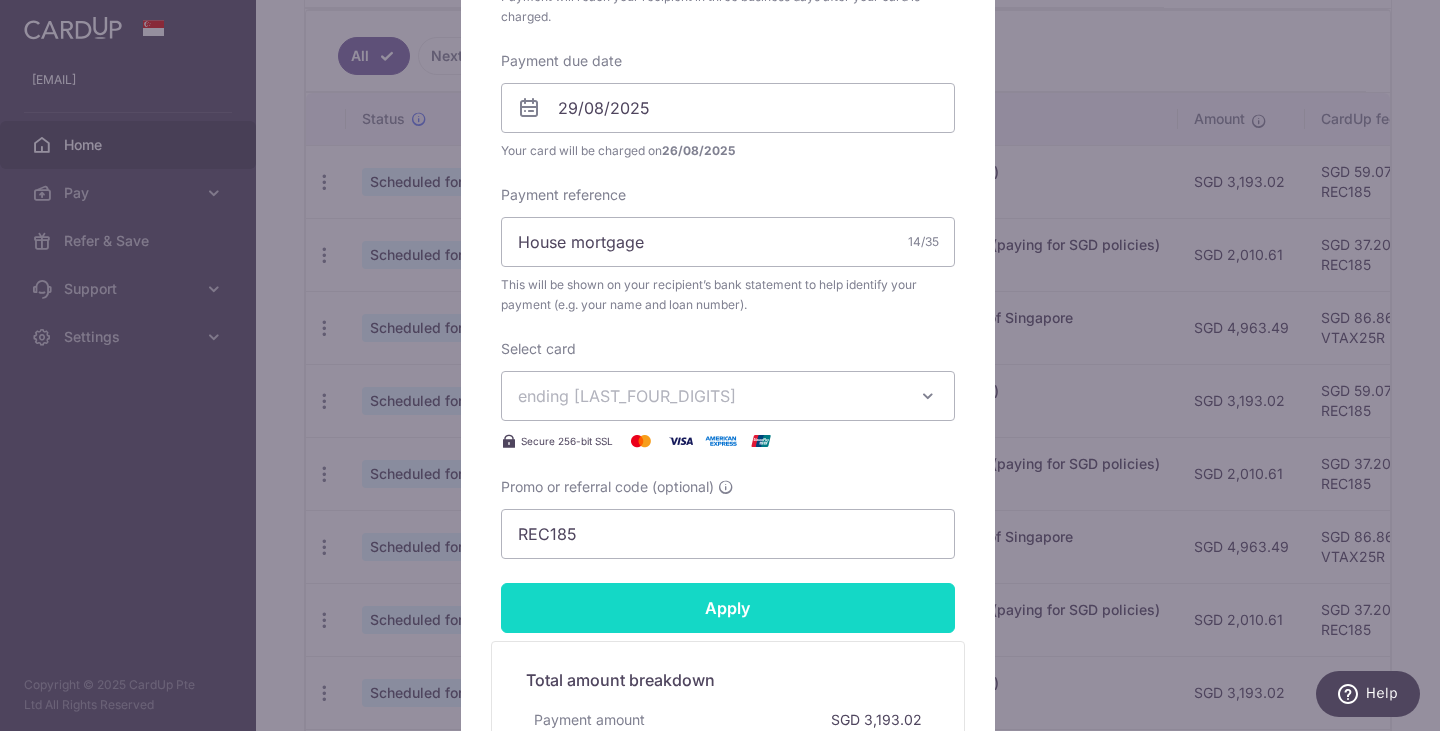 click on "Apply" at bounding box center (728, 608) 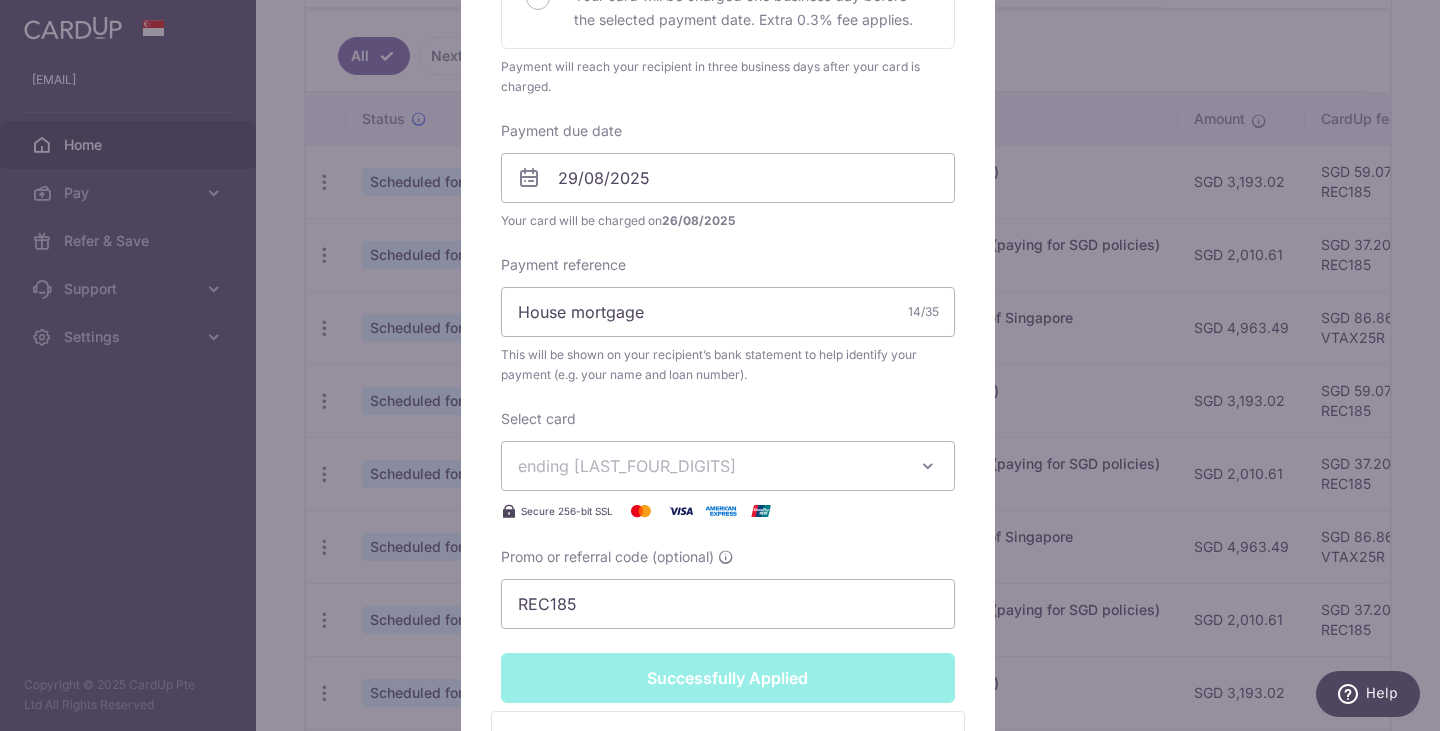 type on "Successfully Applied" 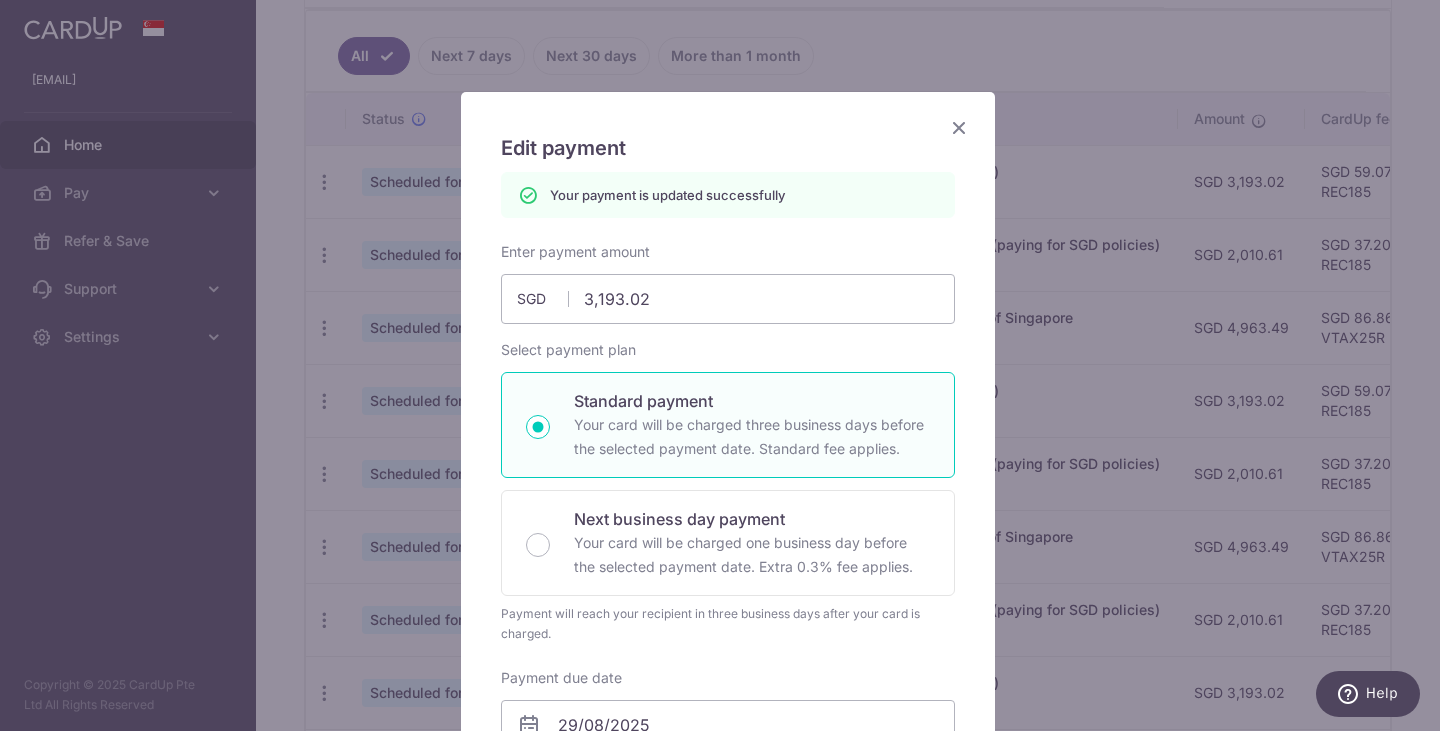 scroll, scrollTop: 0, scrollLeft: 0, axis: both 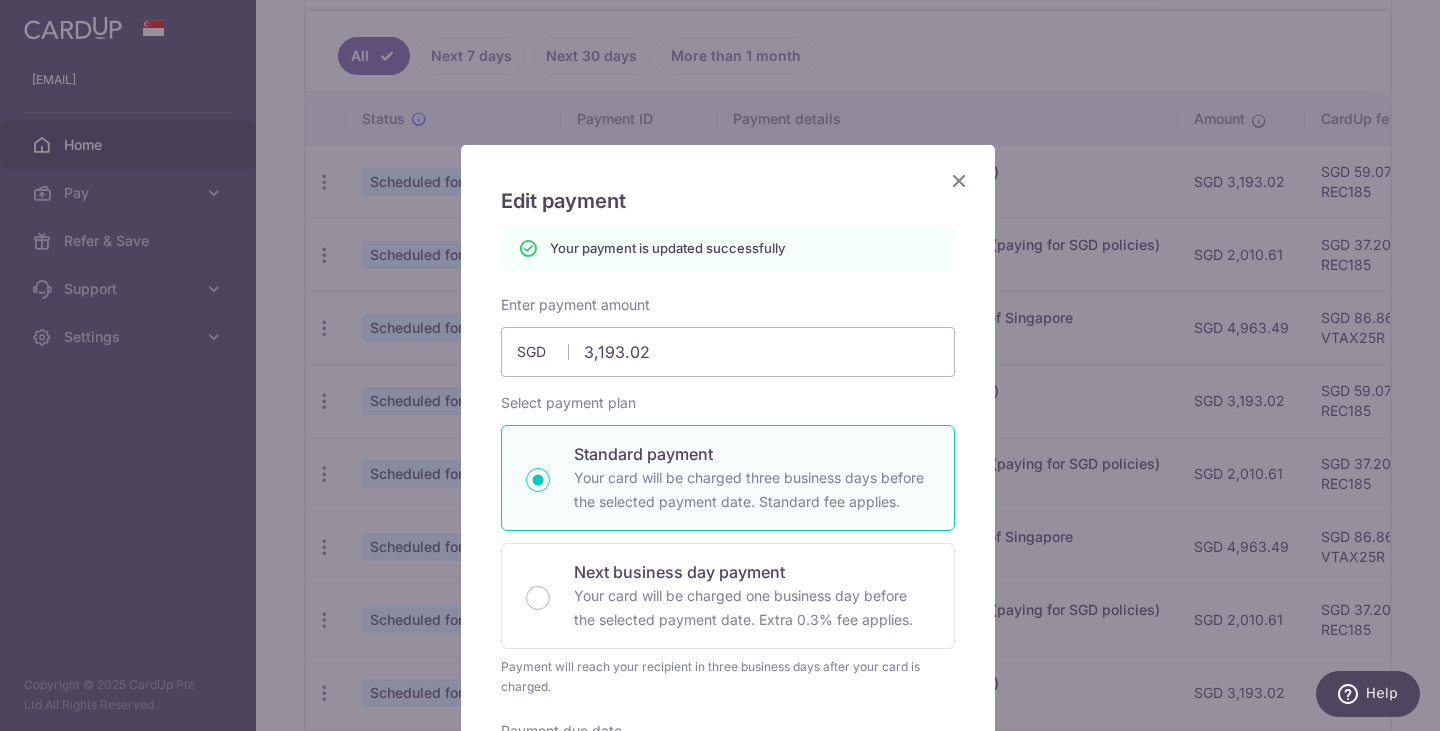 click at bounding box center (959, 180) 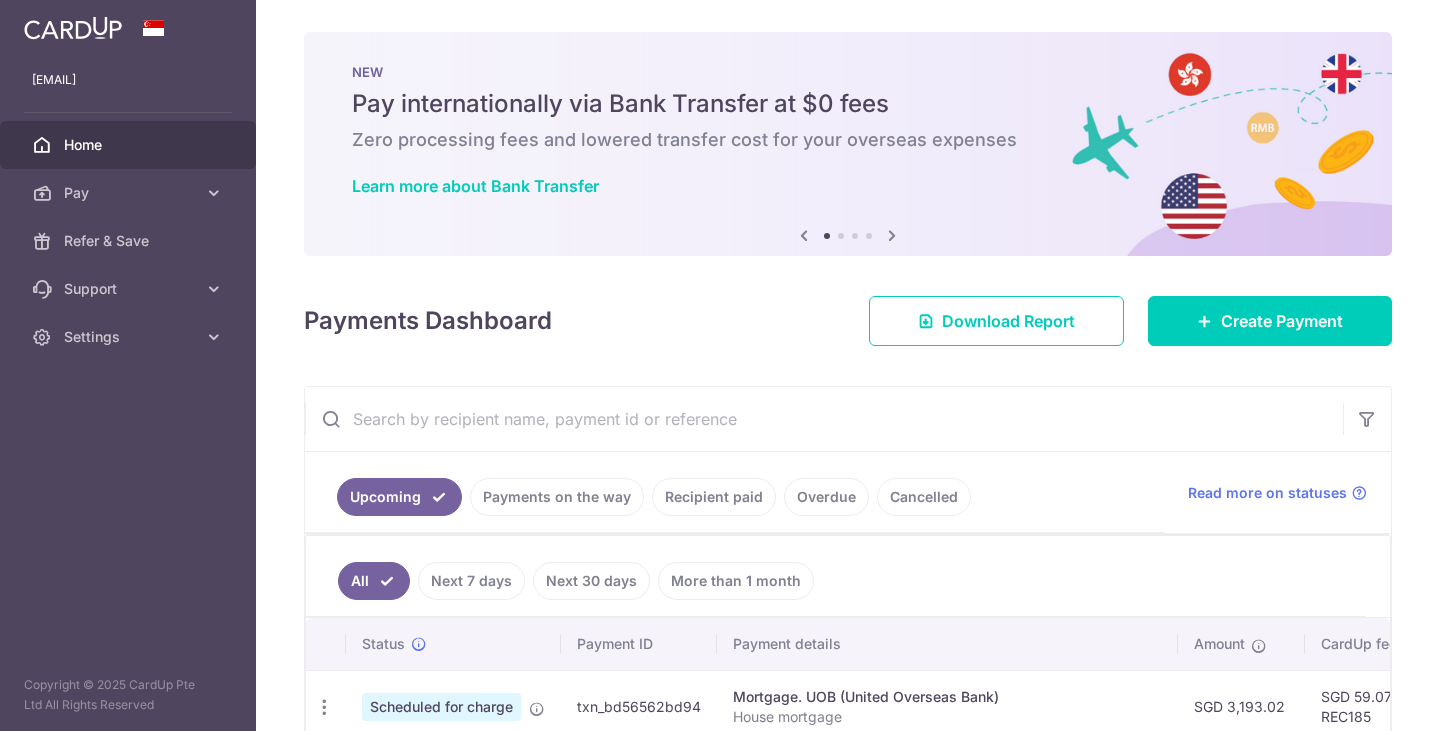 scroll, scrollTop: 0, scrollLeft: 0, axis: both 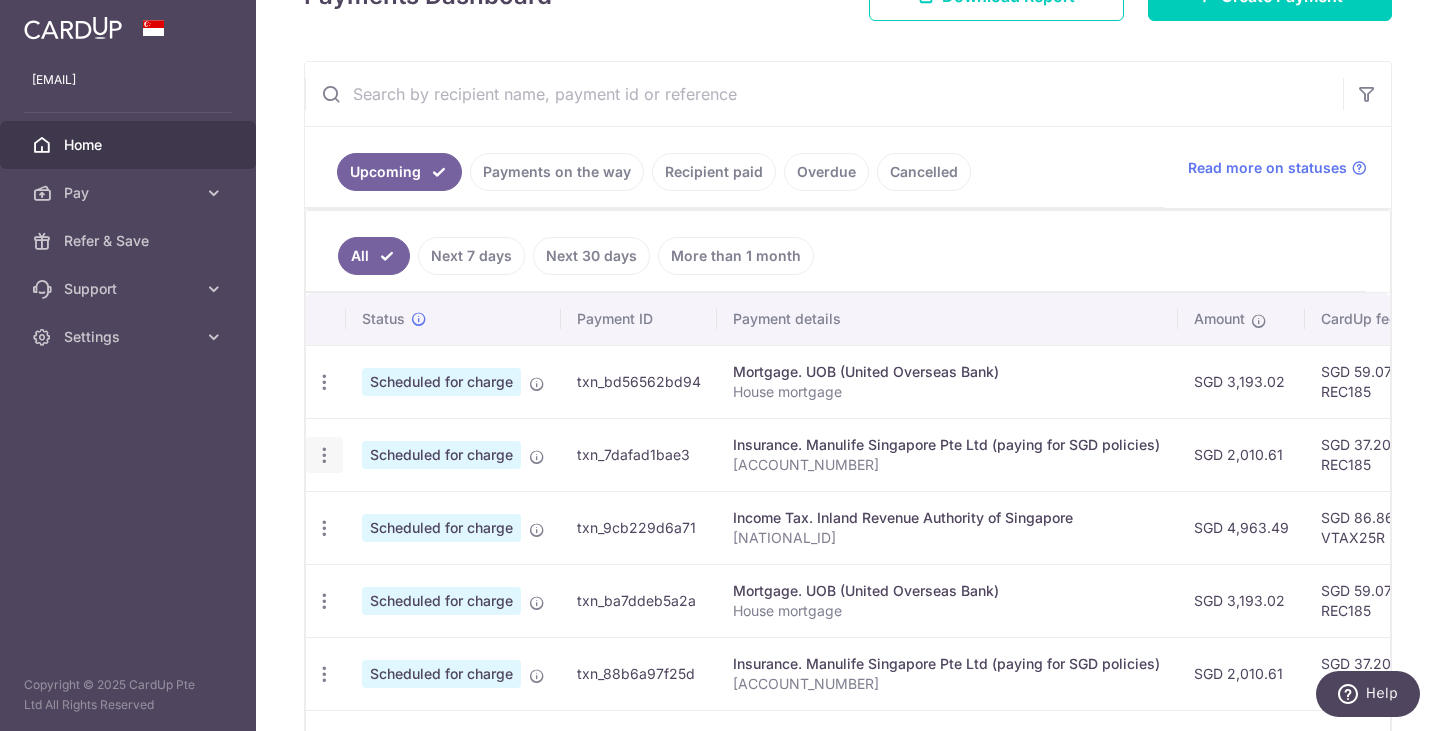 click on "Update payment
Cancel payment" at bounding box center [324, 455] 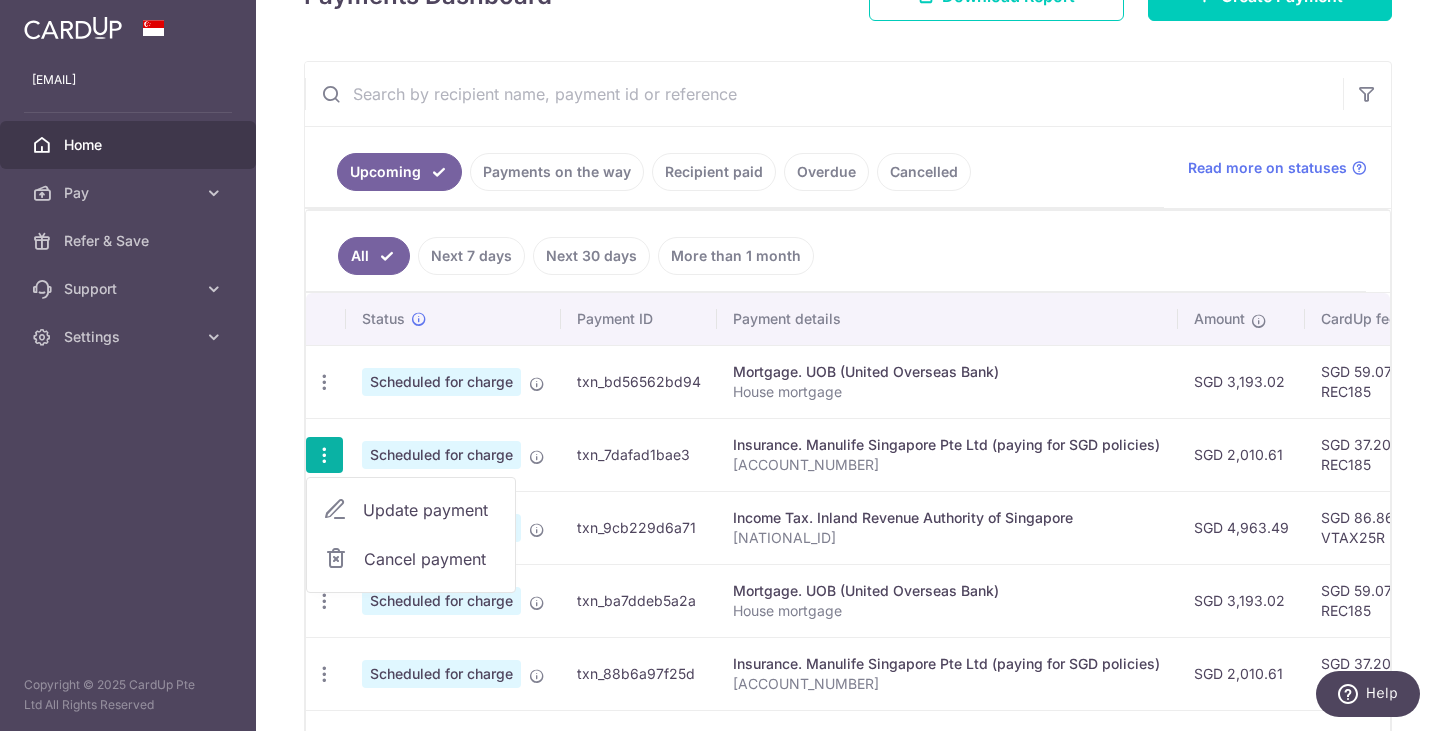 click on "Update payment" at bounding box center [411, 510] 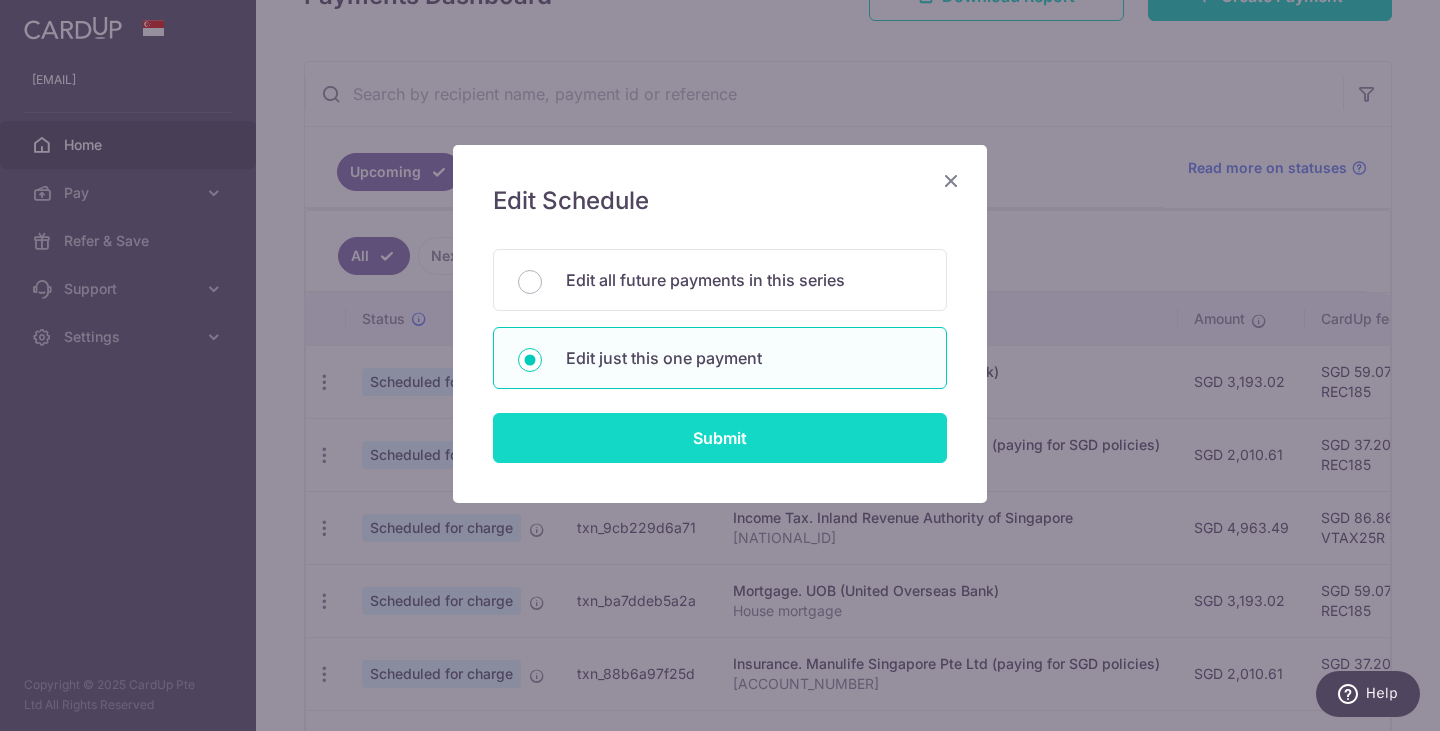 click on "Submit" at bounding box center (720, 438) 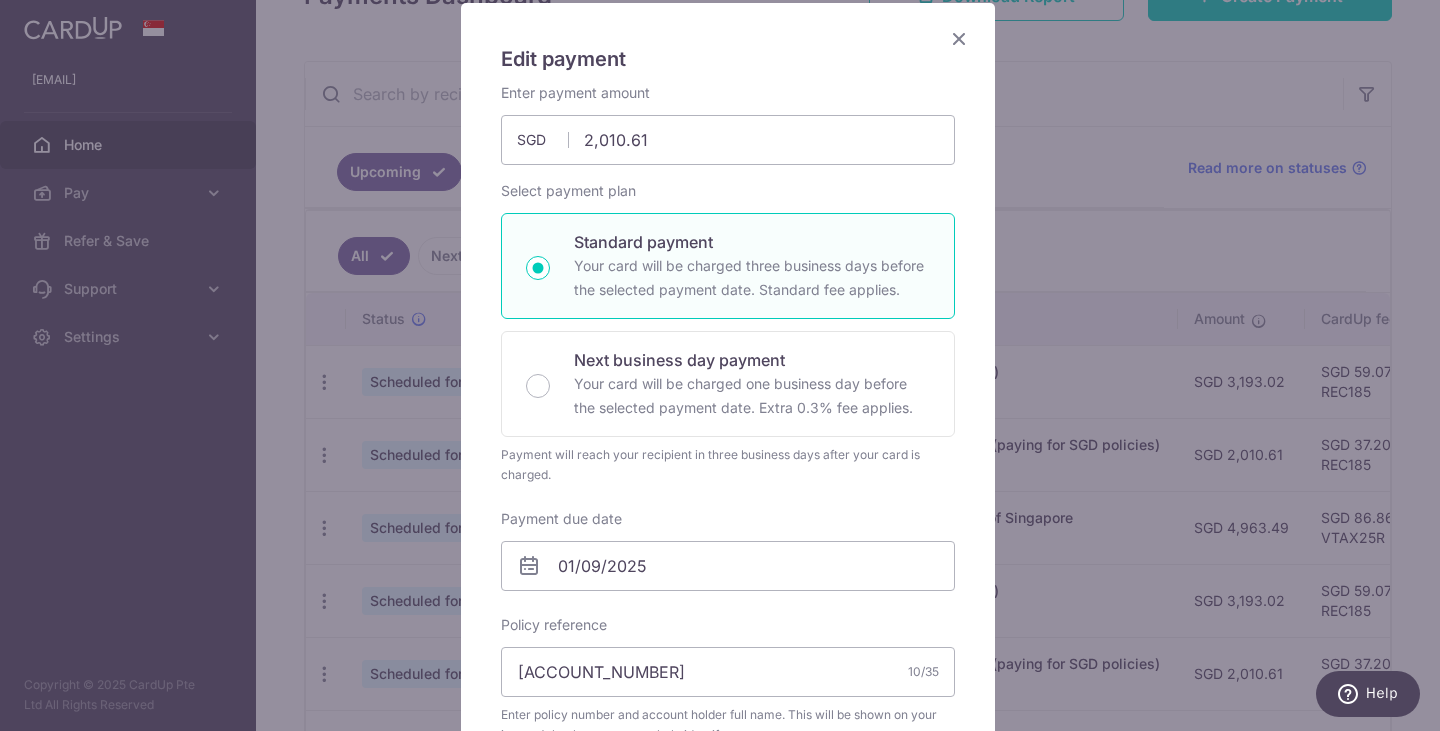 scroll, scrollTop: 200, scrollLeft: 0, axis: vertical 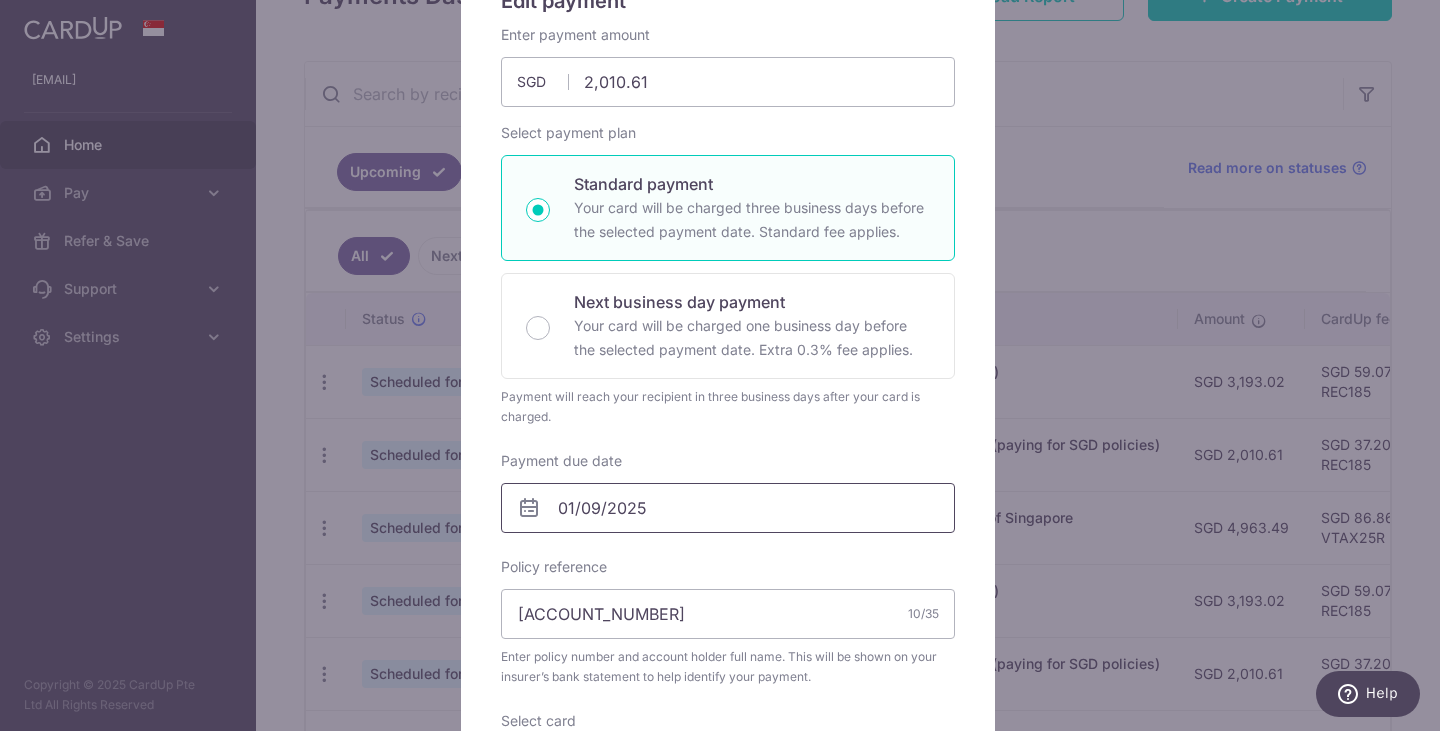 click on "01/09/2025" at bounding box center [728, 508] 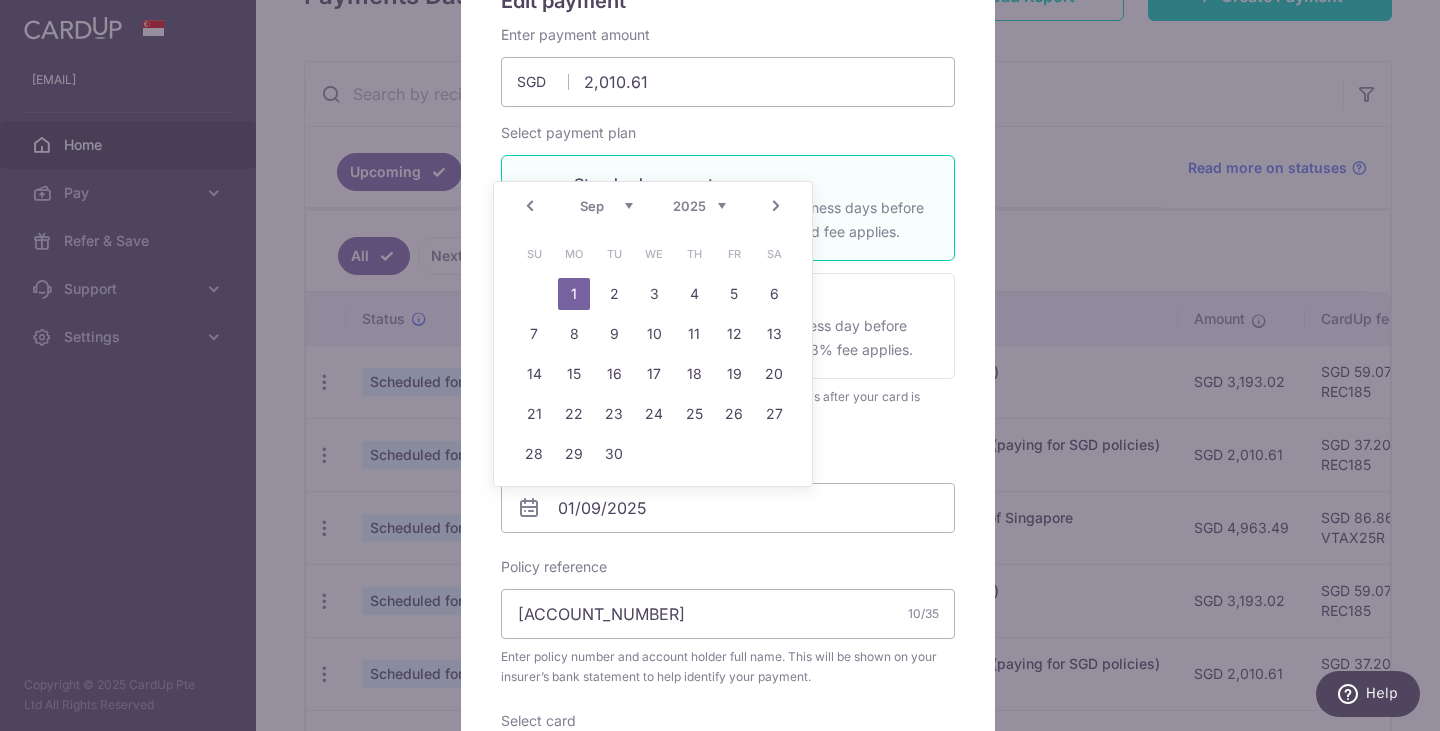 click on "Prev" at bounding box center (530, 206) 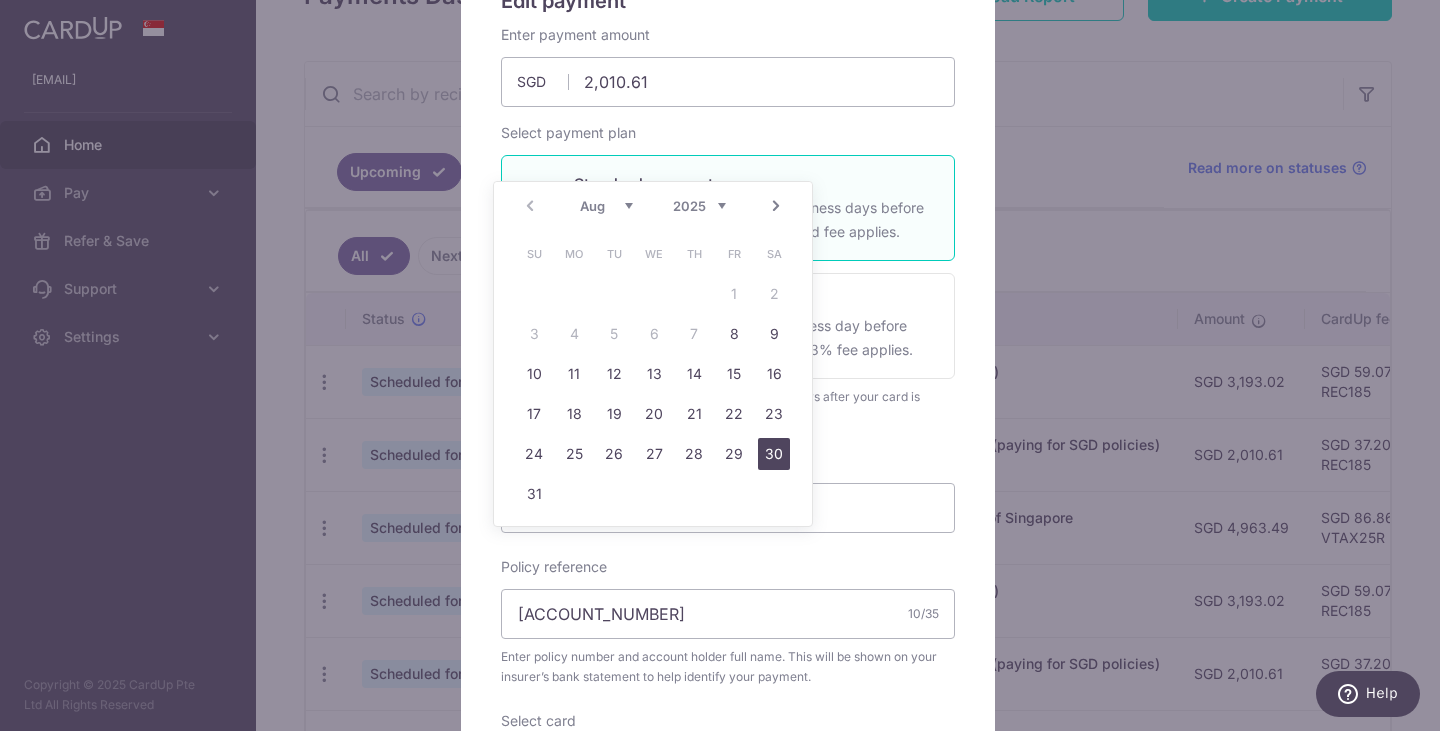 click on "30" at bounding box center (774, 454) 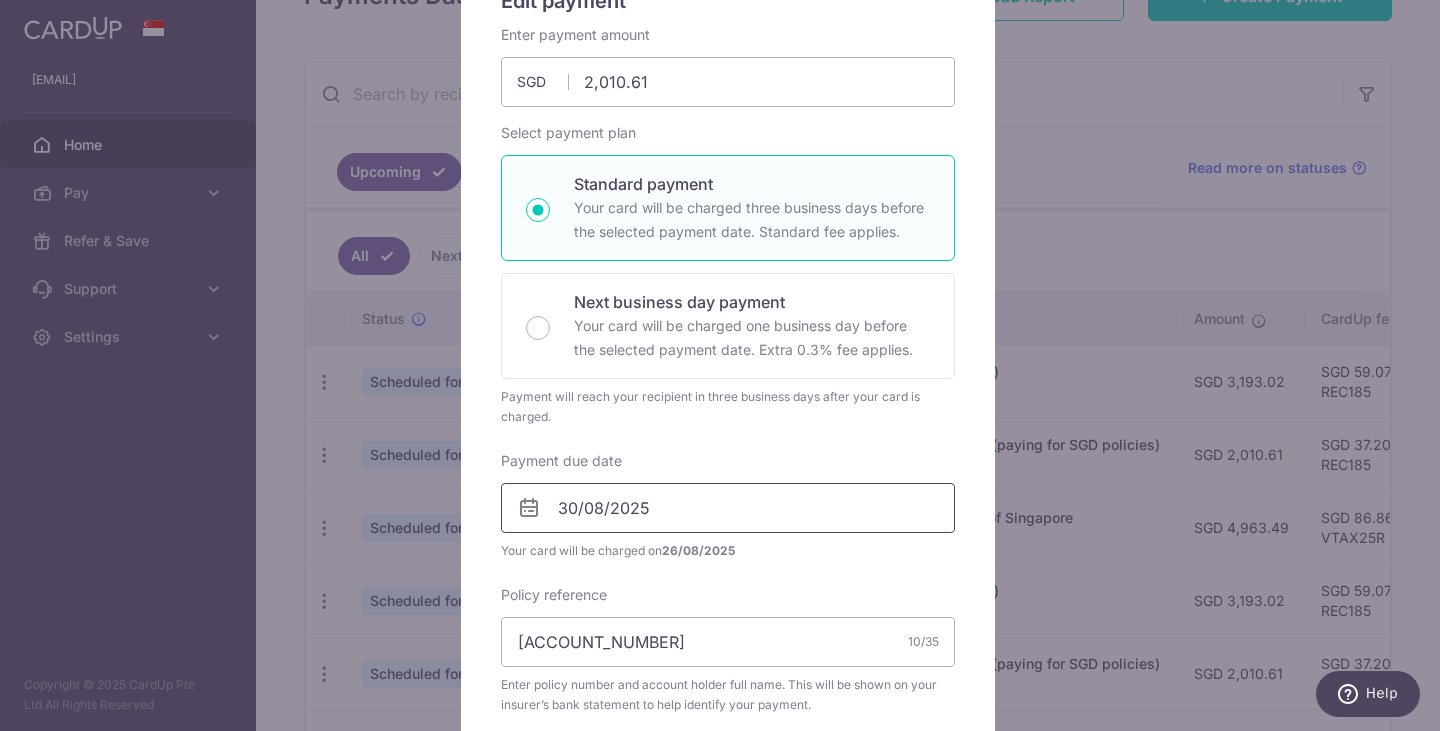 click on "30/08/2025" at bounding box center [728, 508] 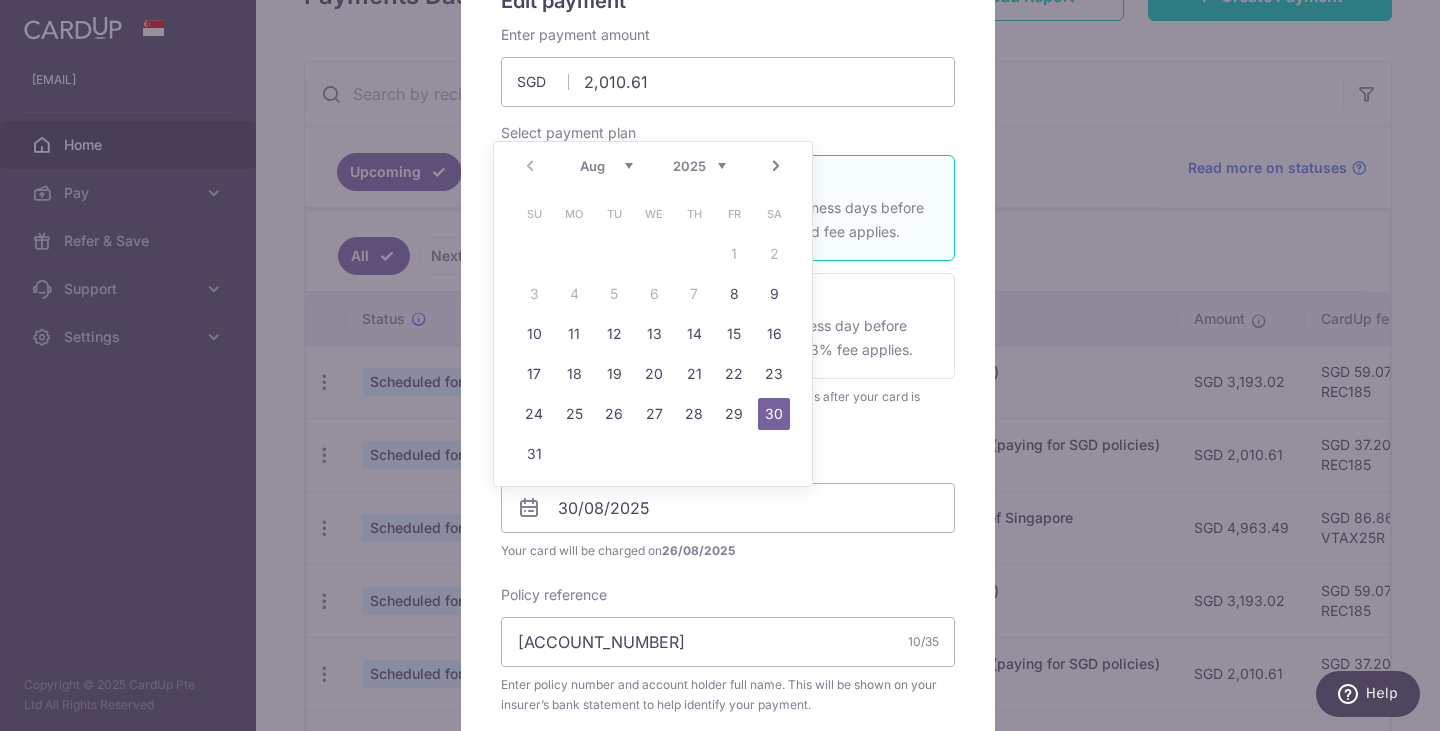click on "Edit payment
By clicking apply,  you will make changes to all   payments to  Manulife Singapore Pte Ltd (paying for SGD policies)  scheduled from
.
By clicking below, you confirm you are editing this payment to  Manulife Singapore Pte Ltd (paying for SGD policies)  on
01/09/2025 ." at bounding box center [728, 624] 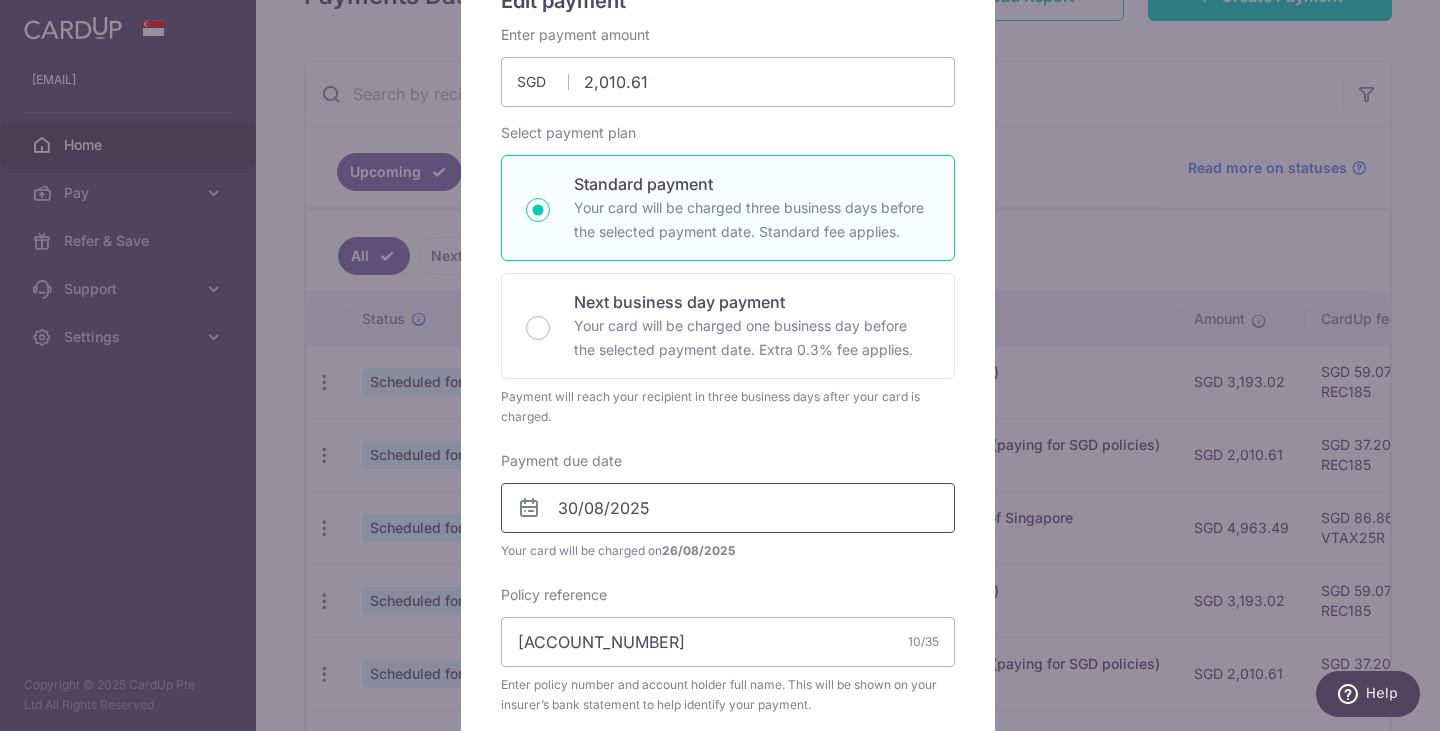 click on "30/08/2025" at bounding box center (728, 508) 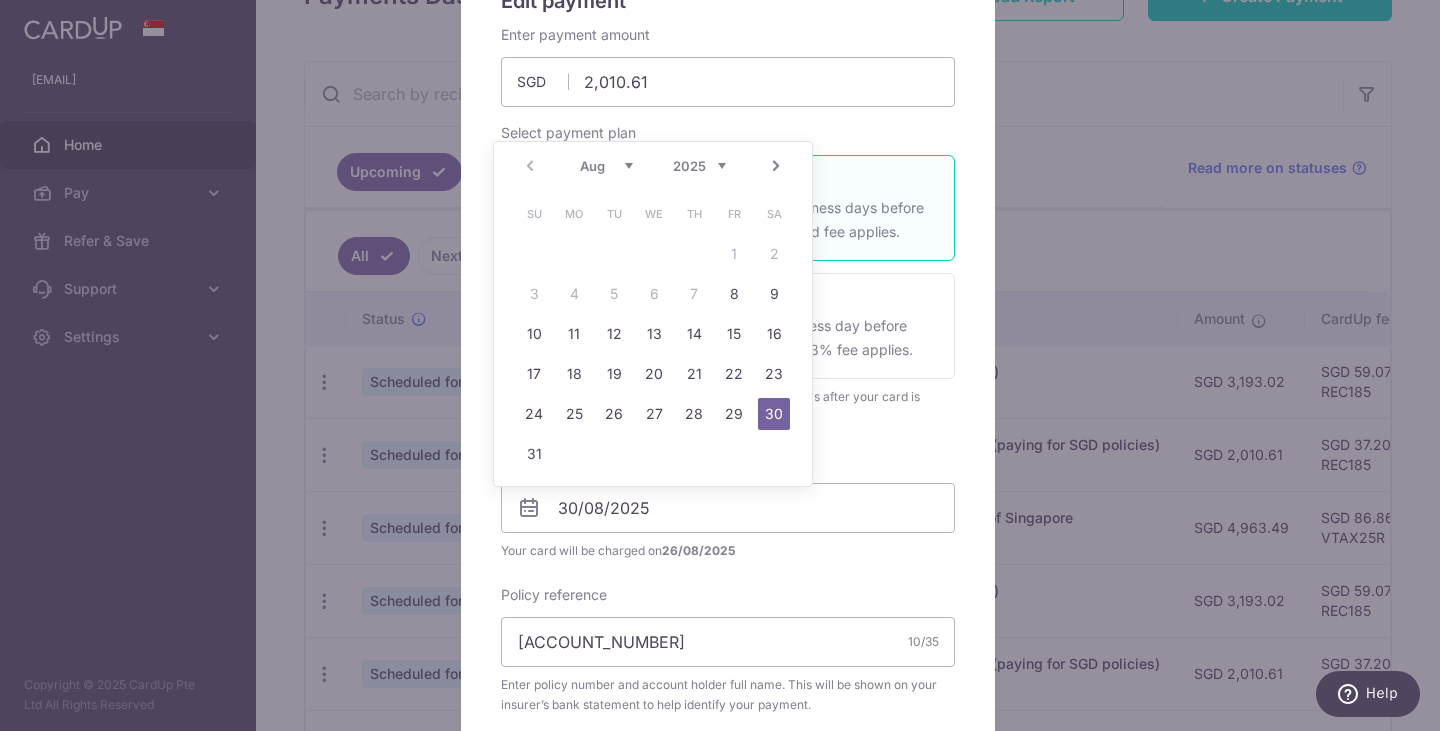 click on "Next" at bounding box center (776, 166) 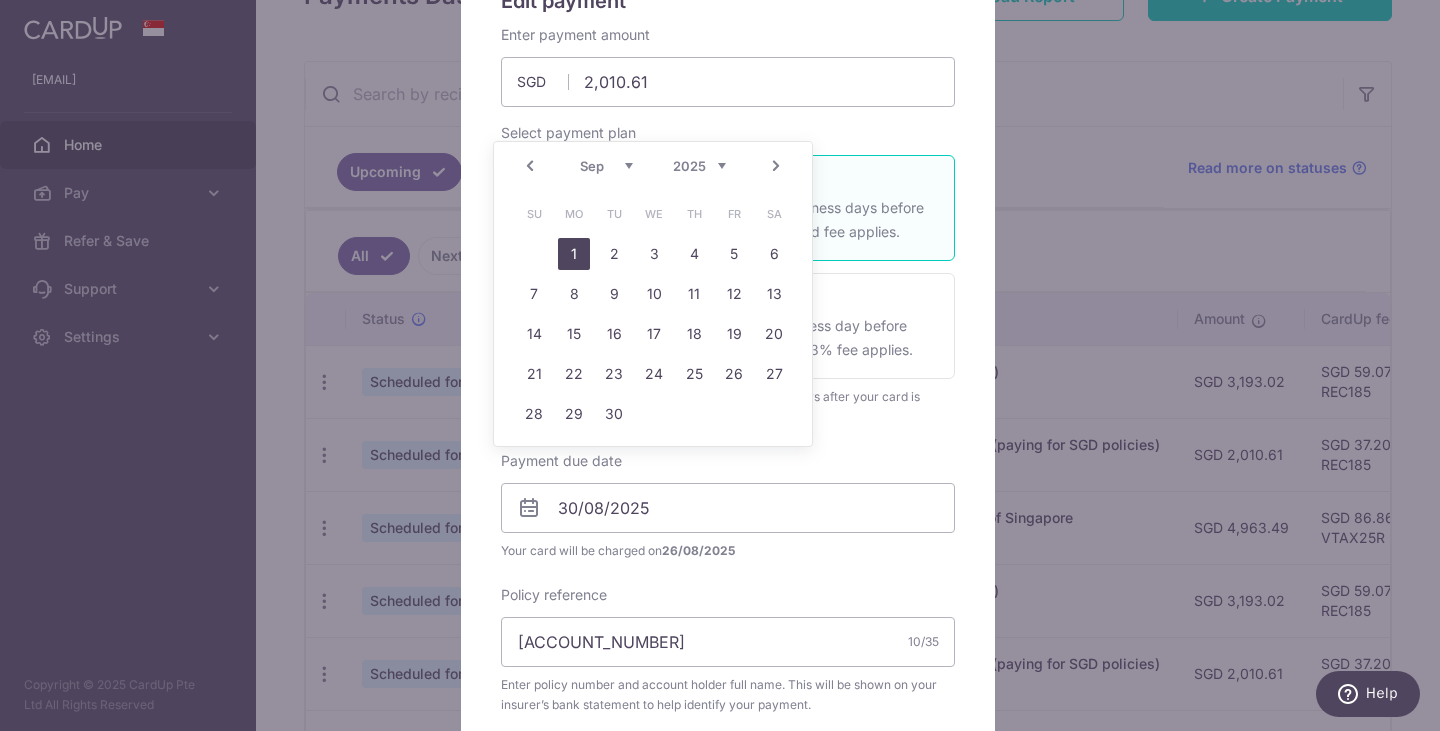 click on "1" at bounding box center (574, 254) 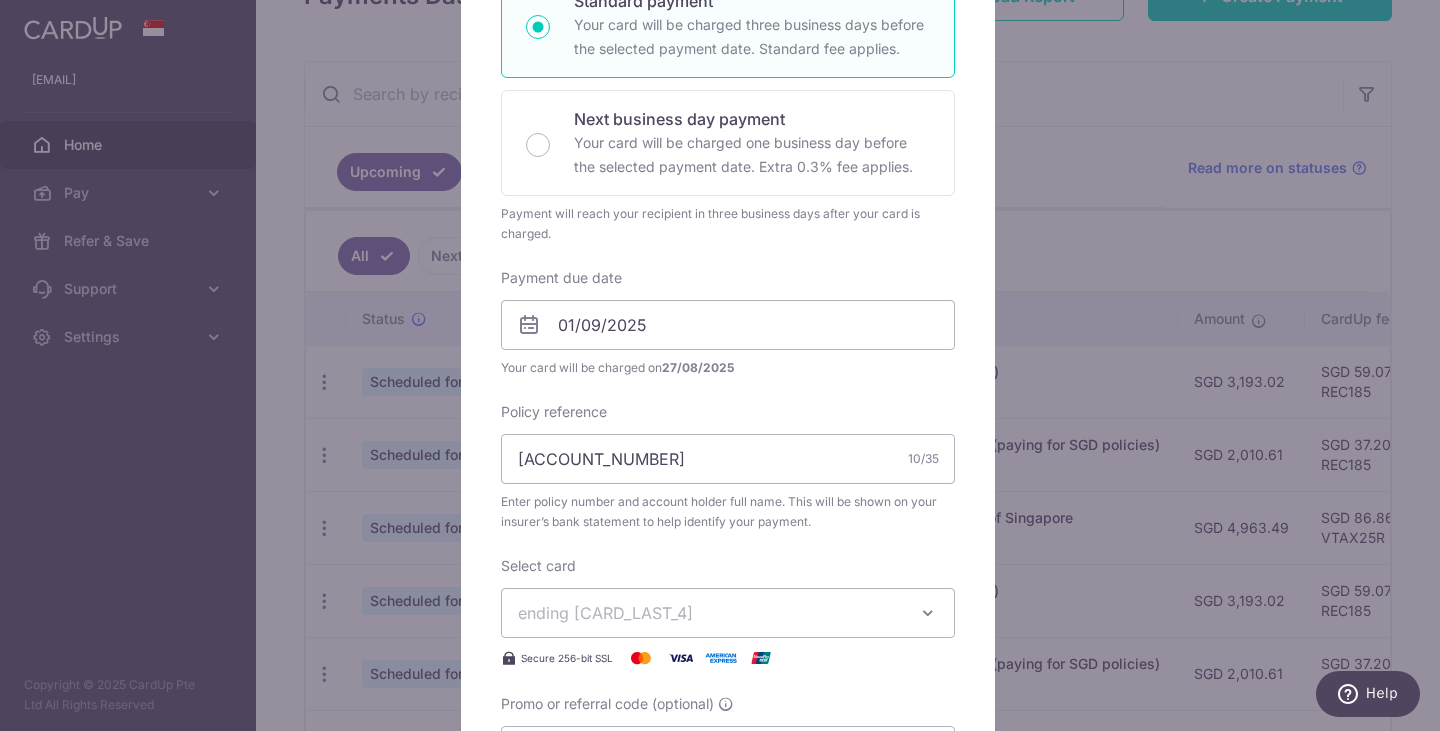 scroll, scrollTop: 600, scrollLeft: 0, axis: vertical 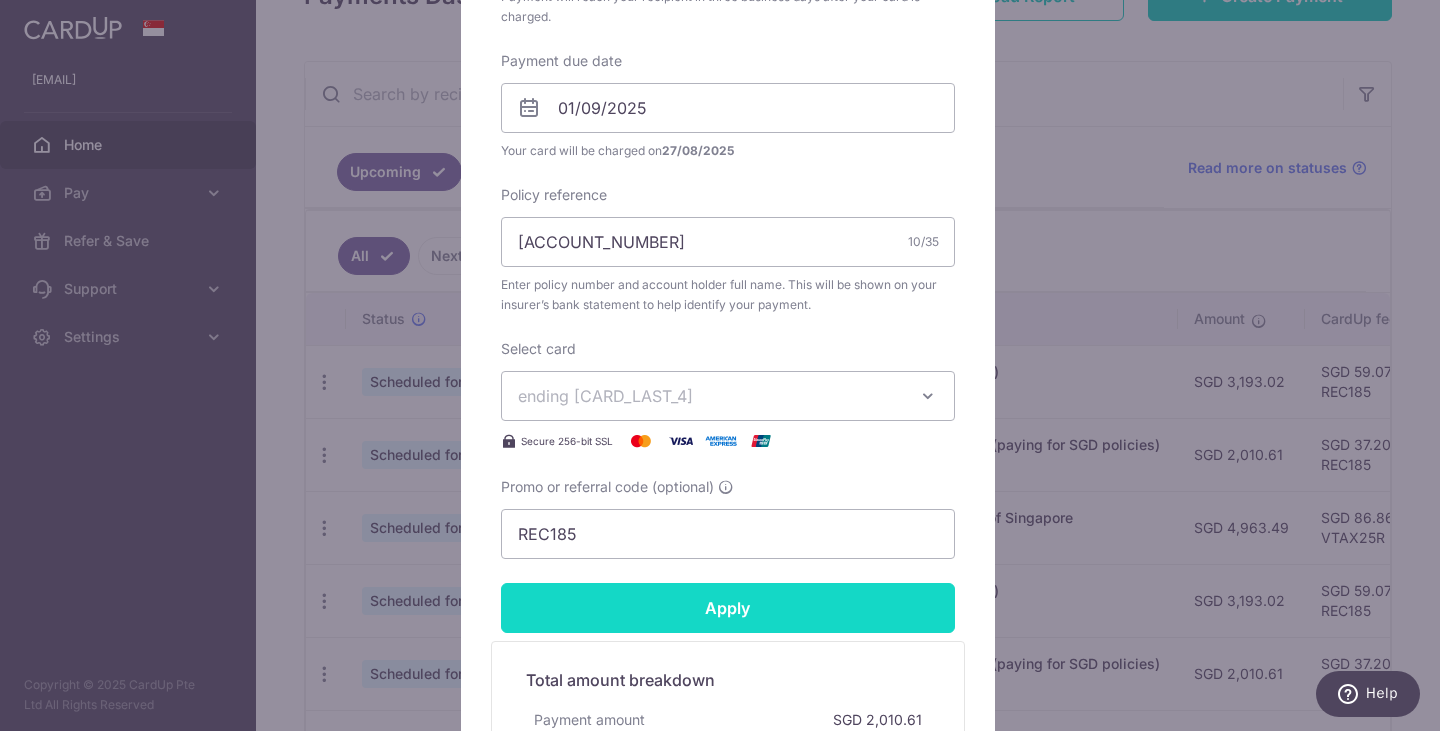 click on "Apply" at bounding box center [728, 608] 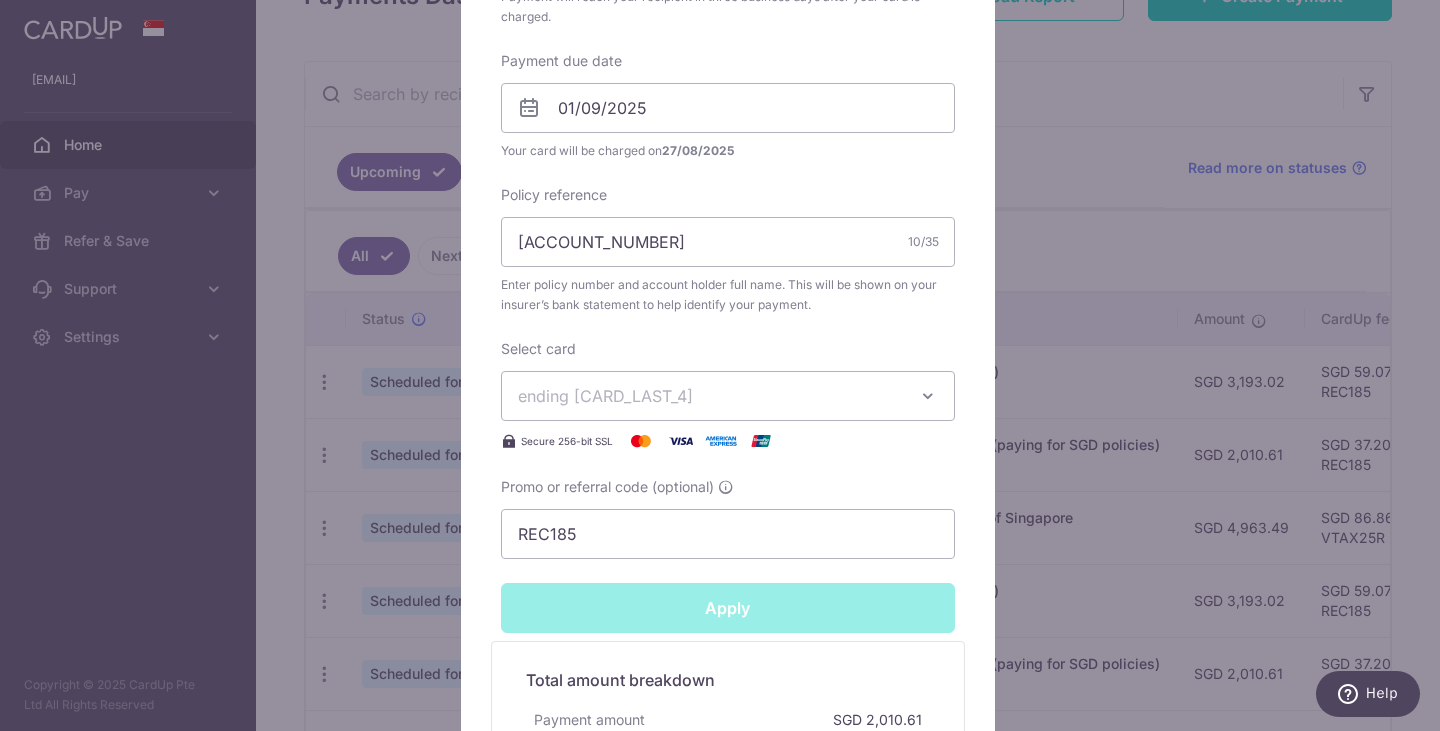 type on "Successfully Applied" 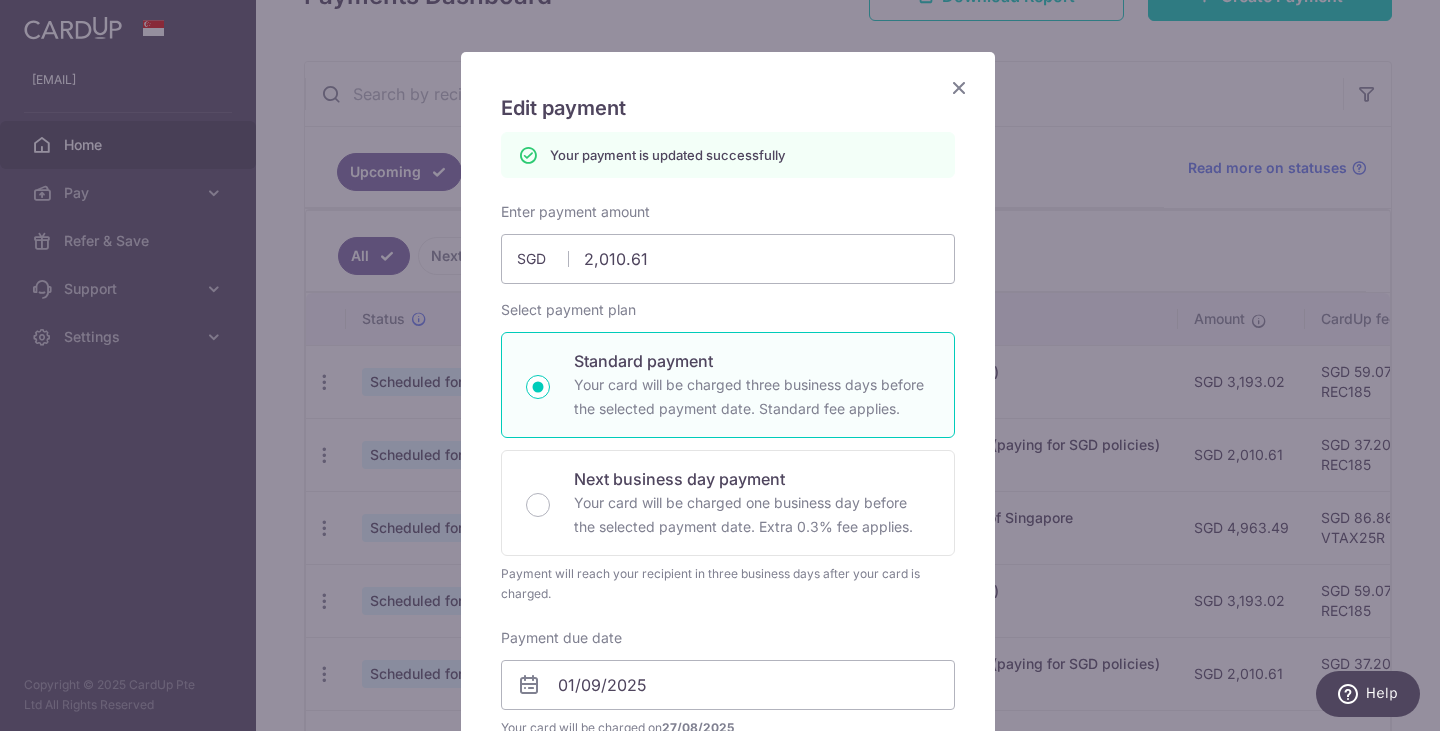 scroll, scrollTop: 70, scrollLeft: 0, axis: vertical 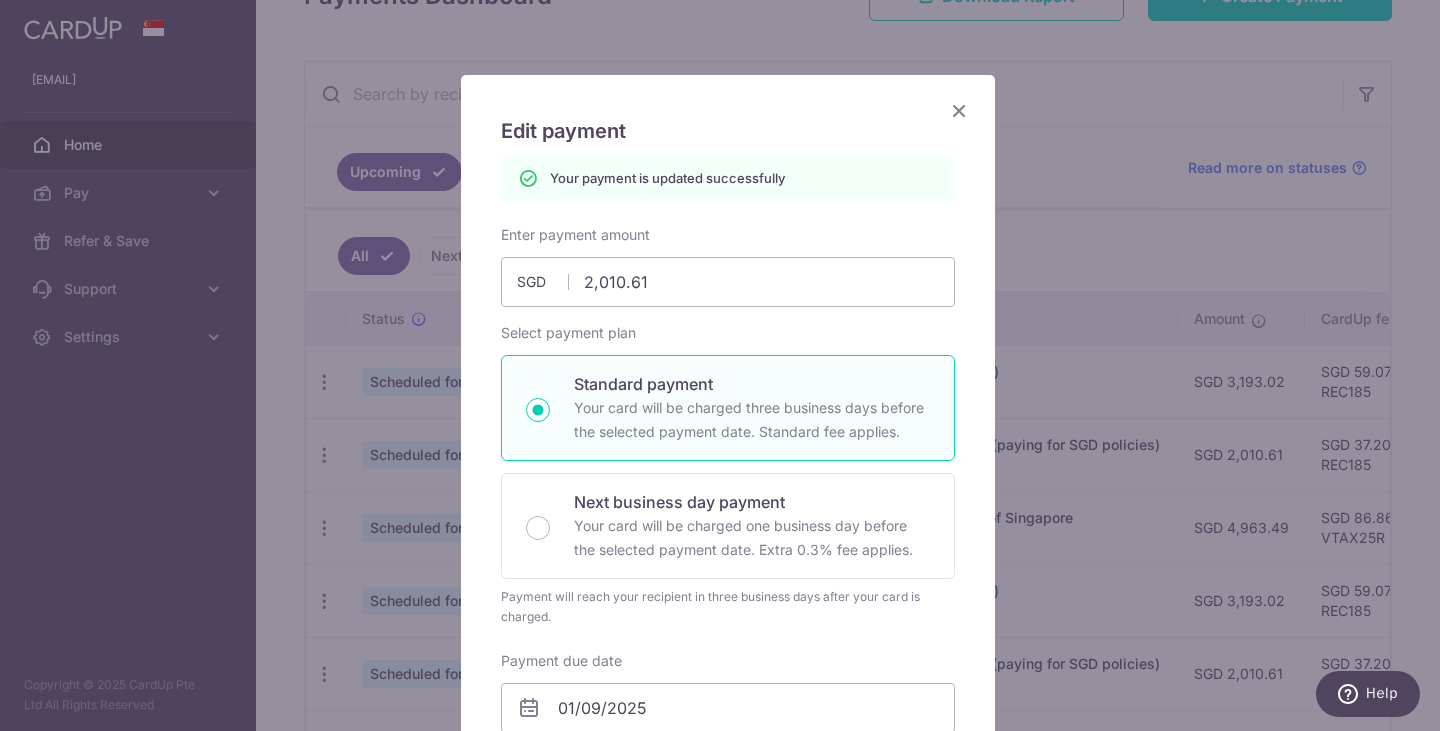 click on "Edit payment
By clicking apply,  you will make changes to all   payments to  Manulife Singapore Pte Ltd (paying for SGD policies)  scheduled from
.
By clicking below, you confirm you are editing this payment to  Manulife Singapore Pte Ltd (paying for SGD policies)  on
01/09/2025 .
Your payment is updated successfully
SGD" at bounding box center [728, 789] 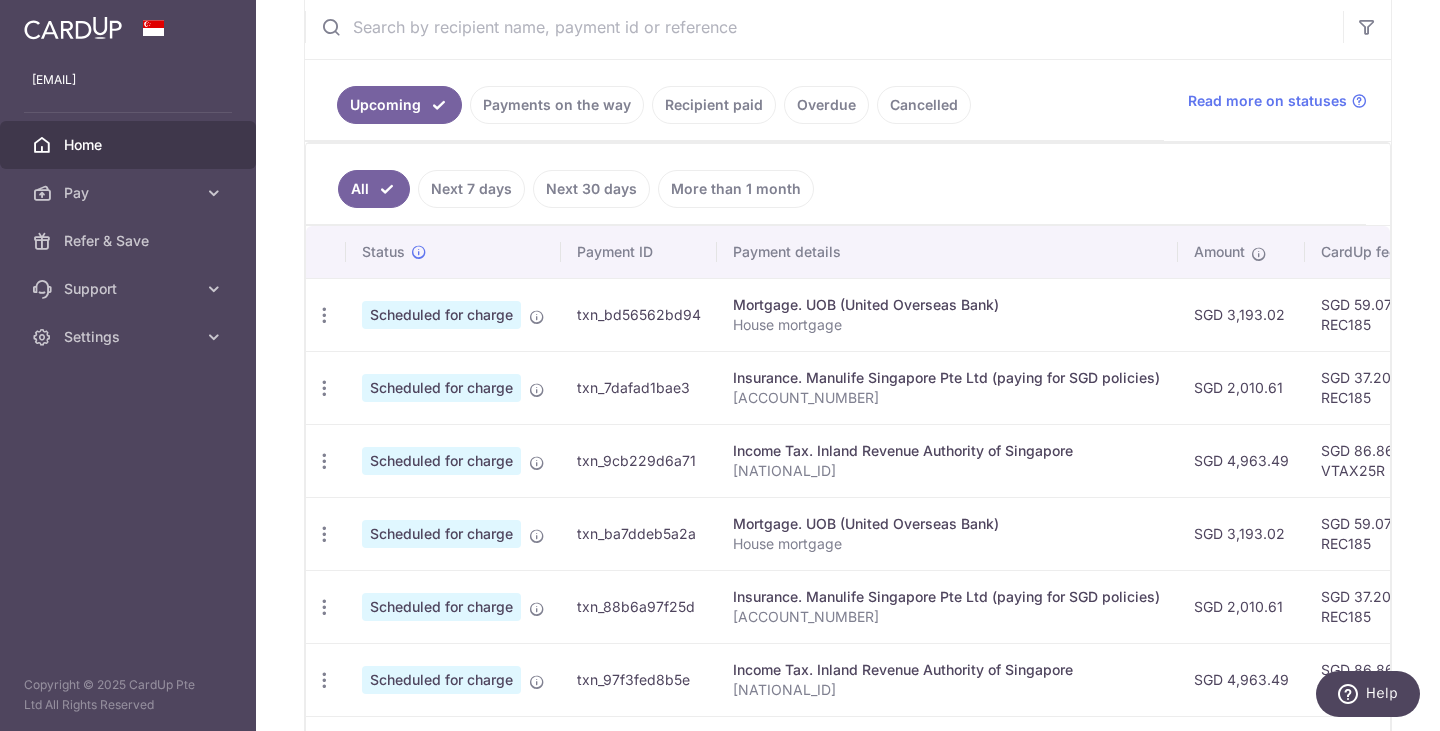 scroll, scrollTop: 425, scrollLeft: 0, axis: vertical 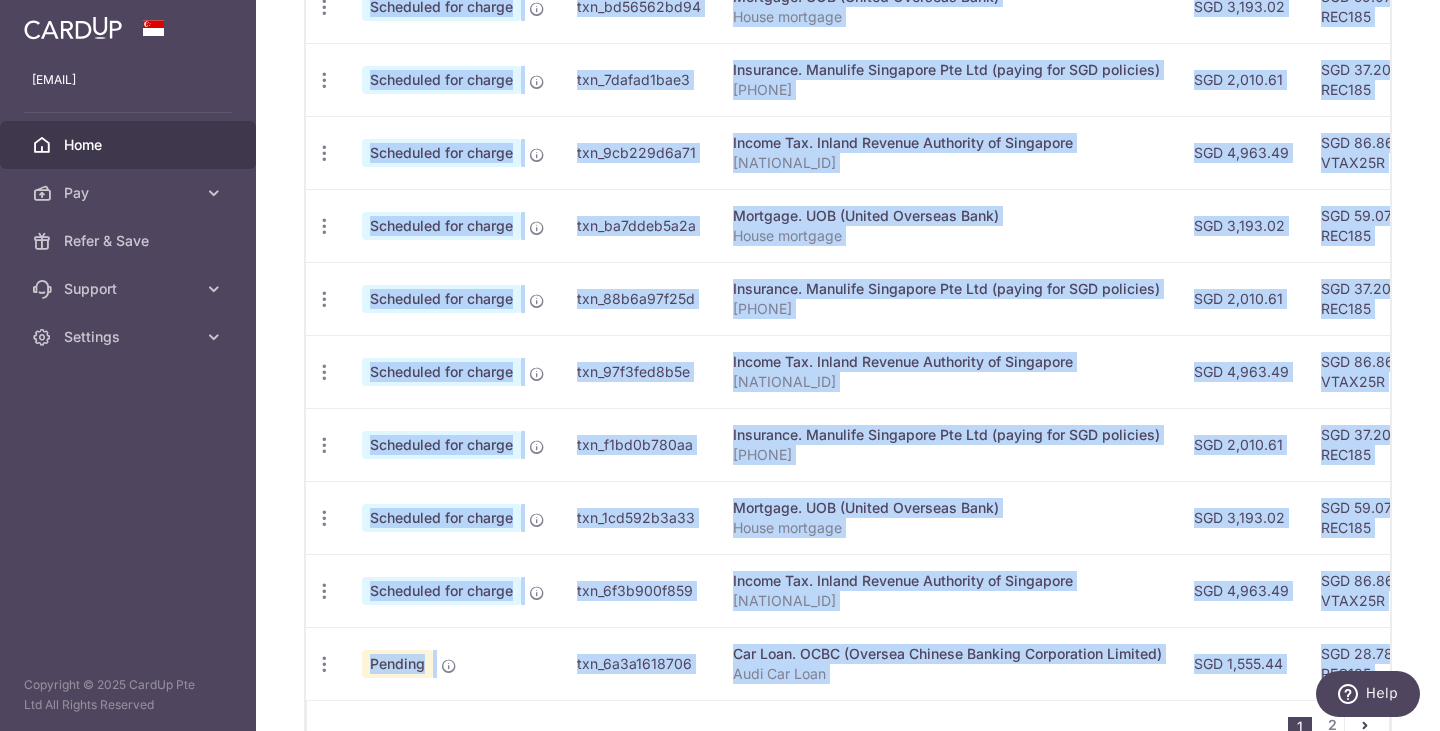 drag, startPoint x: 854, startPoint y: 712, endPoint x: 902, endPoint y: 701, distance: 49.24429 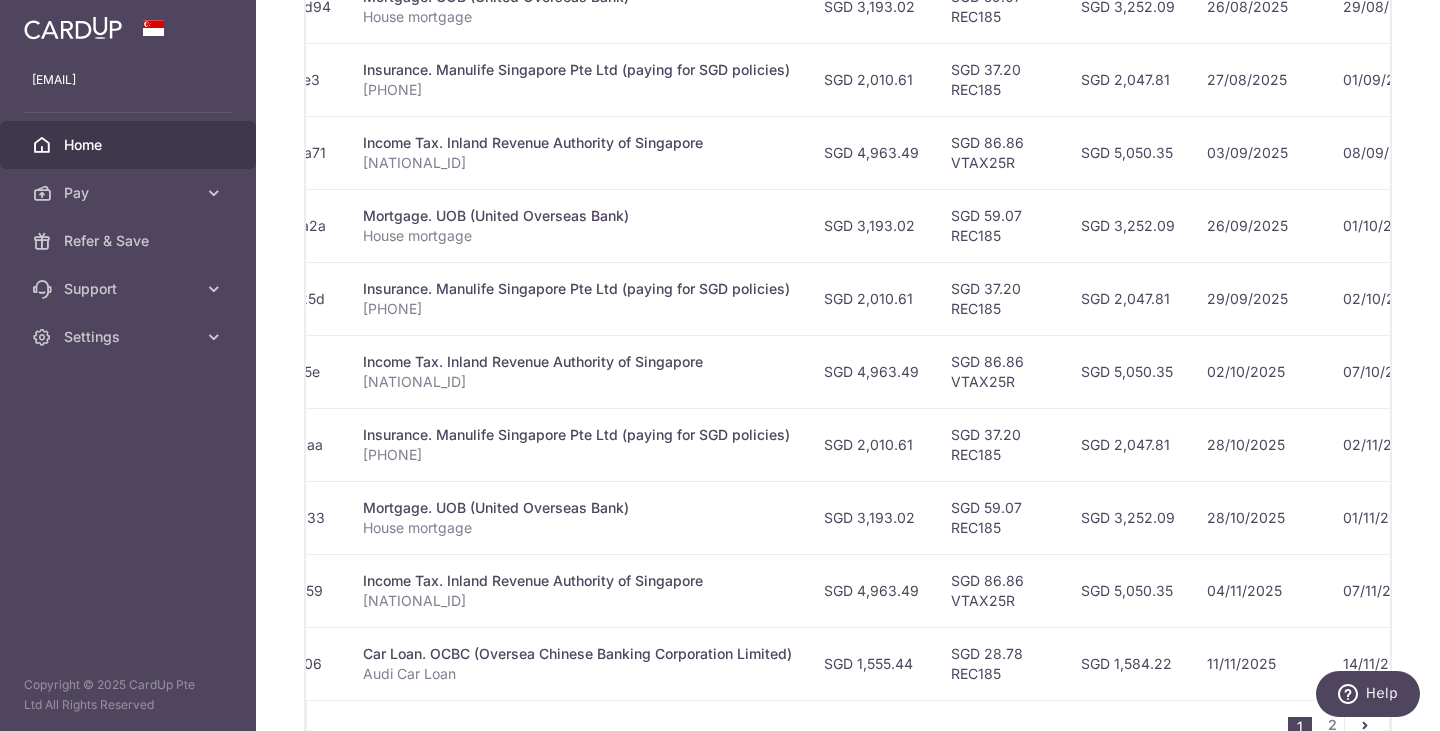 scroll, scrollTop: 0, scrollLeft: 577, axis: horizontal 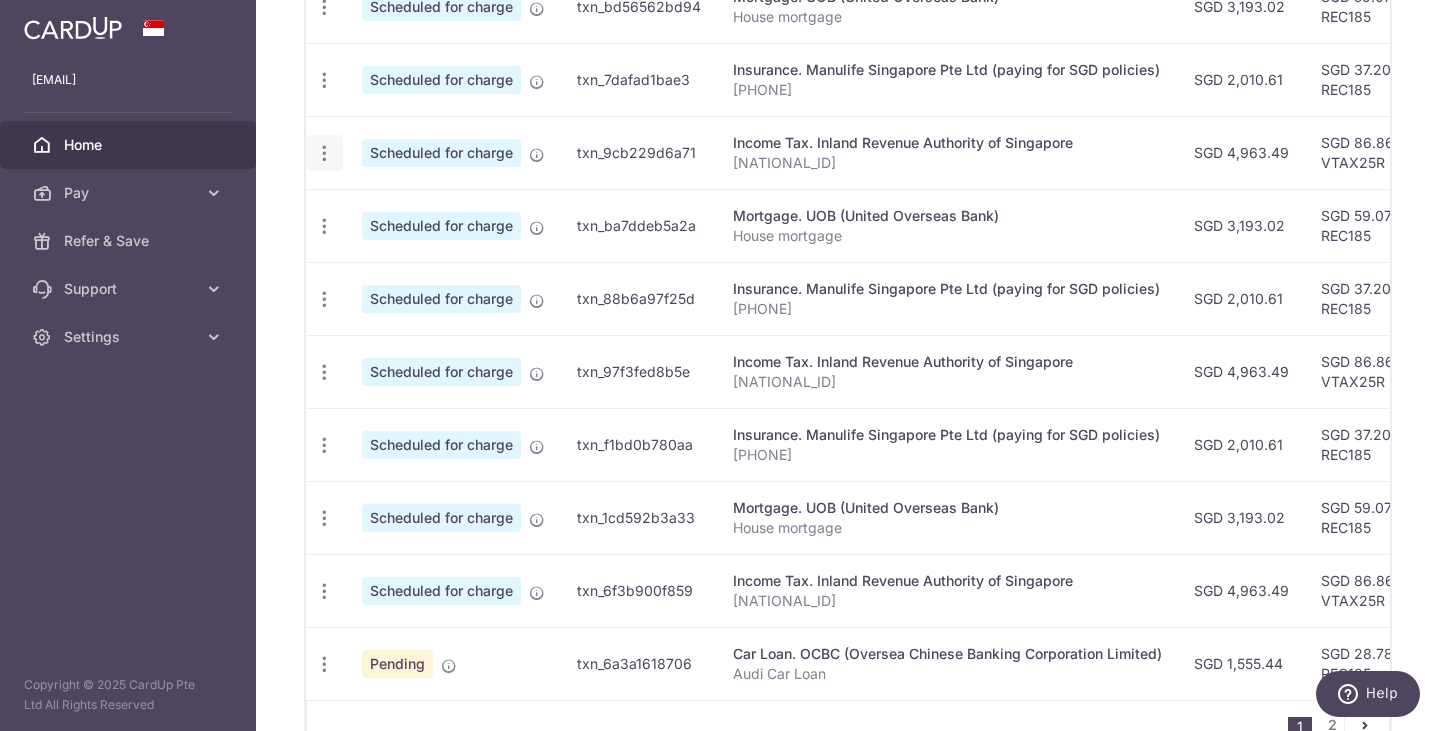 click at bounding box center (324, 7) 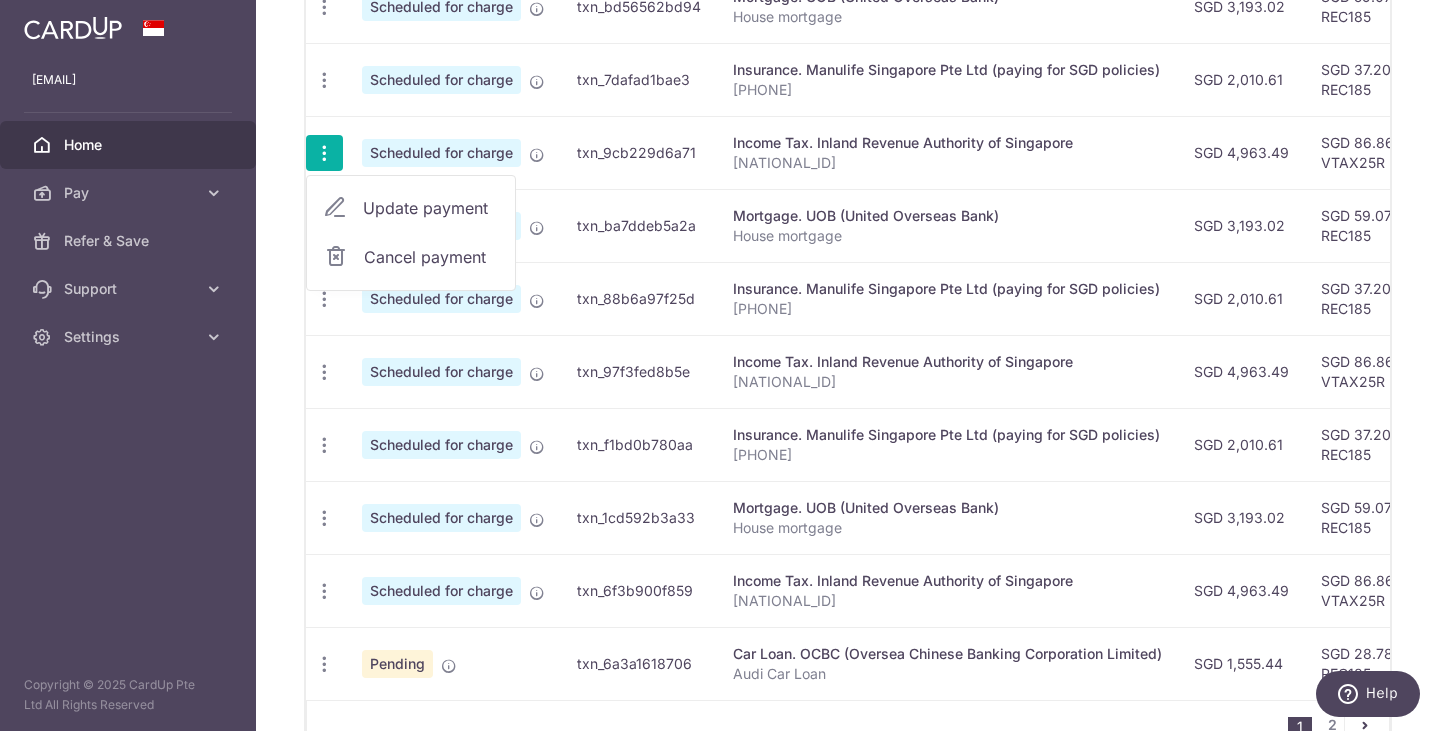 click on "Update payment" at bounding box center (431, 208) 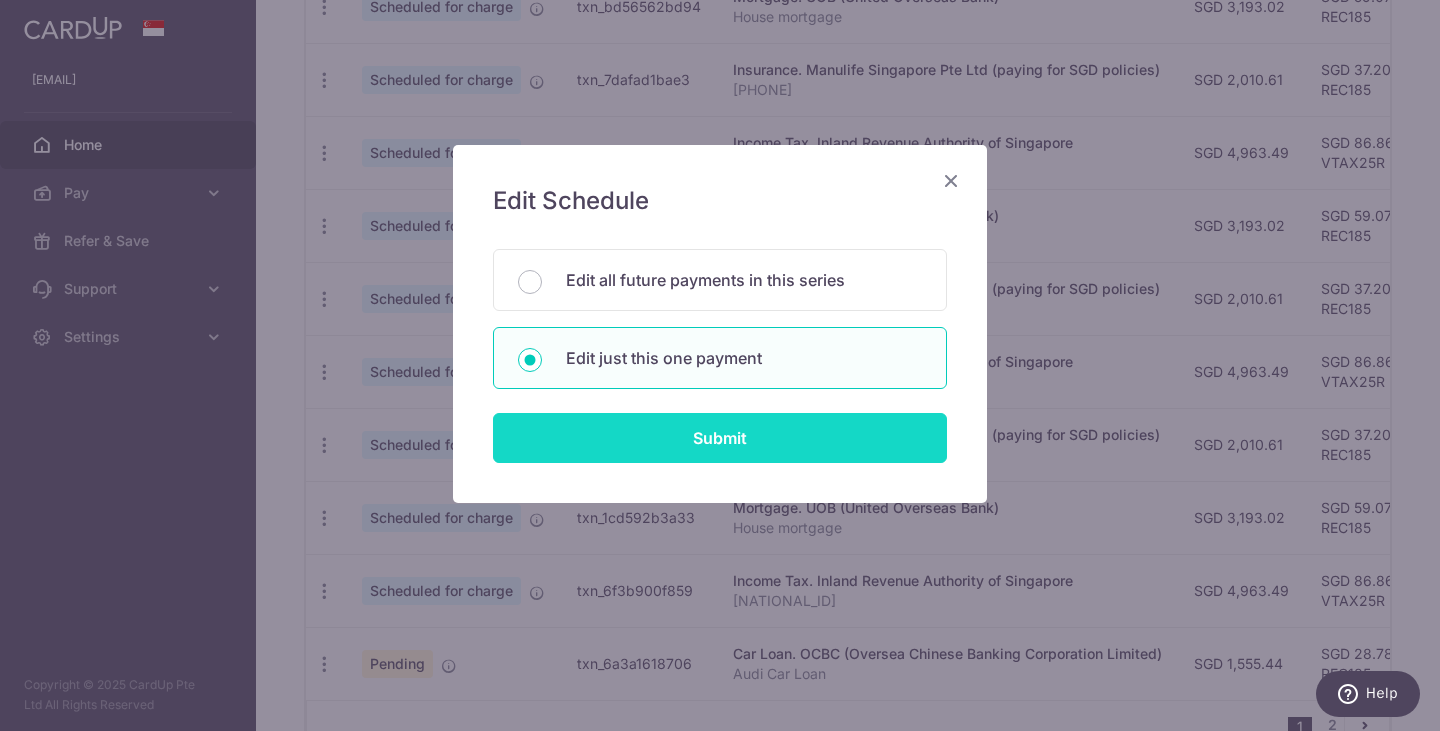 click on "Submit" at bounding box center [720, 438] 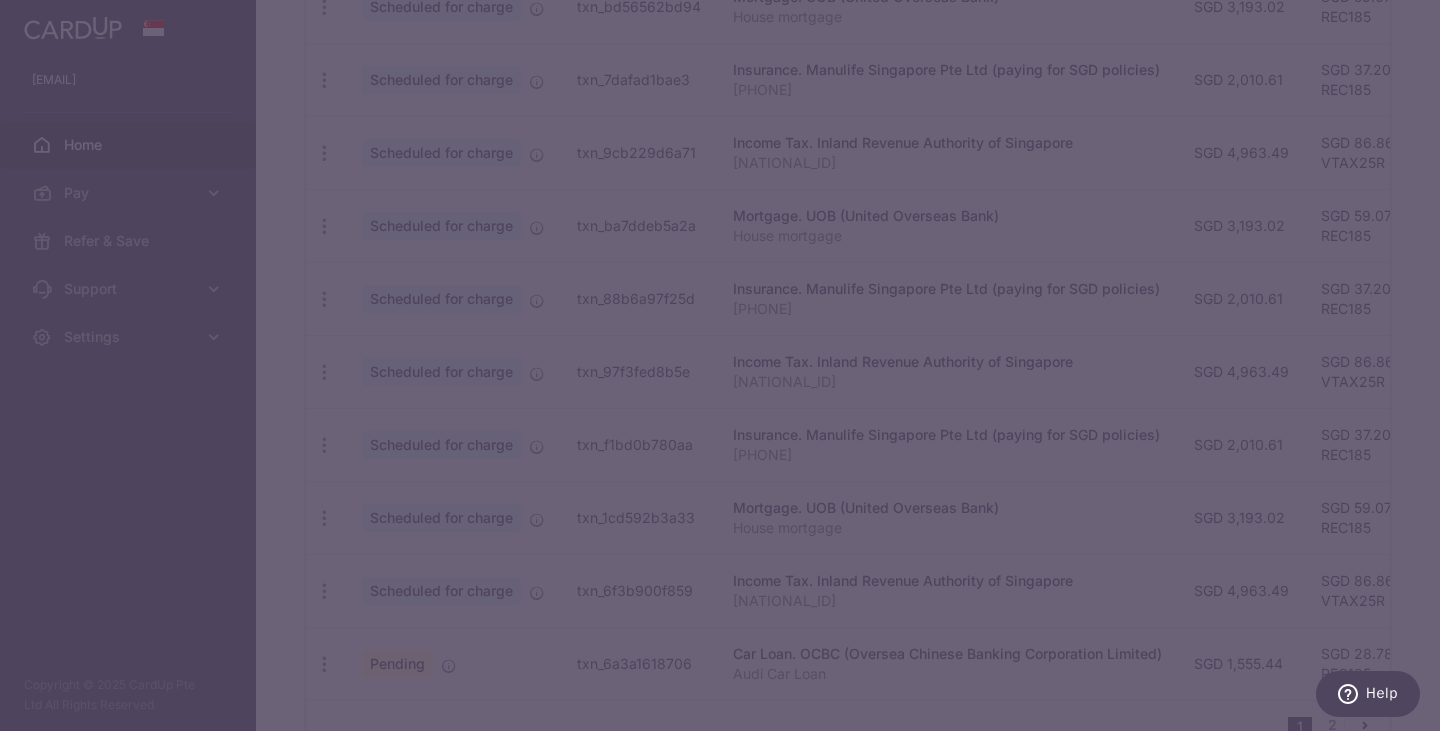 type on "VTAX25R" 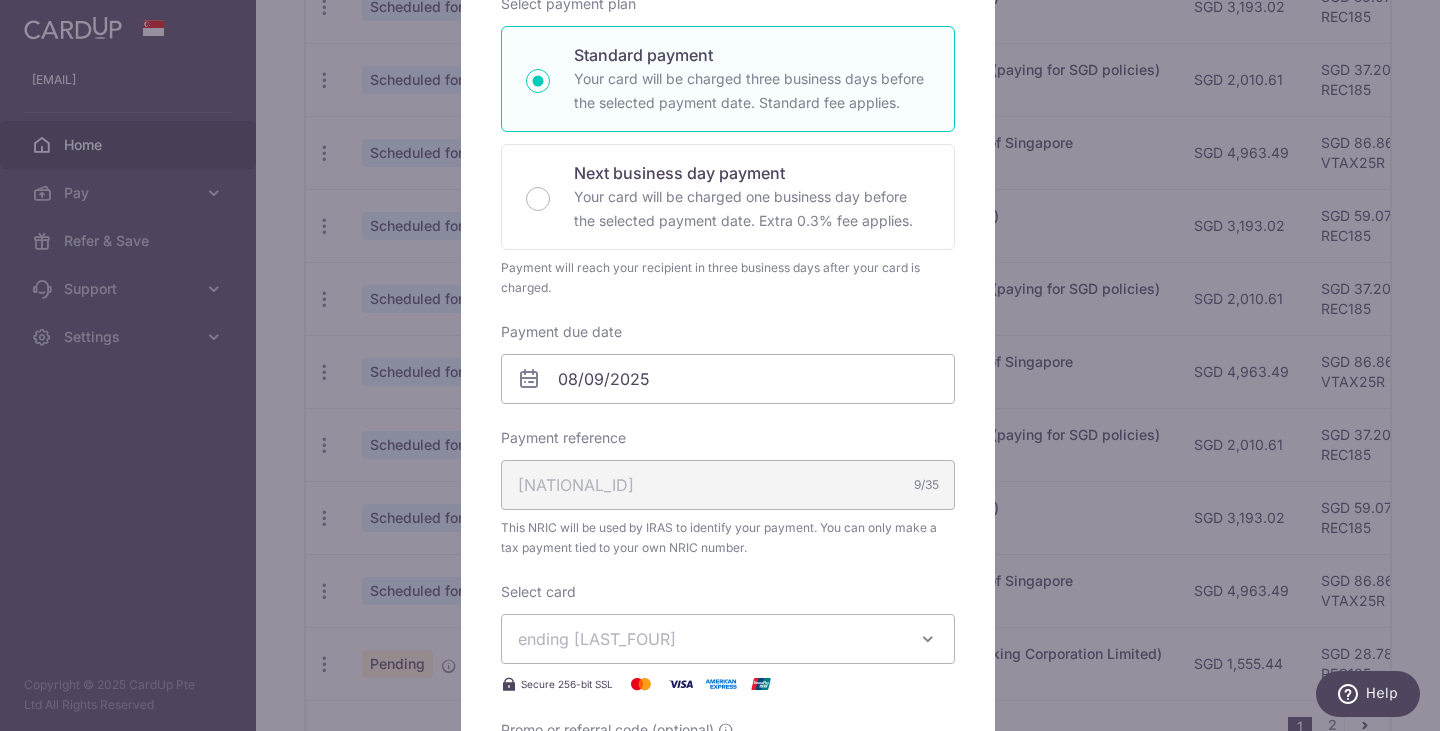 scroll, scrollTop: 400, scrollLeft: 0, axis: vertical 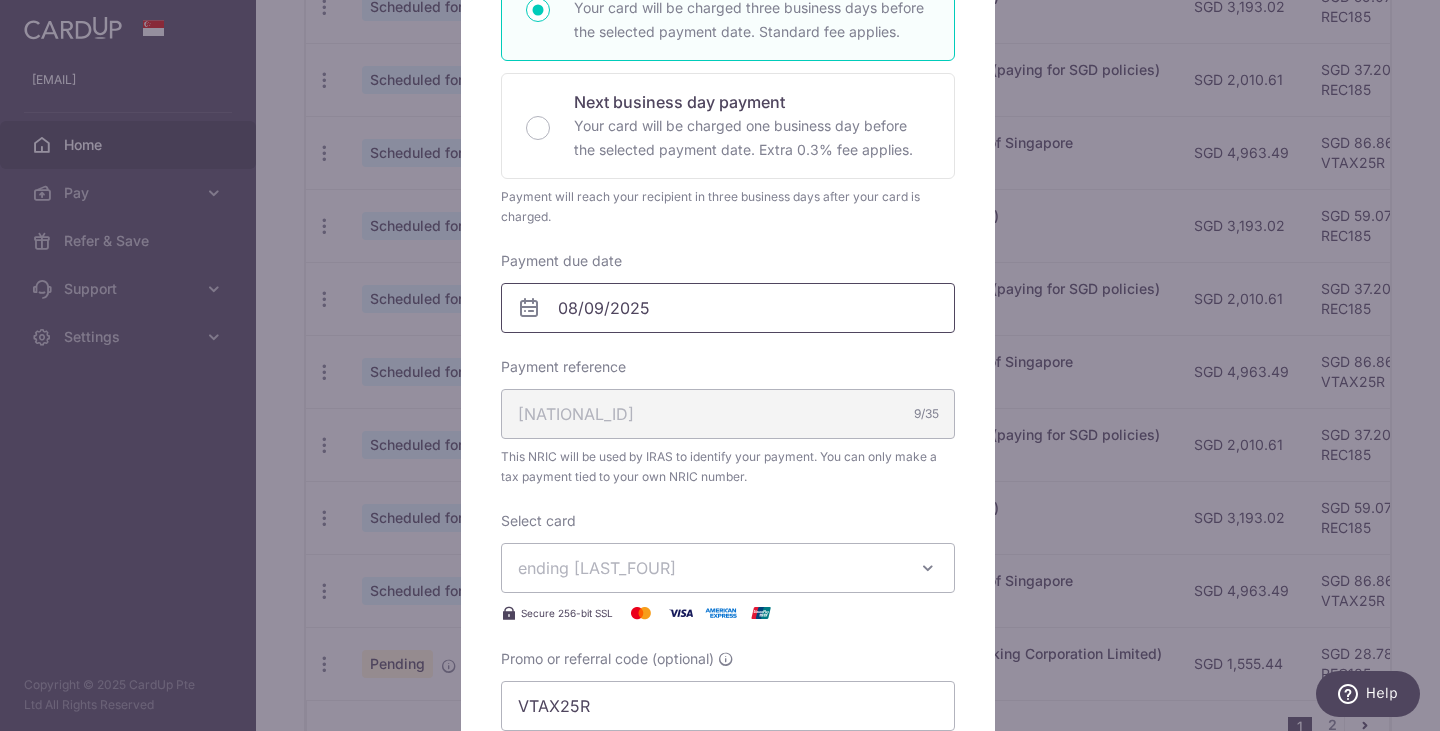 click on "08/09/2025" at bounding box center [728, 308] 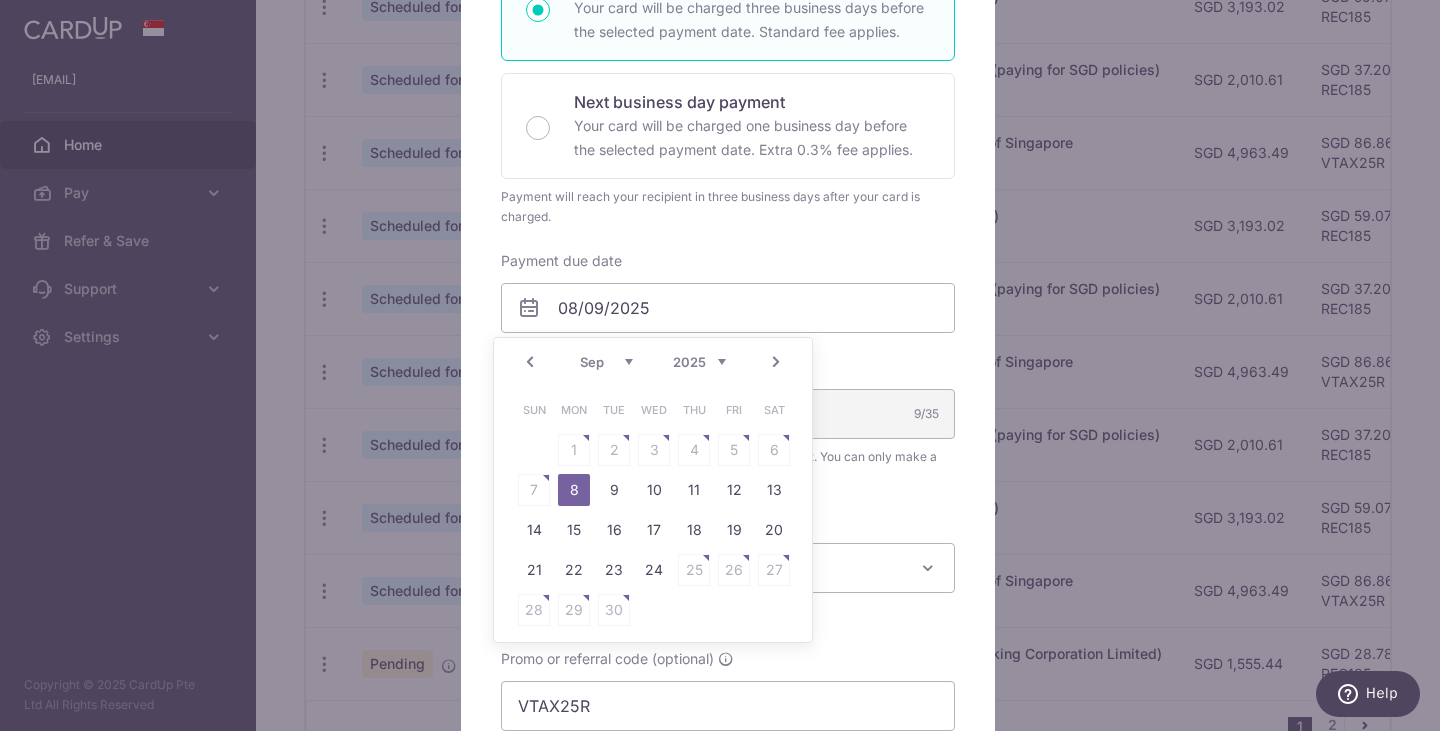 click on "Sun Mon Tue Wed Thu Fri Sat   1 2 3 4 5 6 7 8 9 10 11 12 13 14 15 16 17 18 19 20 21 22 23 24 25 26 27 28 29 30" at bounding box center (654, 510) 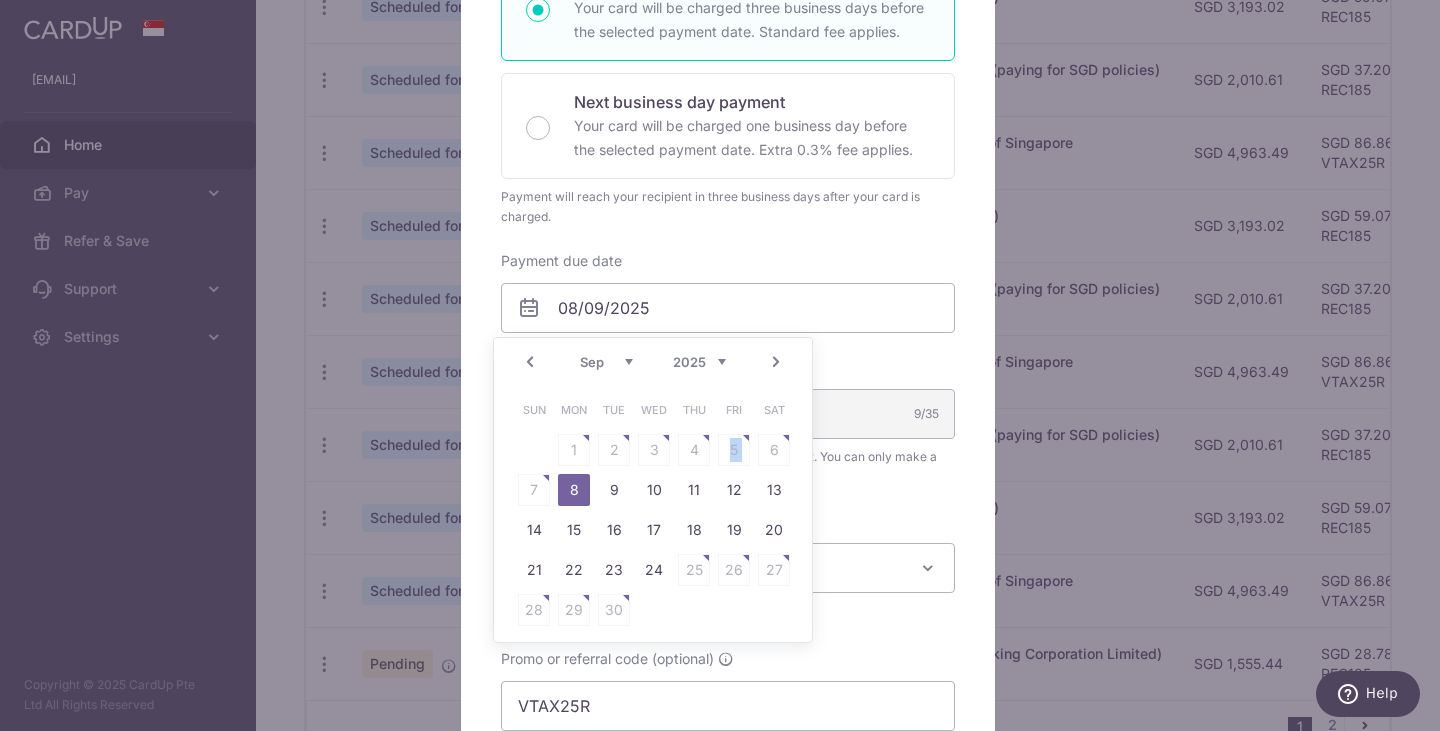 click on "Sun Mon Tue Wed Thu Fri Sat   1 2 3 4 5 6 7 8 9 10 11 12 13 14 15 16 17 18 19 20 21 22 23 24 25 26 27 28 29 30" at bounding box center [654, 510] 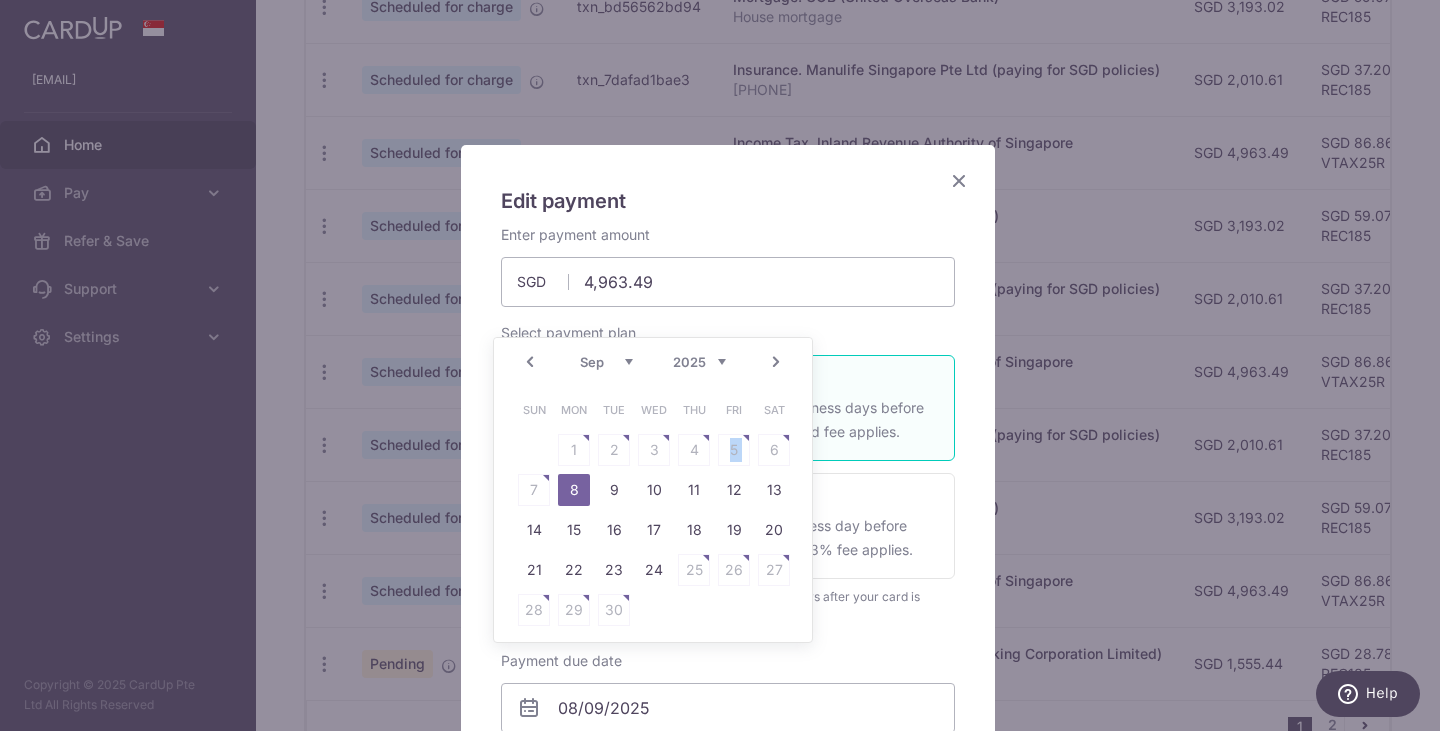 scroll, scrollTop: 200, scrollLeft: 0, axis: vertical 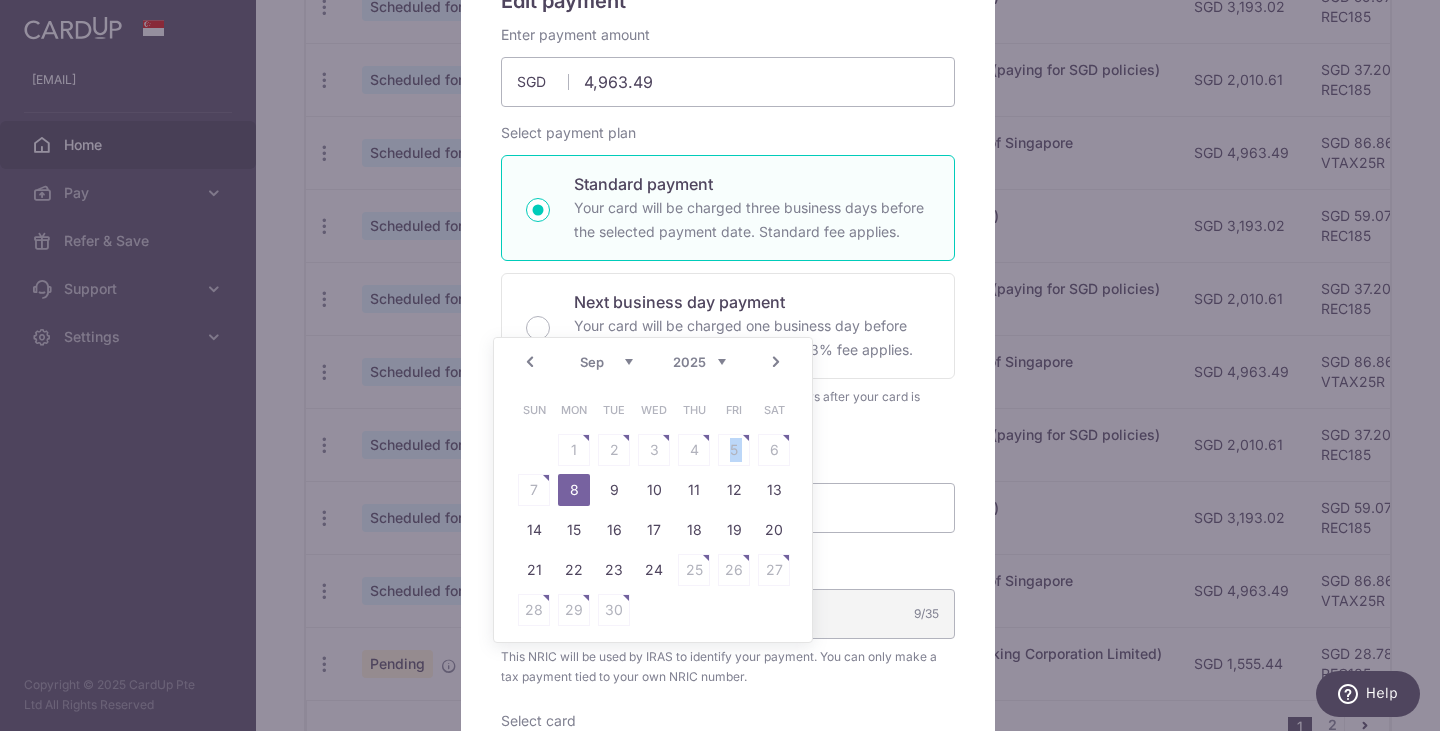 click on "Sun Mon Tue Wed Thu Fri Sat   1 2 3 4 5 6 7 8 9 10 11 12 13 14 15 16 17 18 19 20 21 22 23 24 25 26 27 28 29 30" at bounding box center [654, 510] 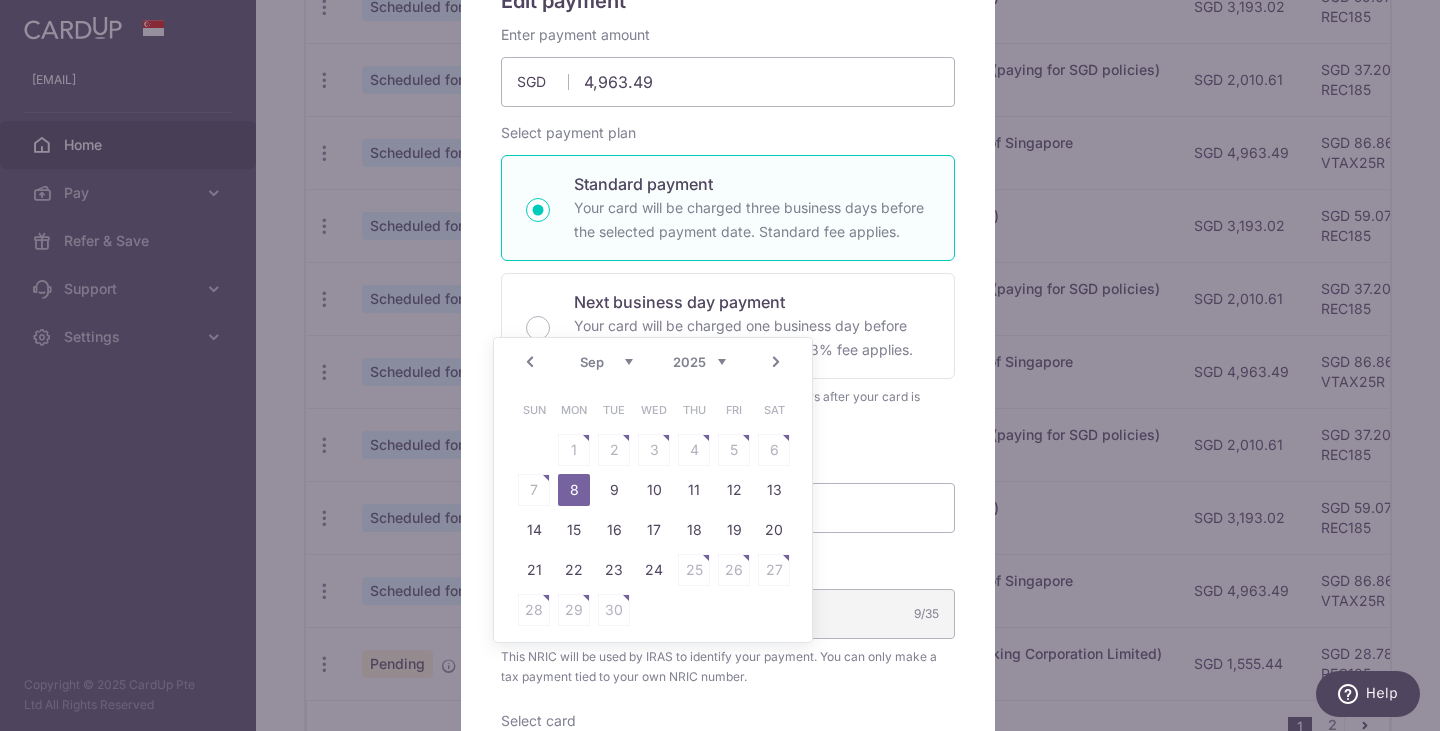 click on "Sun Mon Tue Wed Thu Fri Sat   1 2 3 4 5 6 7 8 9 10 11 12 13 14 15 16 17 18 19 20 21 22 23 24 25 26 27 28 29 30" at bounding box center [654, 510] 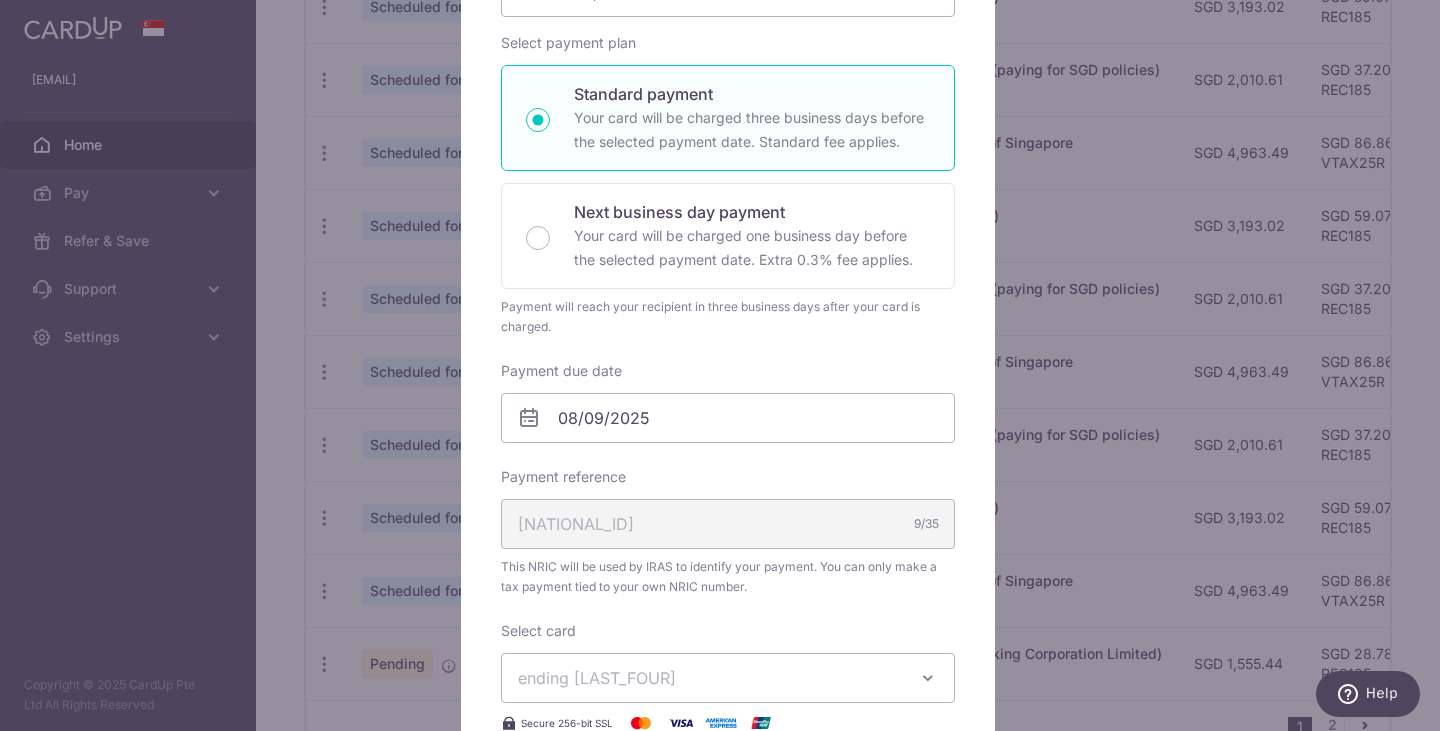 scroll, scrollTop: 0, scrollLeft: 0, axis: both 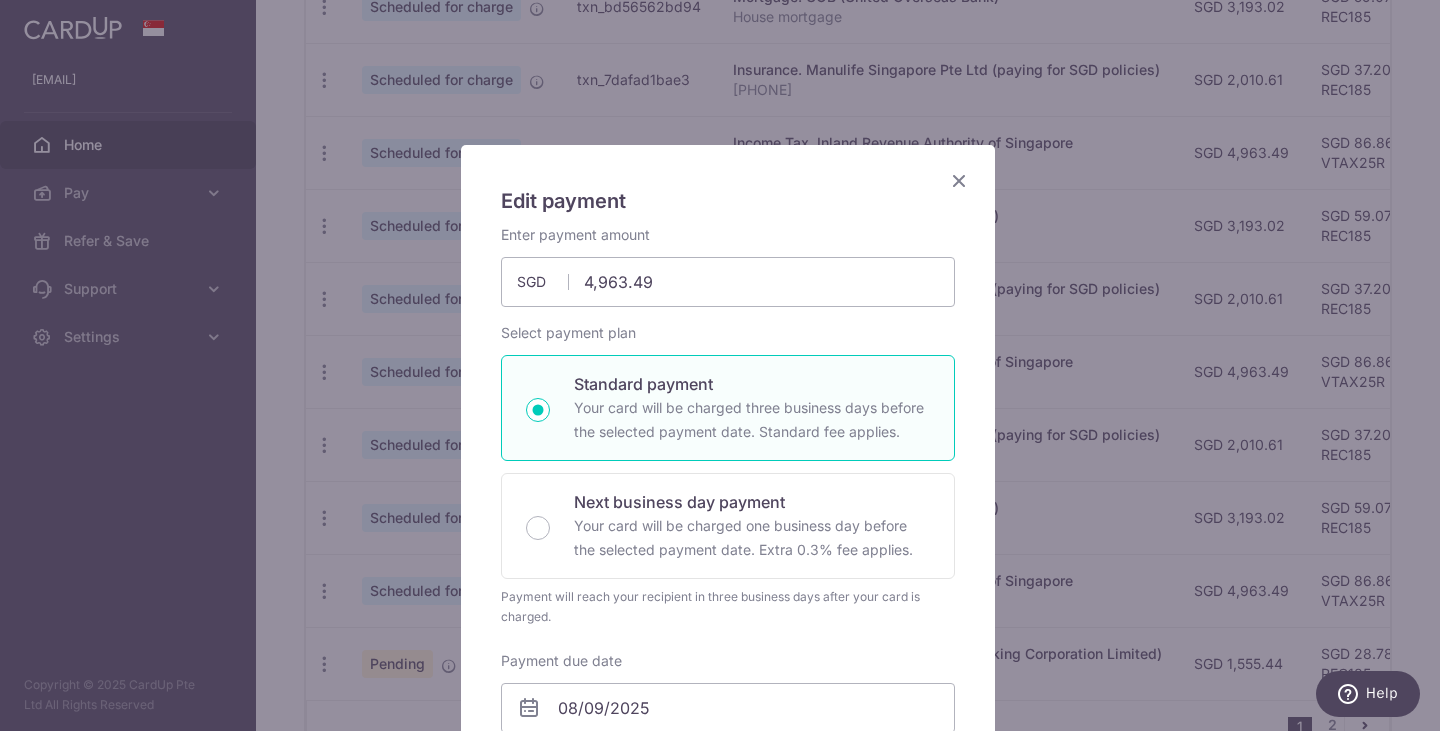 click at bounding box center (959, 180) 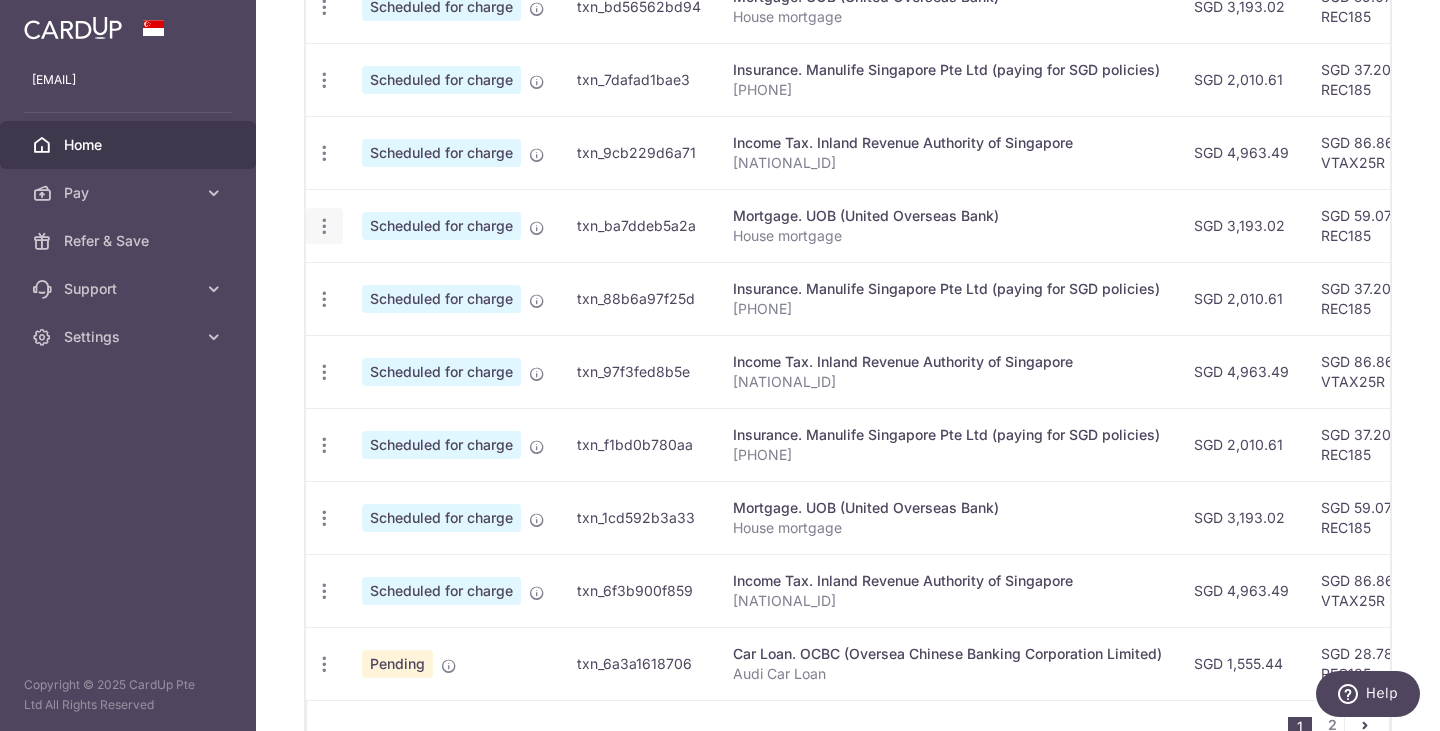 click on "Update payment
Cancel payment
Upload doc" at bounding box center (324, 226) 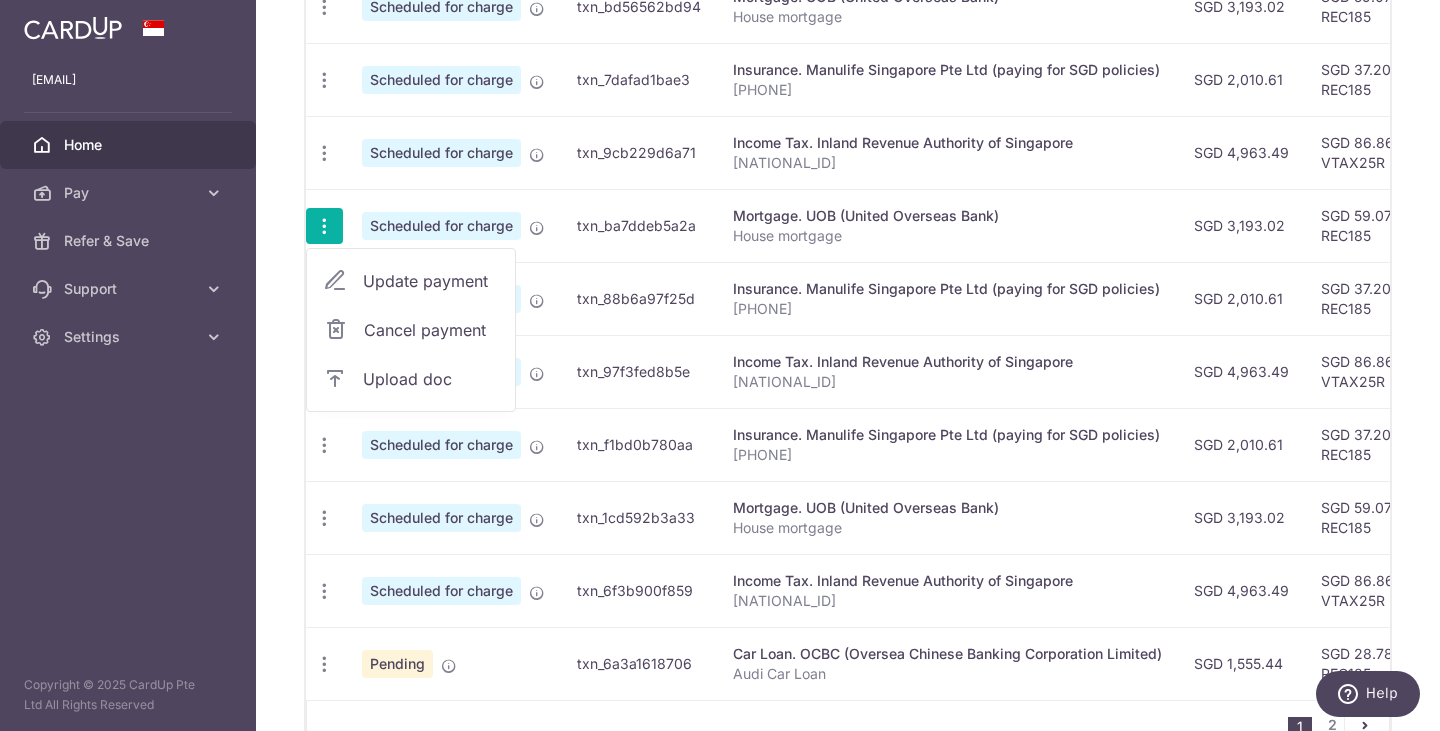 click on "Update payment" at bounding box center [411, 281] 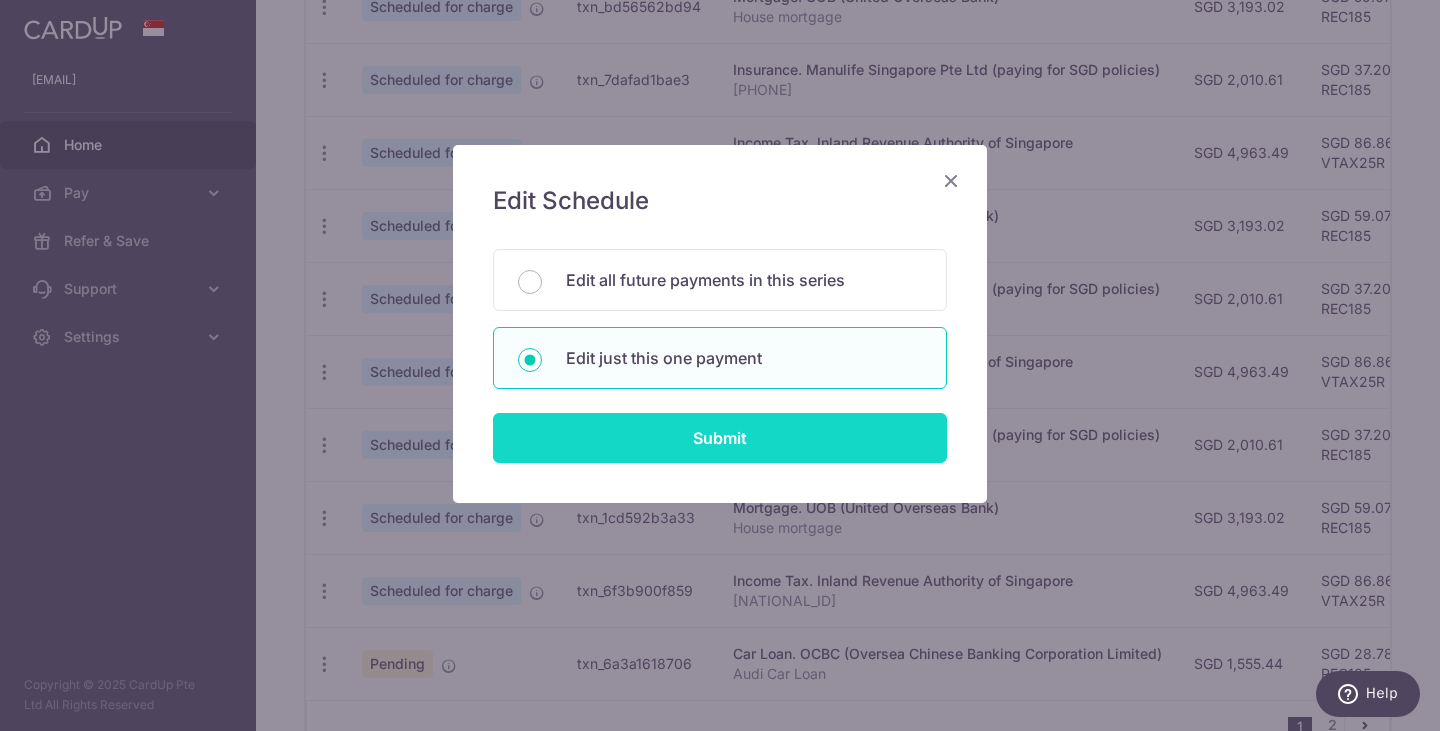 click on "Submit" at bounding box center (720, 438) 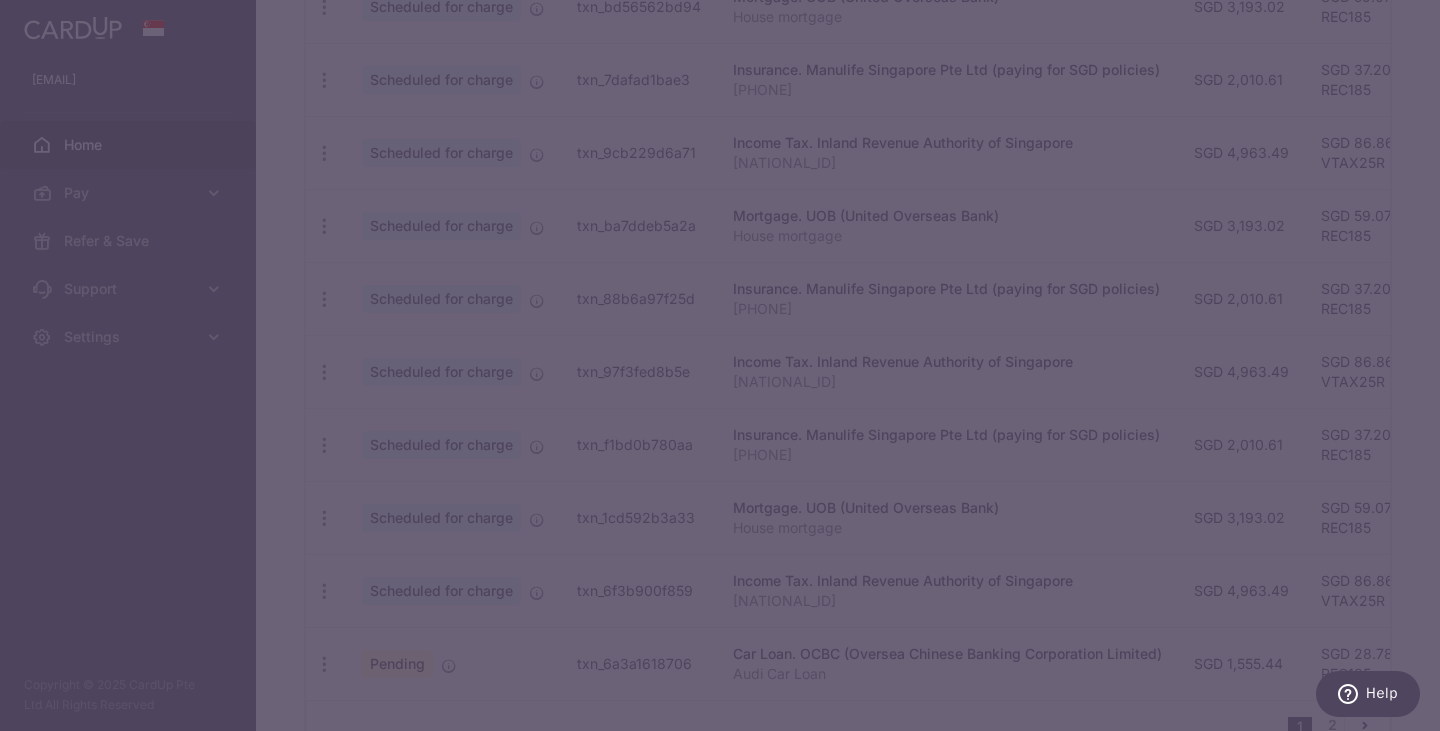 type on "REC185" 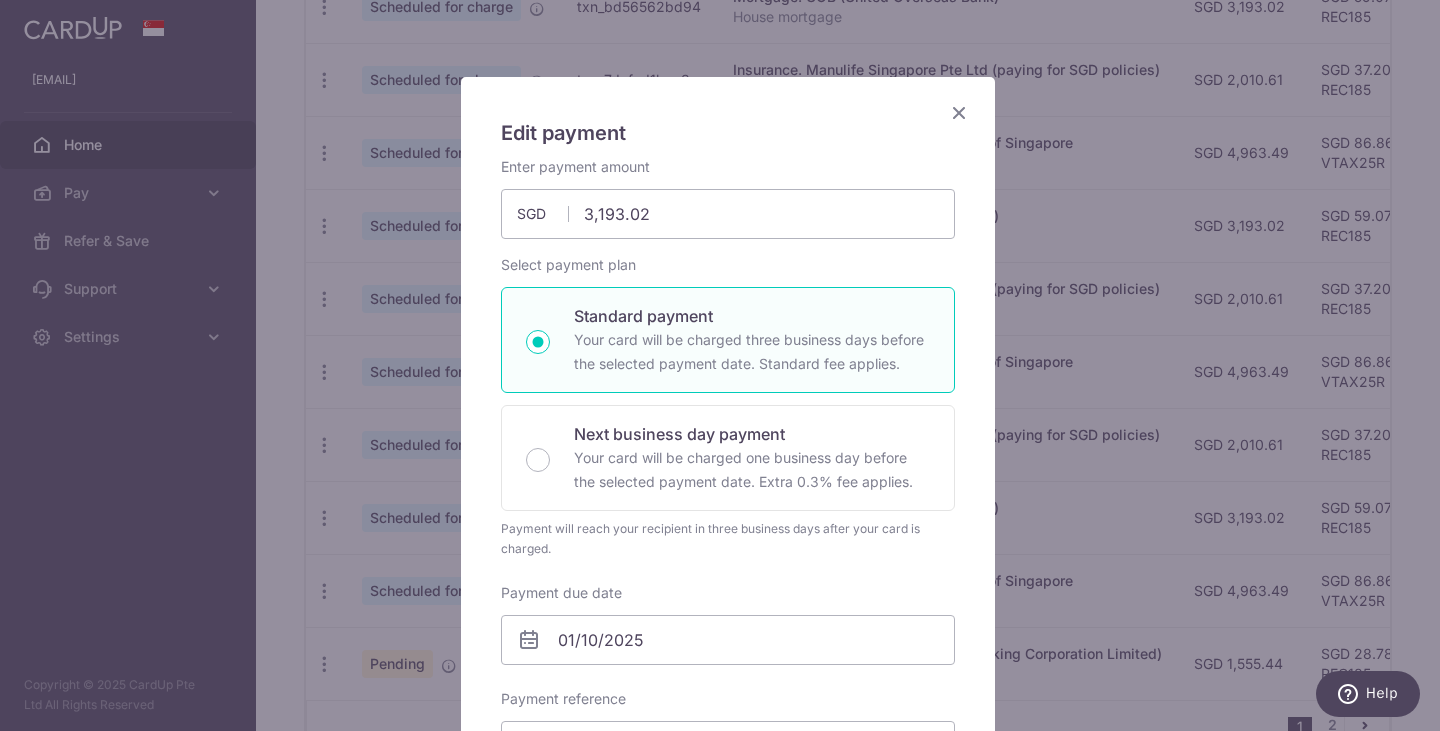 scroll, scrollTop: 0, scrollLeft: 0, axis: both 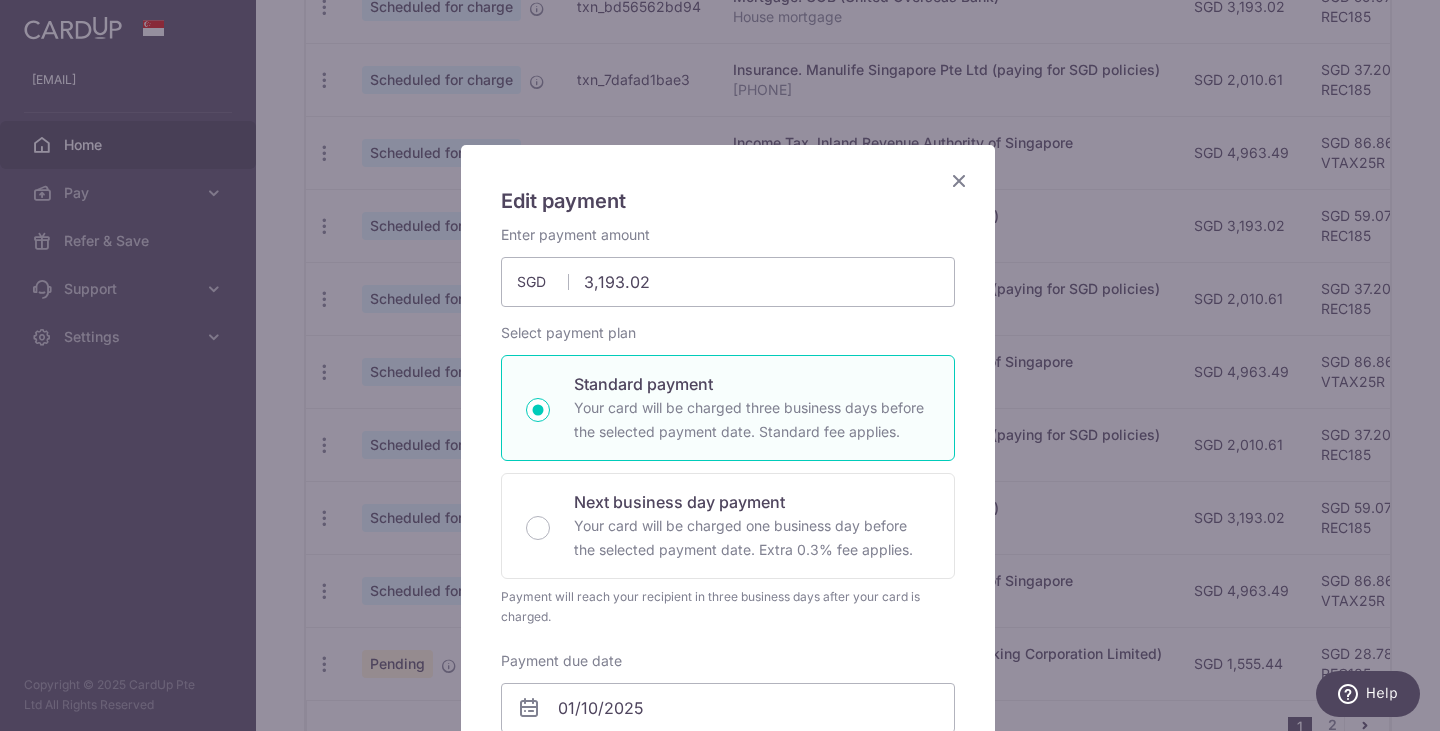 click at bounding box center (959, 180) 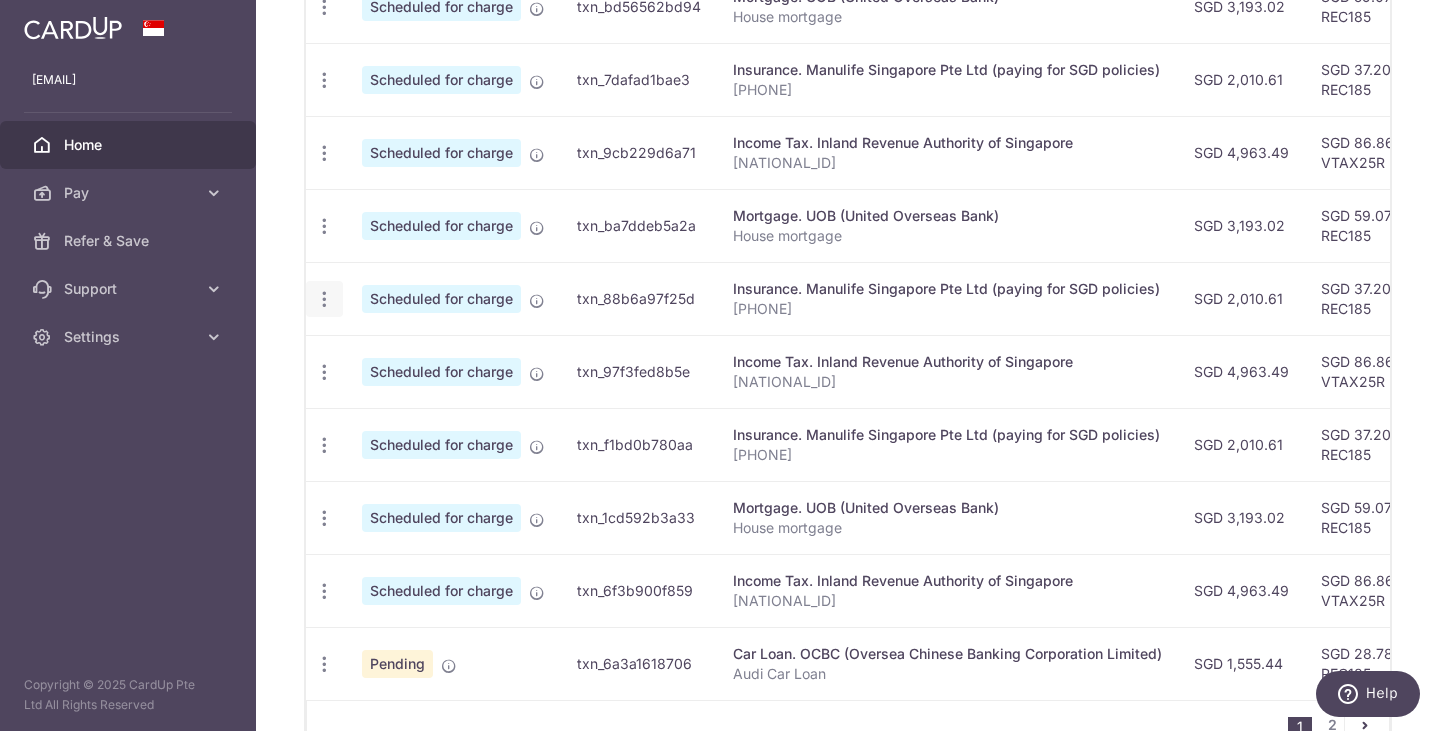 click at bounding box center [324, 7] 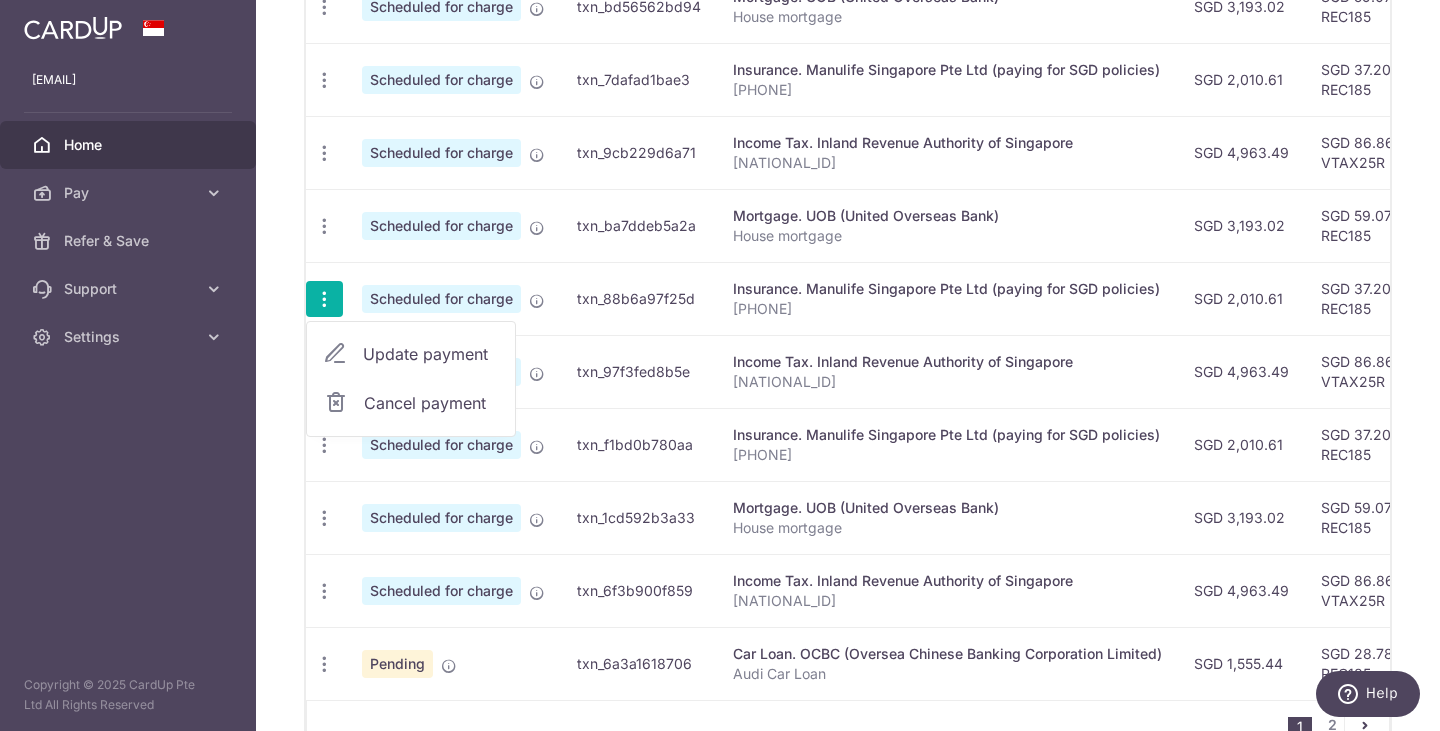 click on "Update payment" at bounding box center (411, 354) 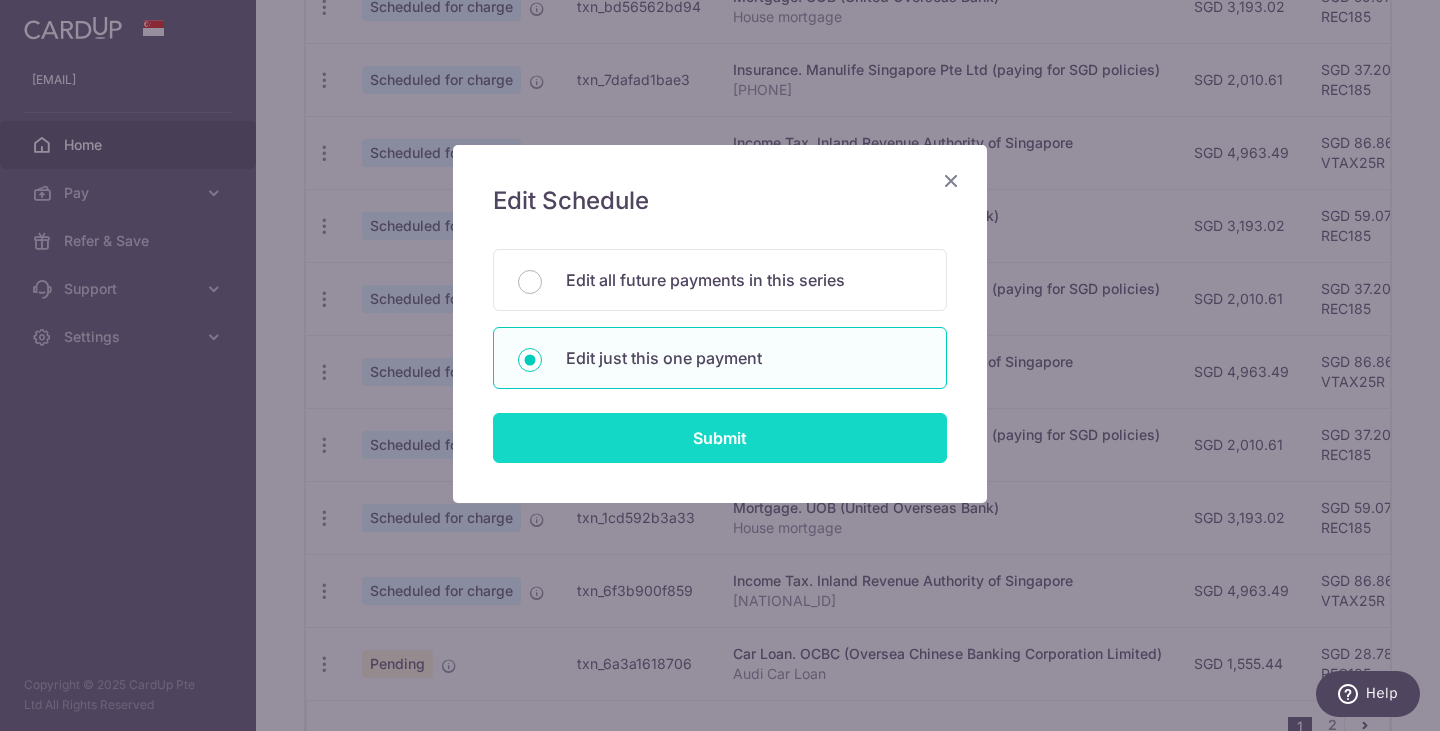 click on "Submit" at bounding box center [720, 438] 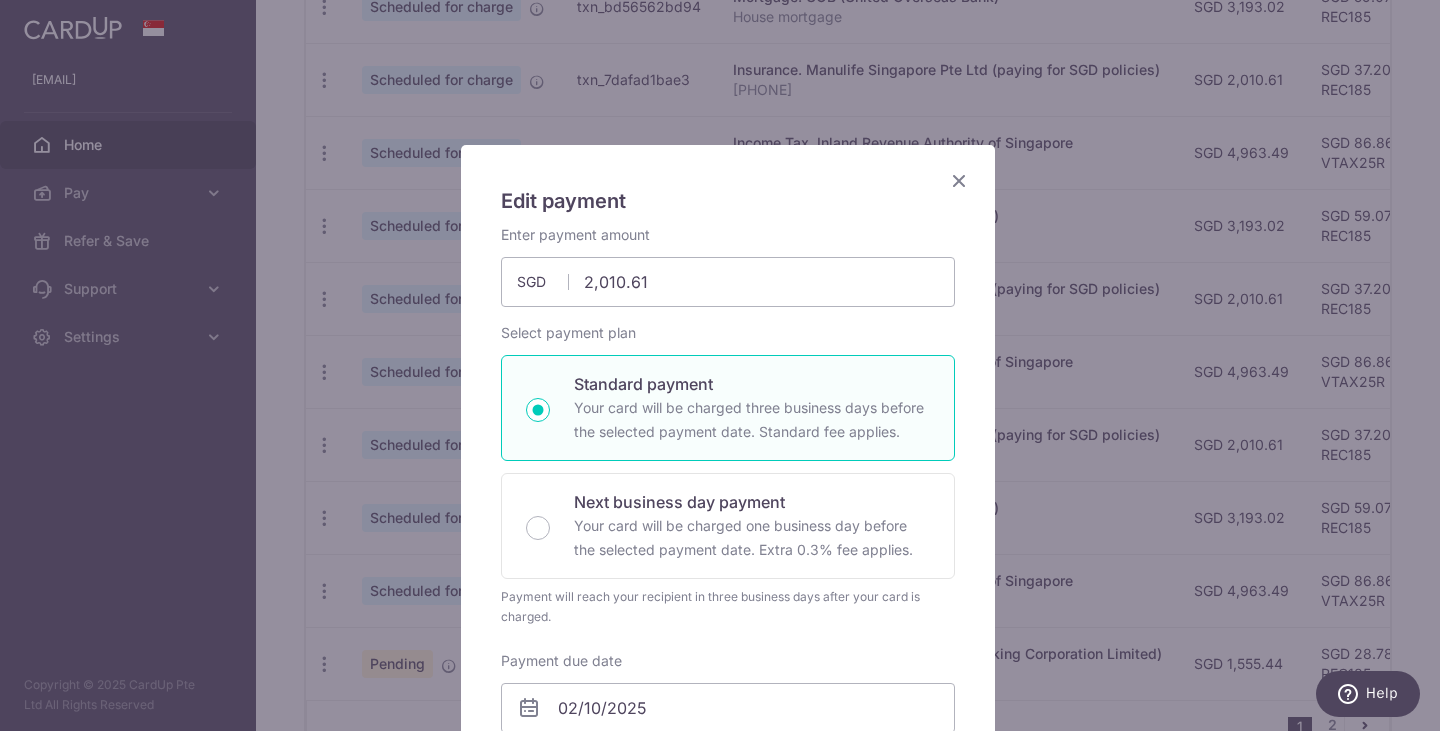scroll, scrollTop: 300, scrollLeft: 0, axis: vertical 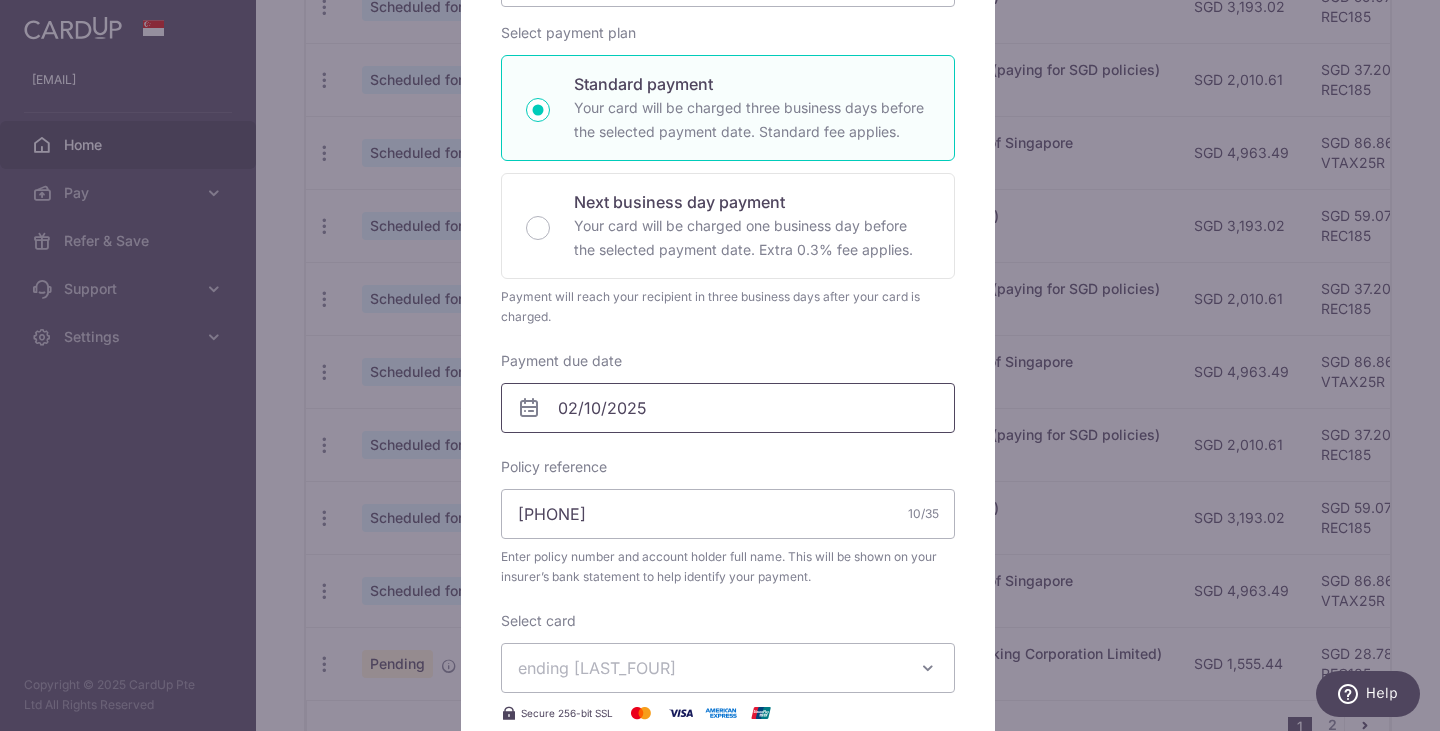 click on "02/10/2025" at bounding box center [728, 408] 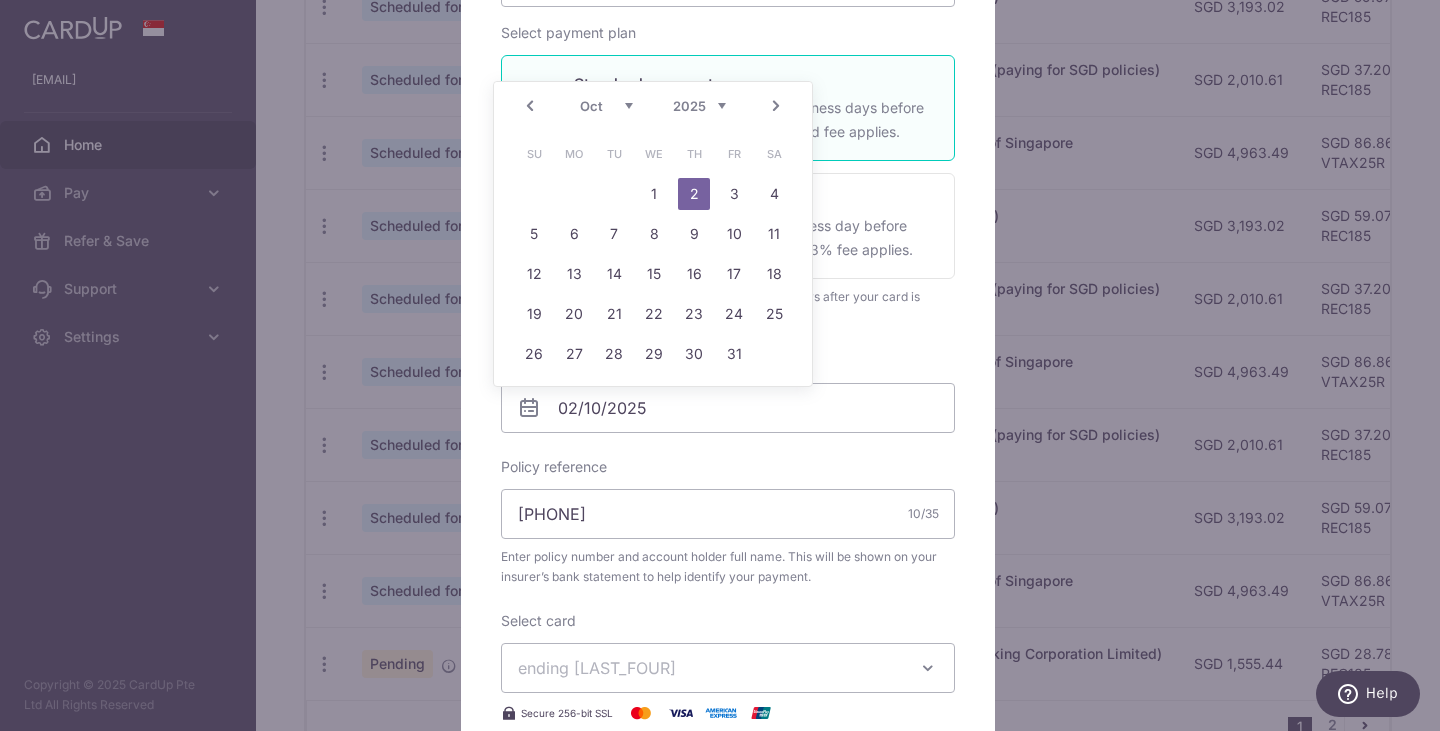 click on "Prev" at bounding box center [530, 106] 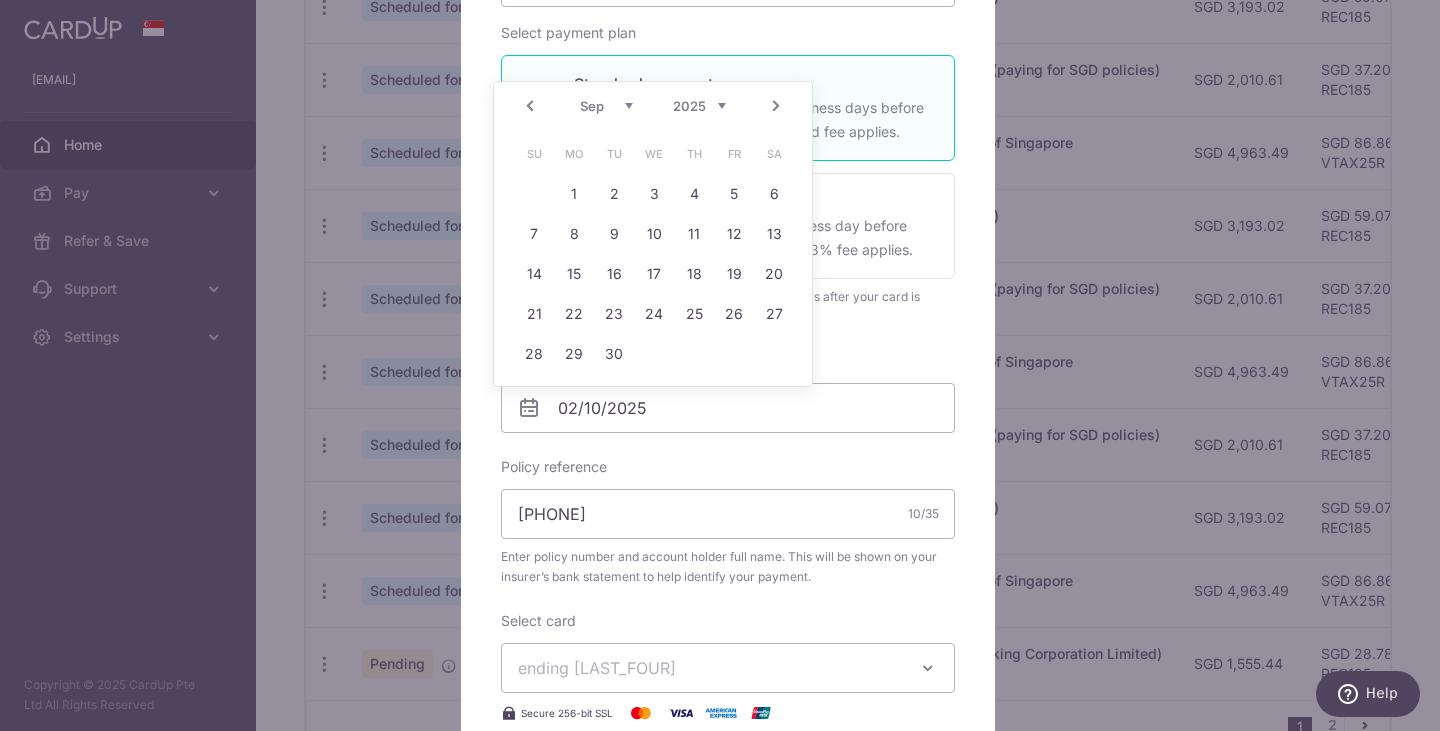 click on "Next" at bounding box center (776, 106) 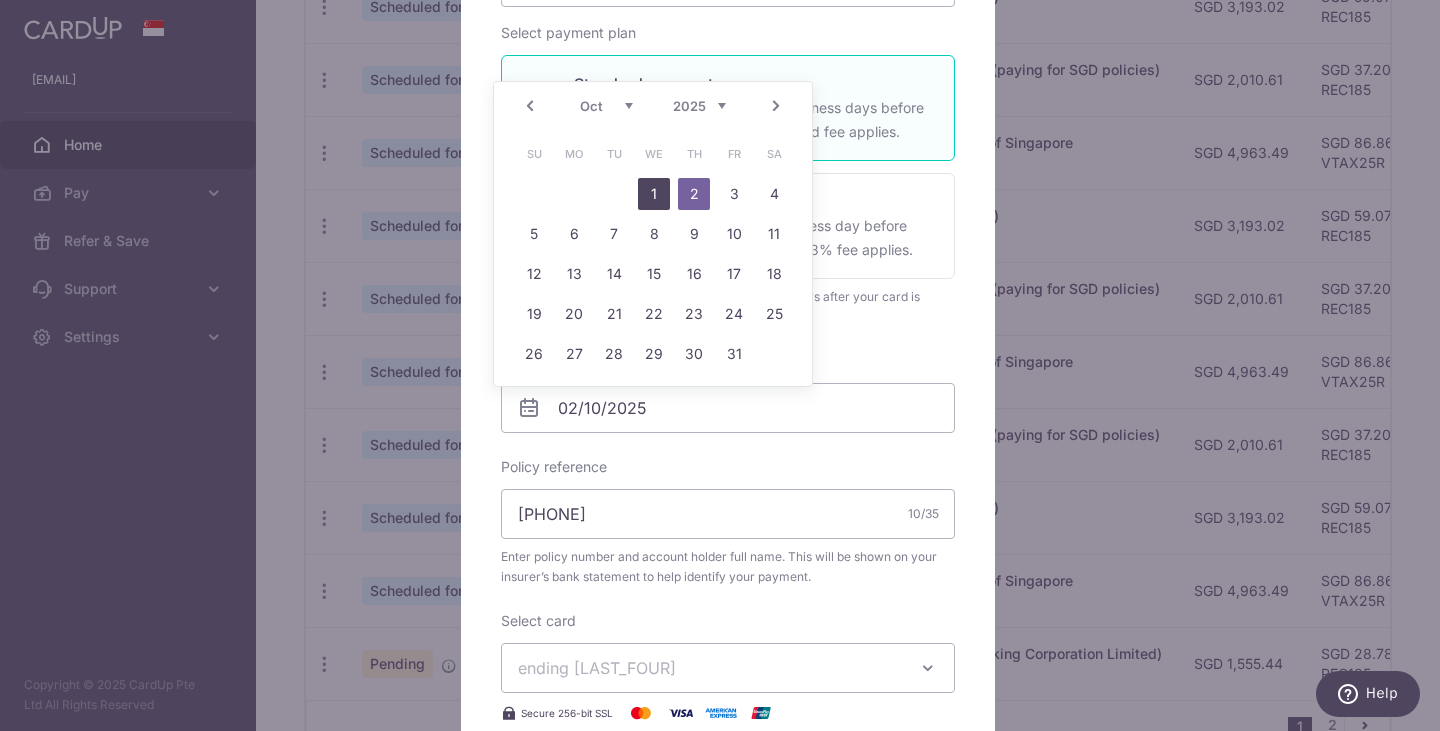click on "1" at bounding box center (654, 194) 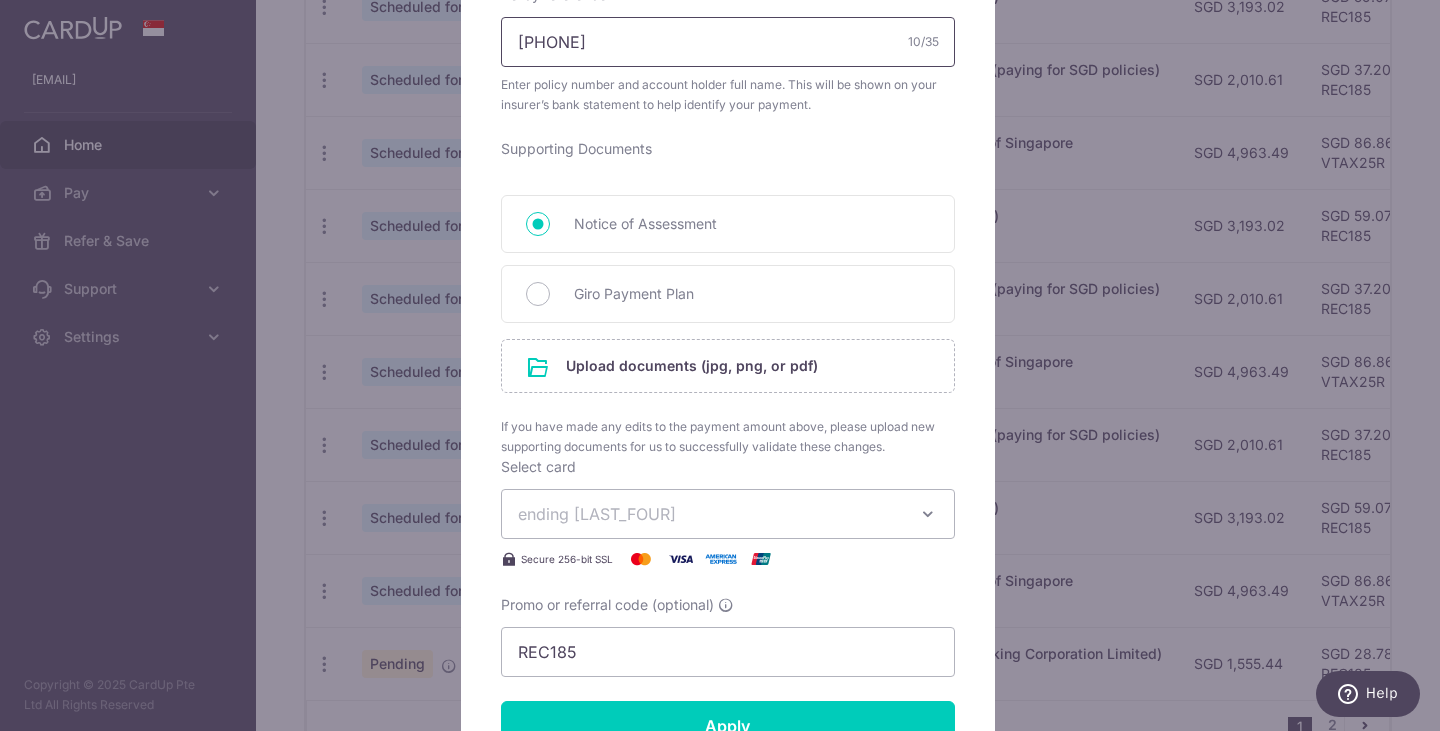 scroll, scrollTop: 900, scrollLeft: 0, axis: vertical 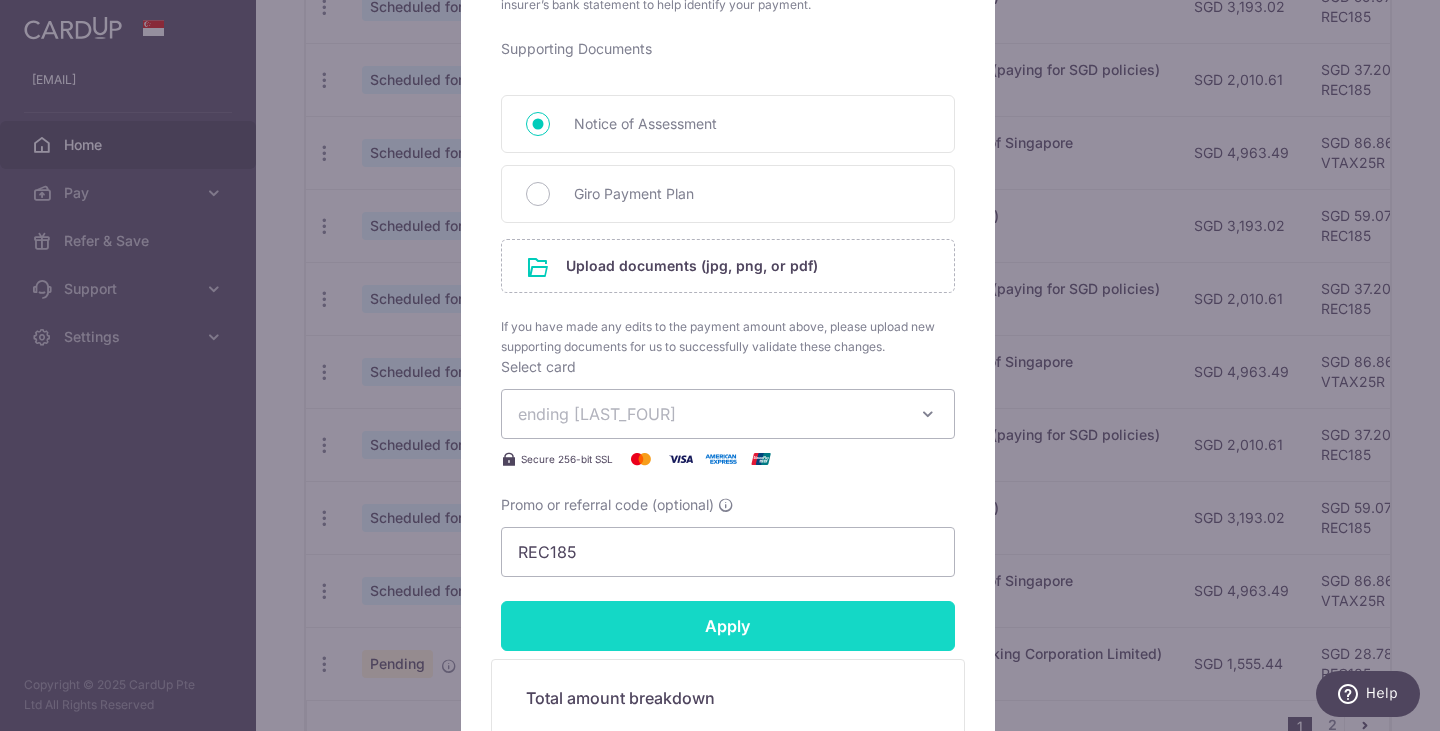 click on "Apply" at bounding box center (728, 626) 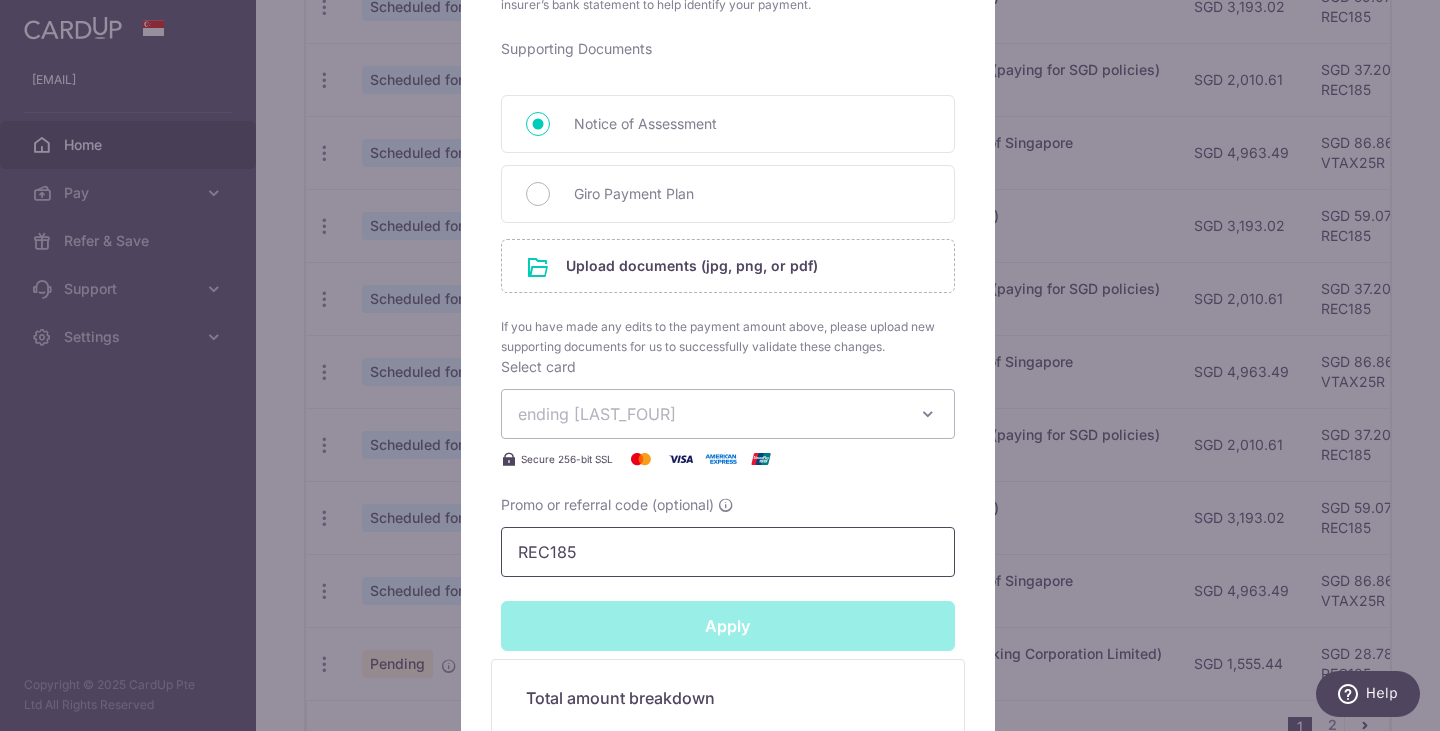 type on "Successfully Applied" 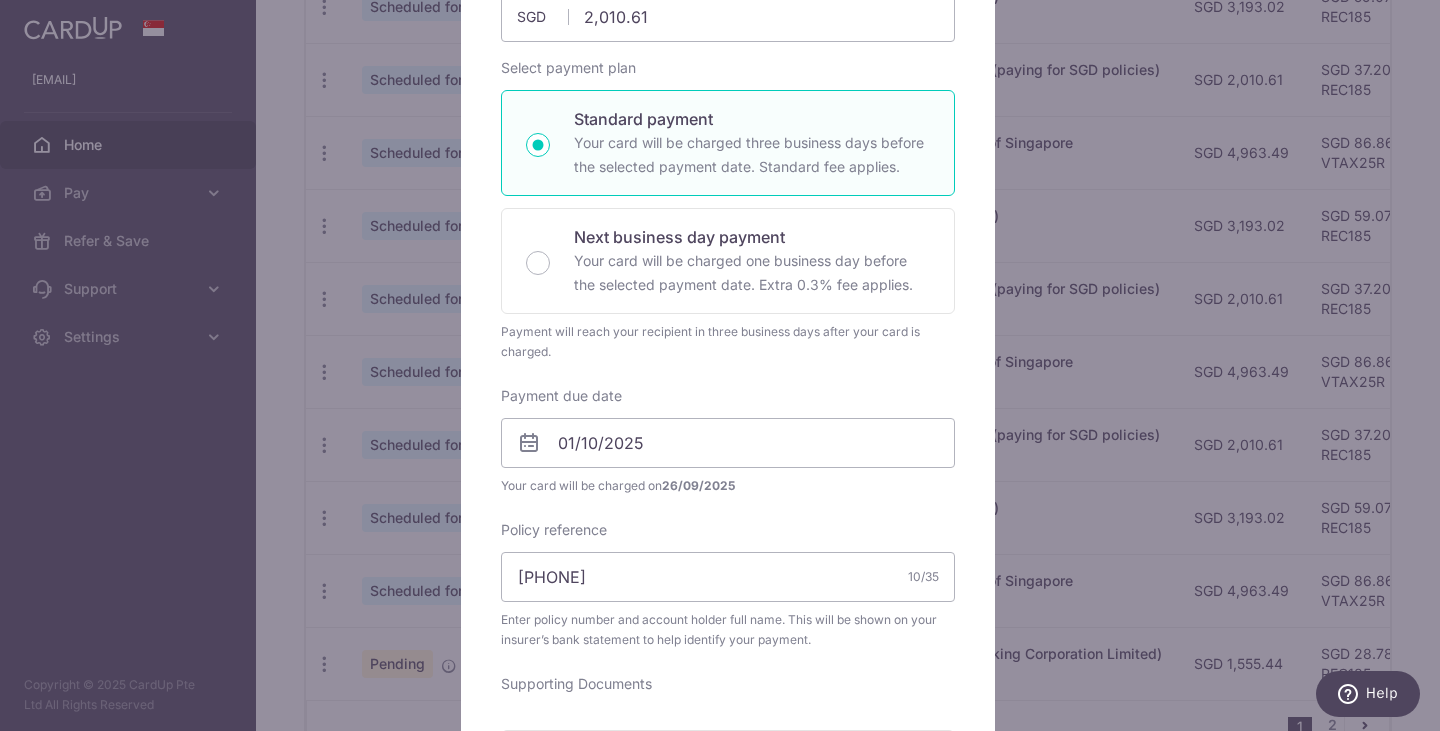 scroll, scrollTop: 170, scrollLeft: 0, axis: vertical 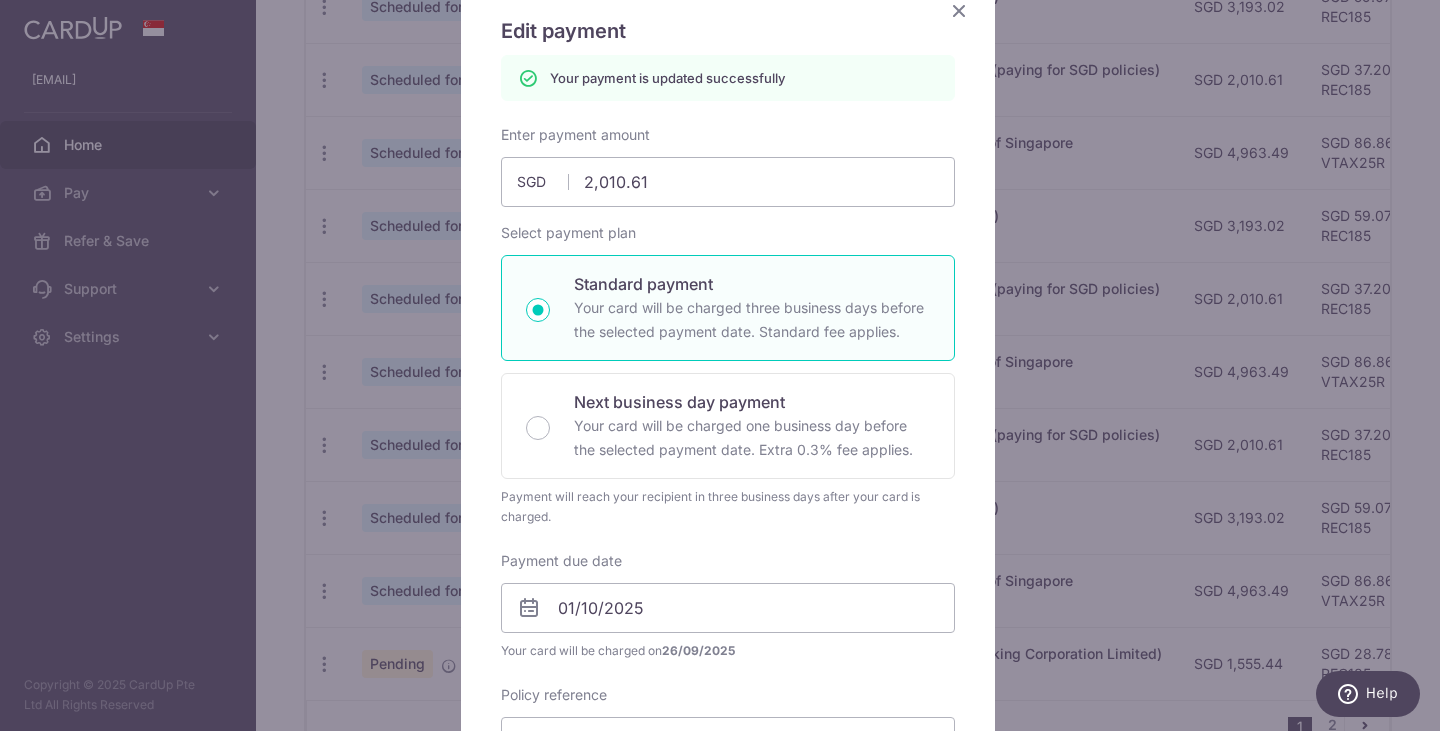 click at bounding box center [959, 10] 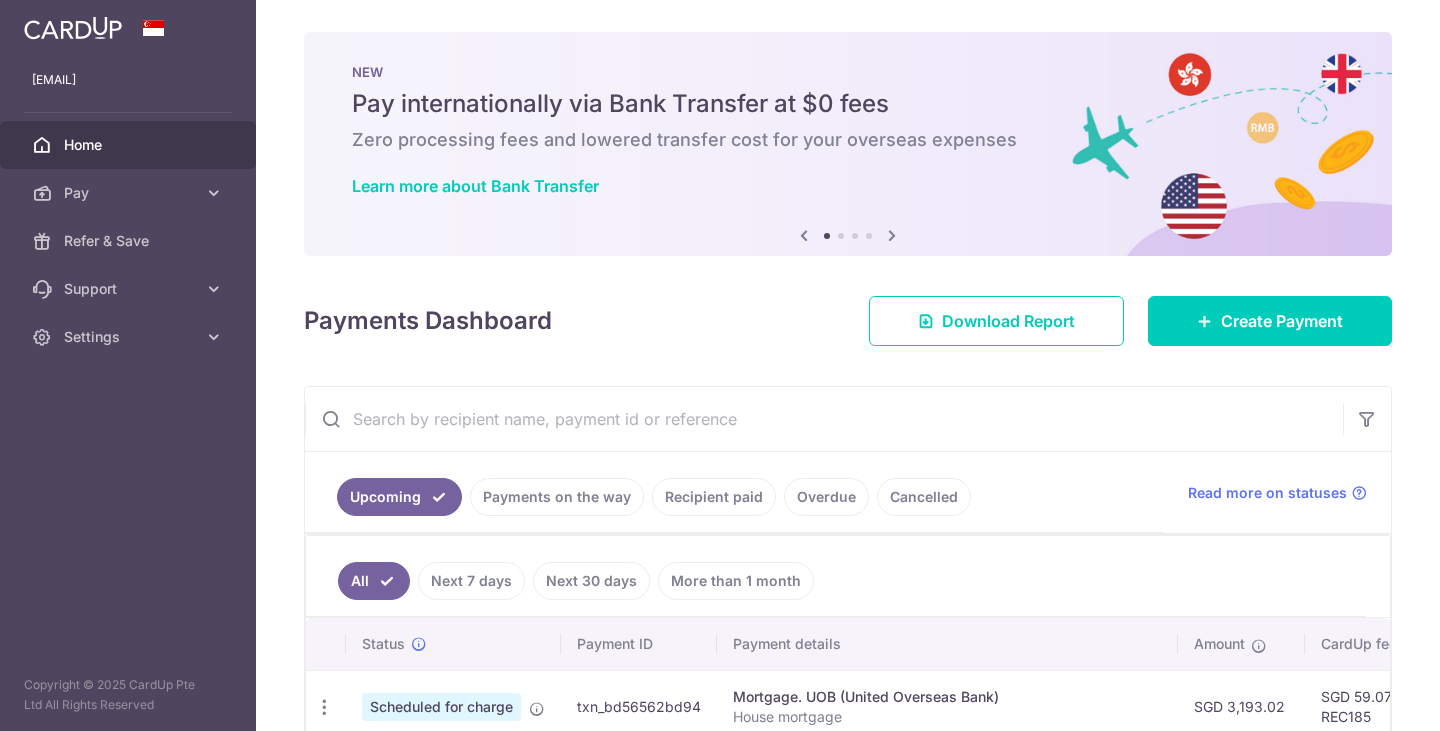 scroll, scrollTop: 0, scrollLeft: 0, axis: both 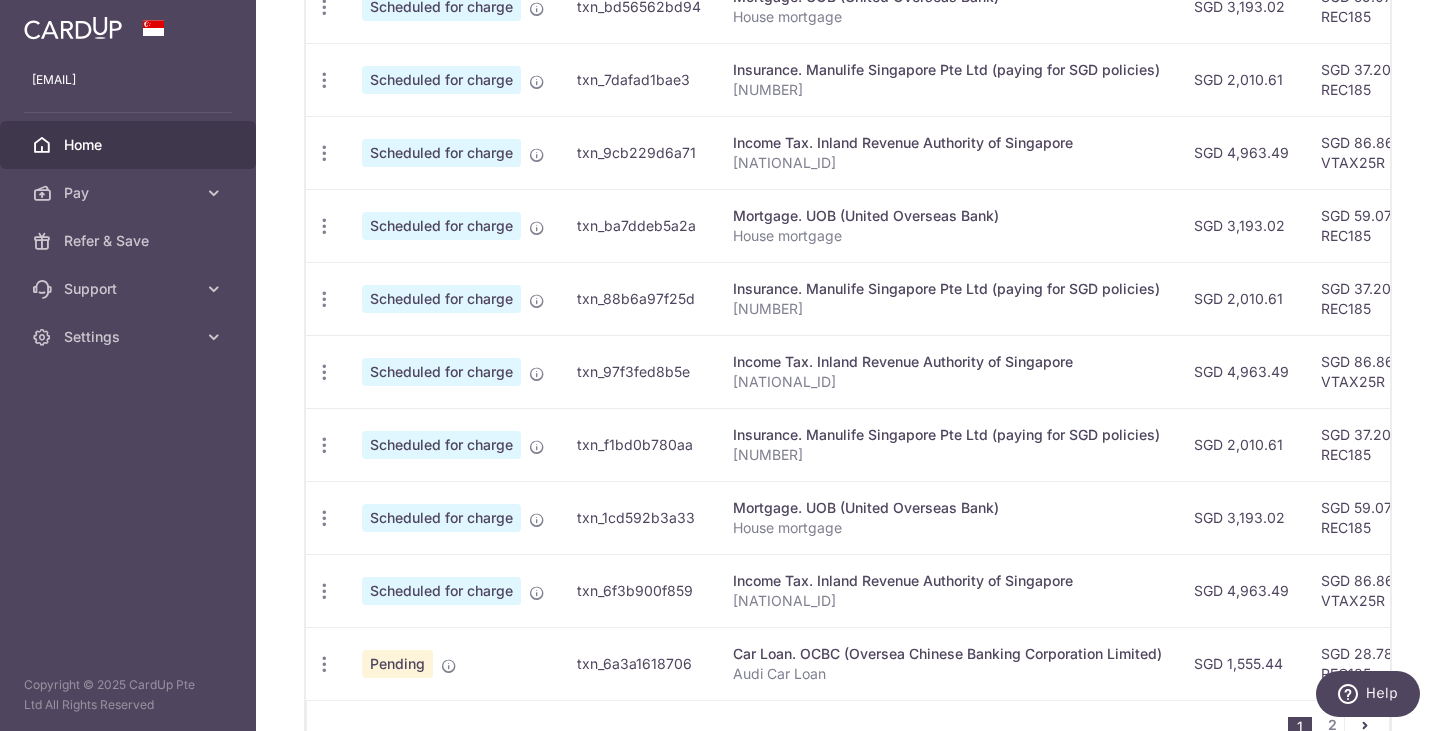 drag, startPoint x: 881, startPoint y: 697, endPoint x: 1137, endPoint y: 695, distance: 256.0078 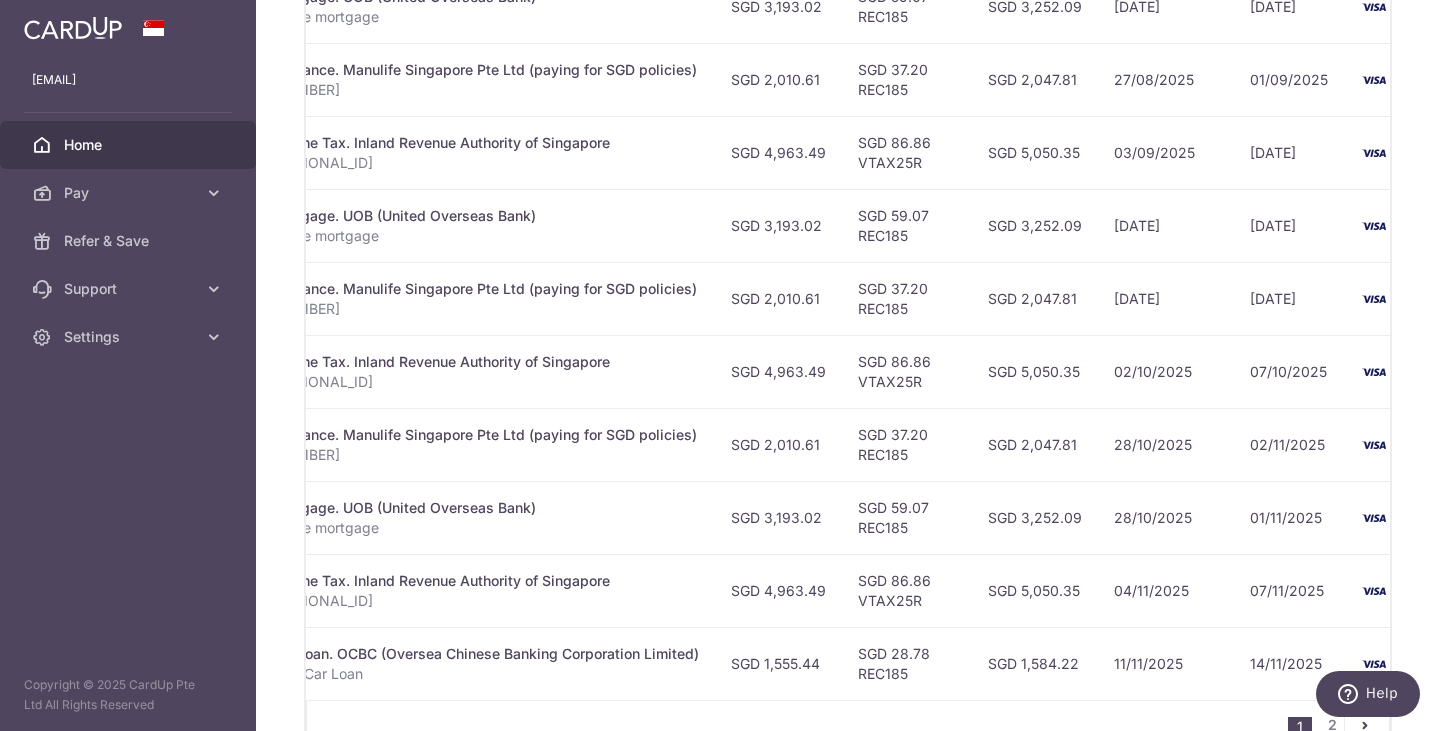 scroll, scrollTop: 0, scrollLeft: 507, axis: horizontal 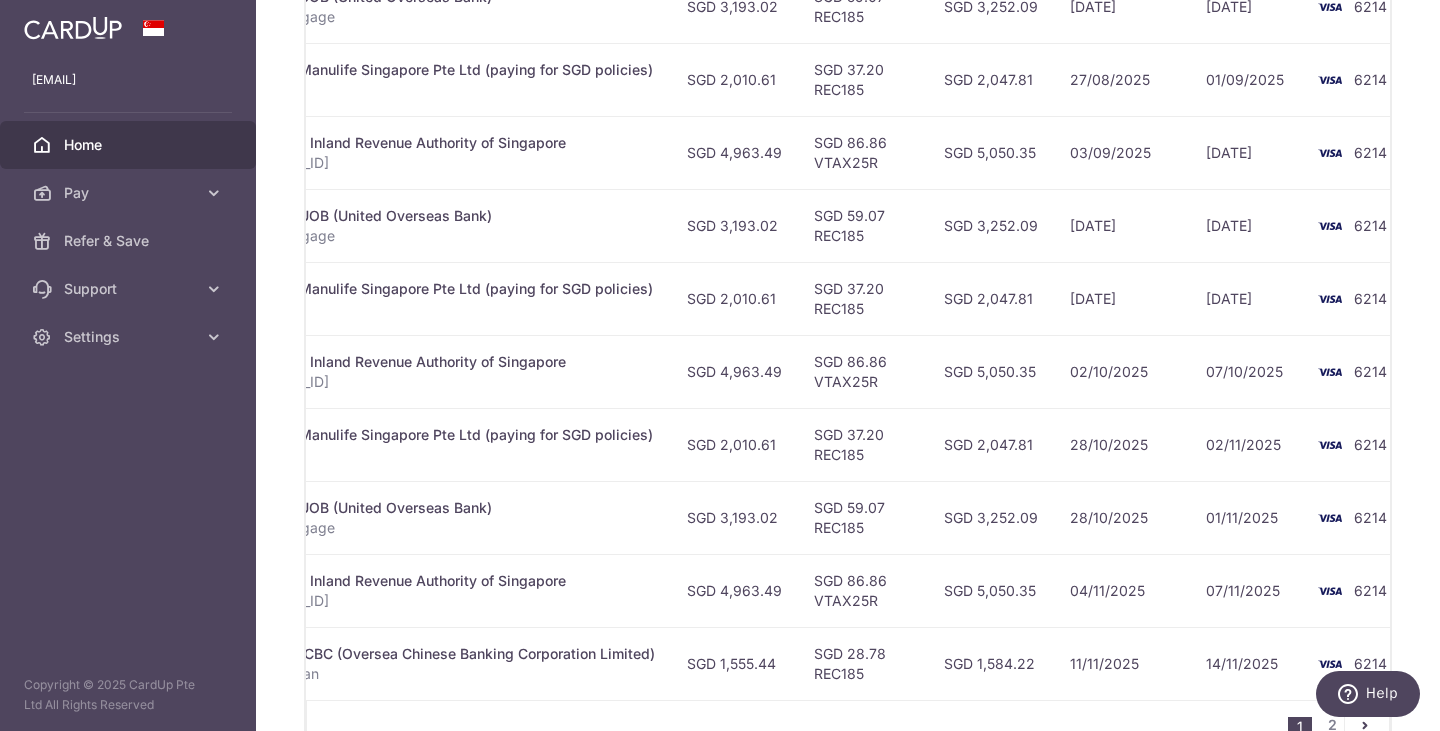 drag, startPoint x: 657, startPoint y: 698, endPoint x: 623, endPoint y: 699, distance: 34.0147 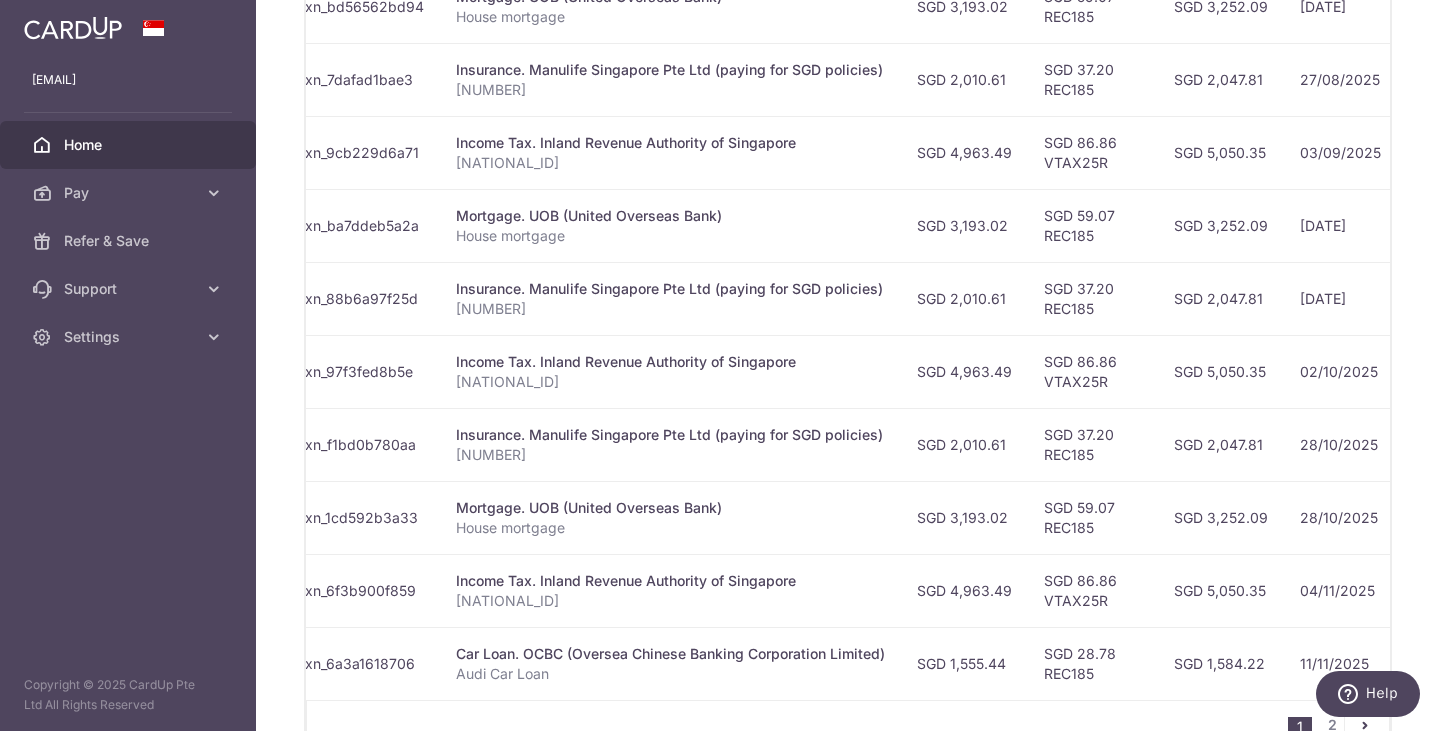 scroll, scrollTop: 0, scrollLeft: 0, axis: both 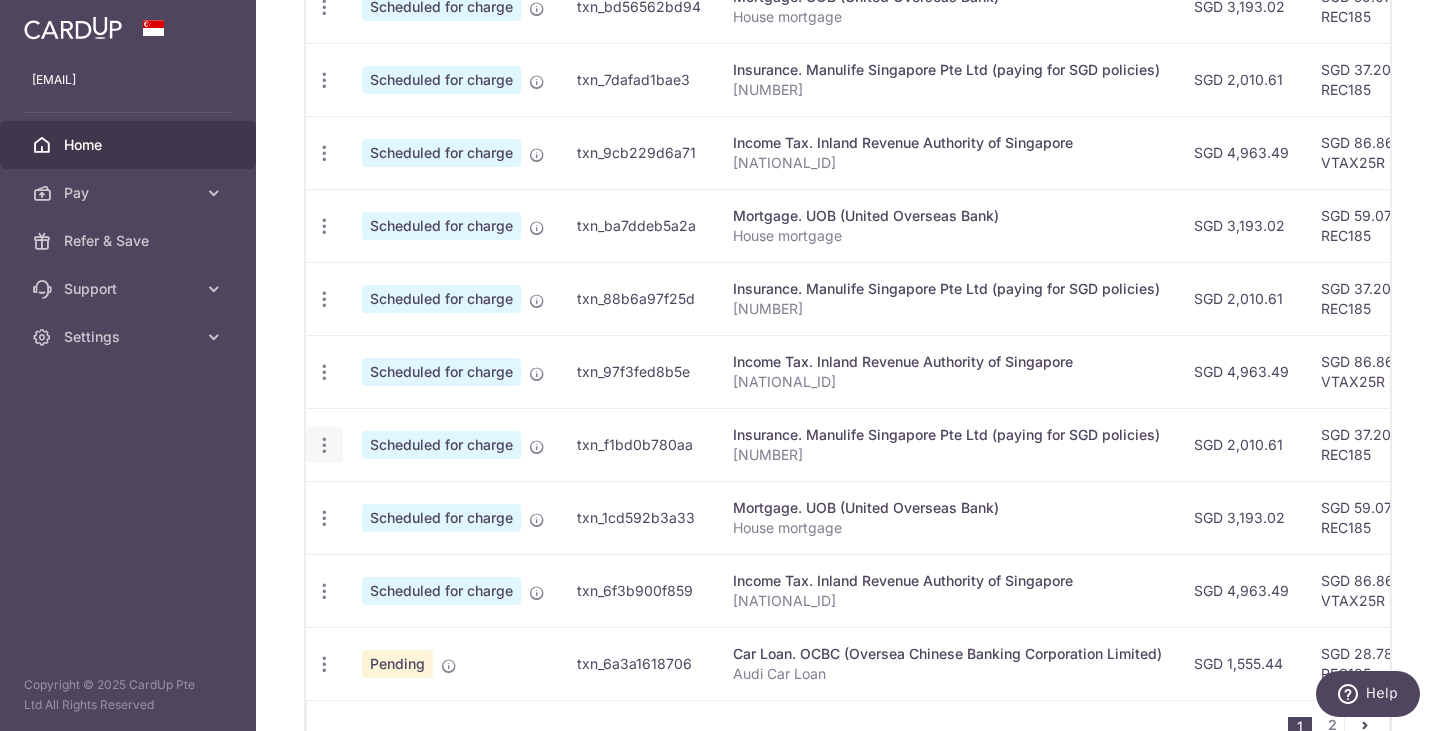 click at bounding box center [324, 7] 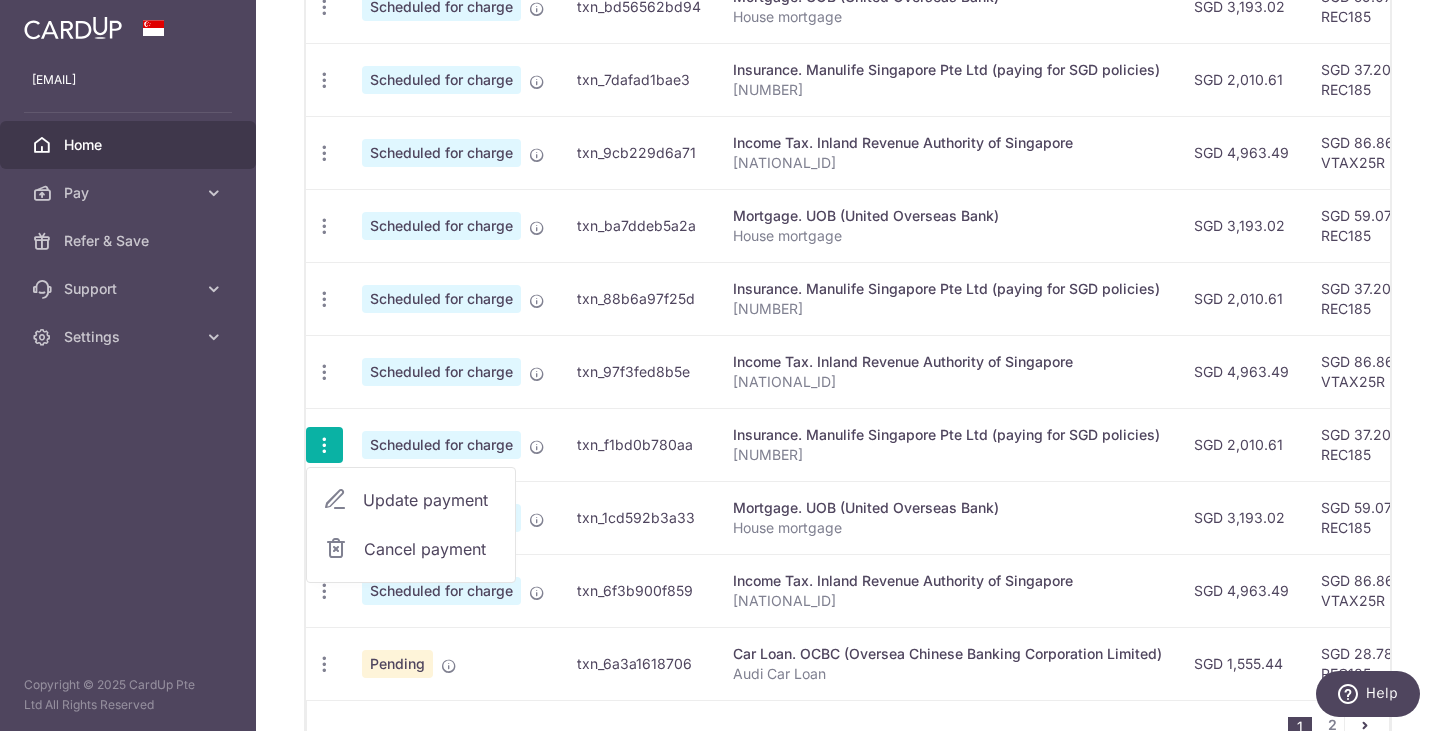 click on "Update payment" at bounding box center [431, 500] 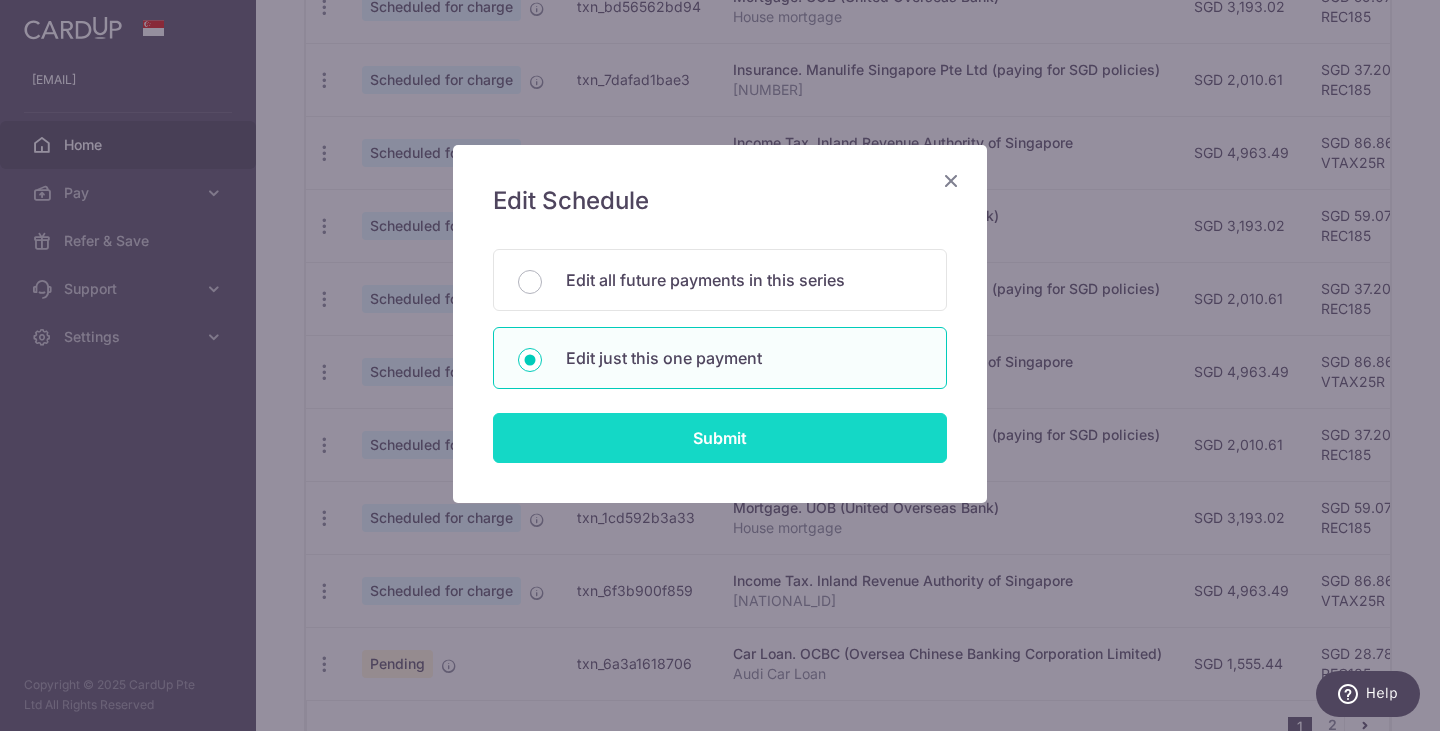 click on "Submit" at bounding box center (720, 438) 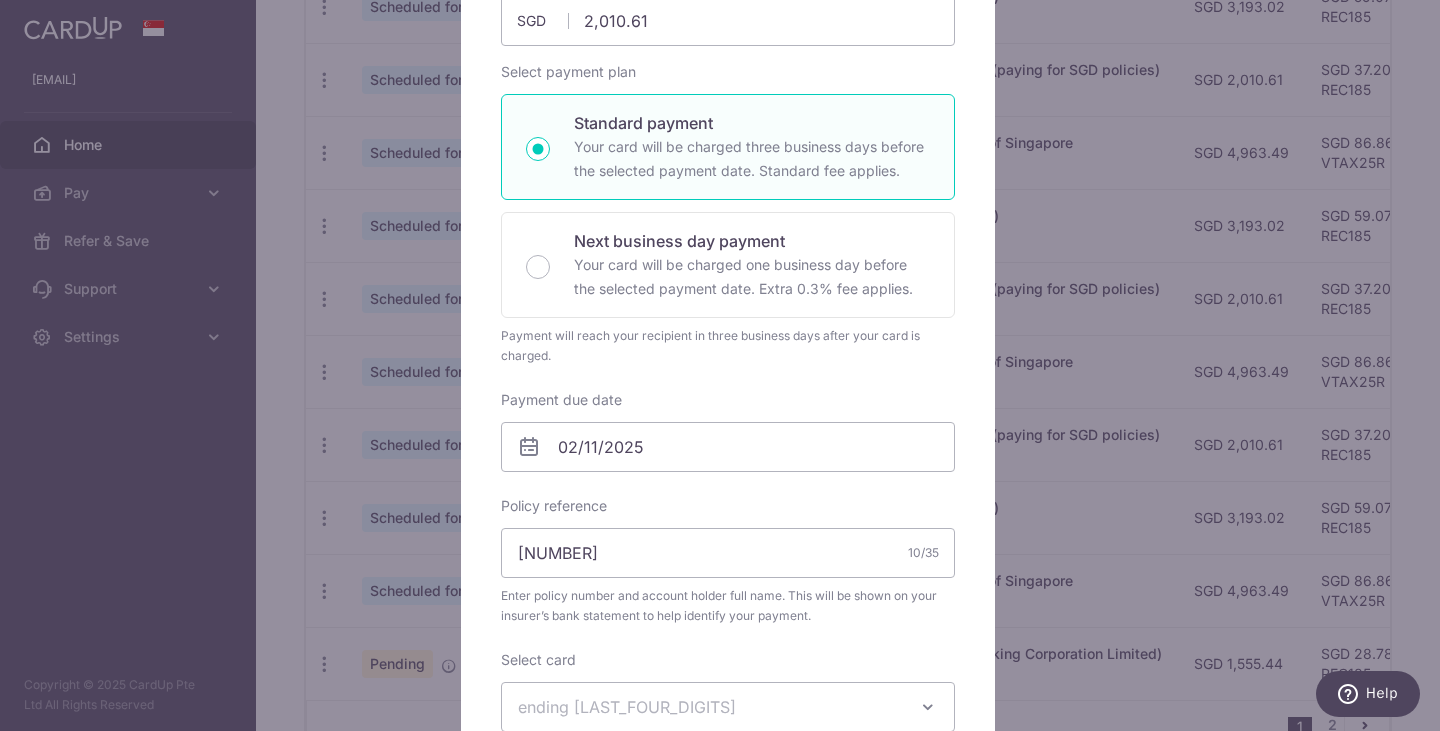 scroll, scrollTop: 300, scrollLeft: 0, axis: vertical 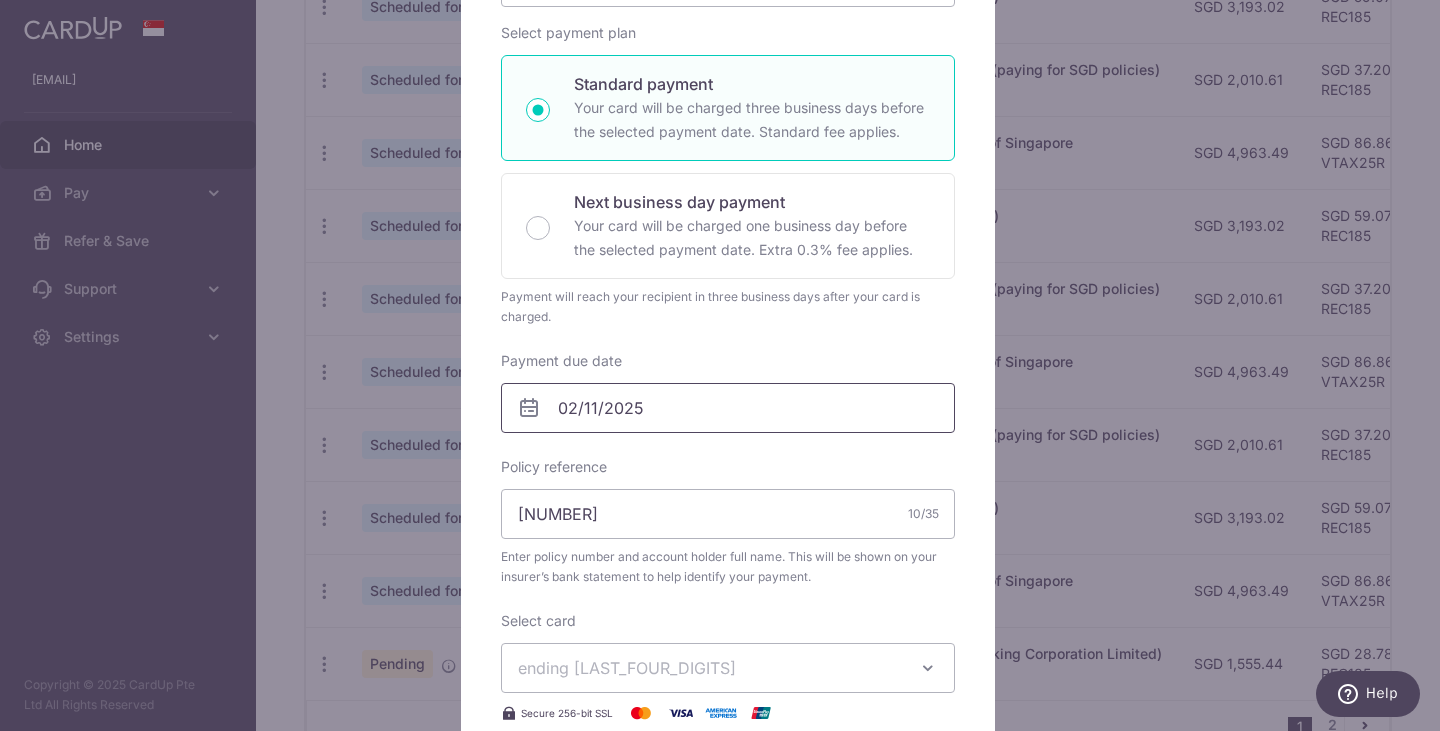 click on "02/11/2025" at bounding box center [728, 408] 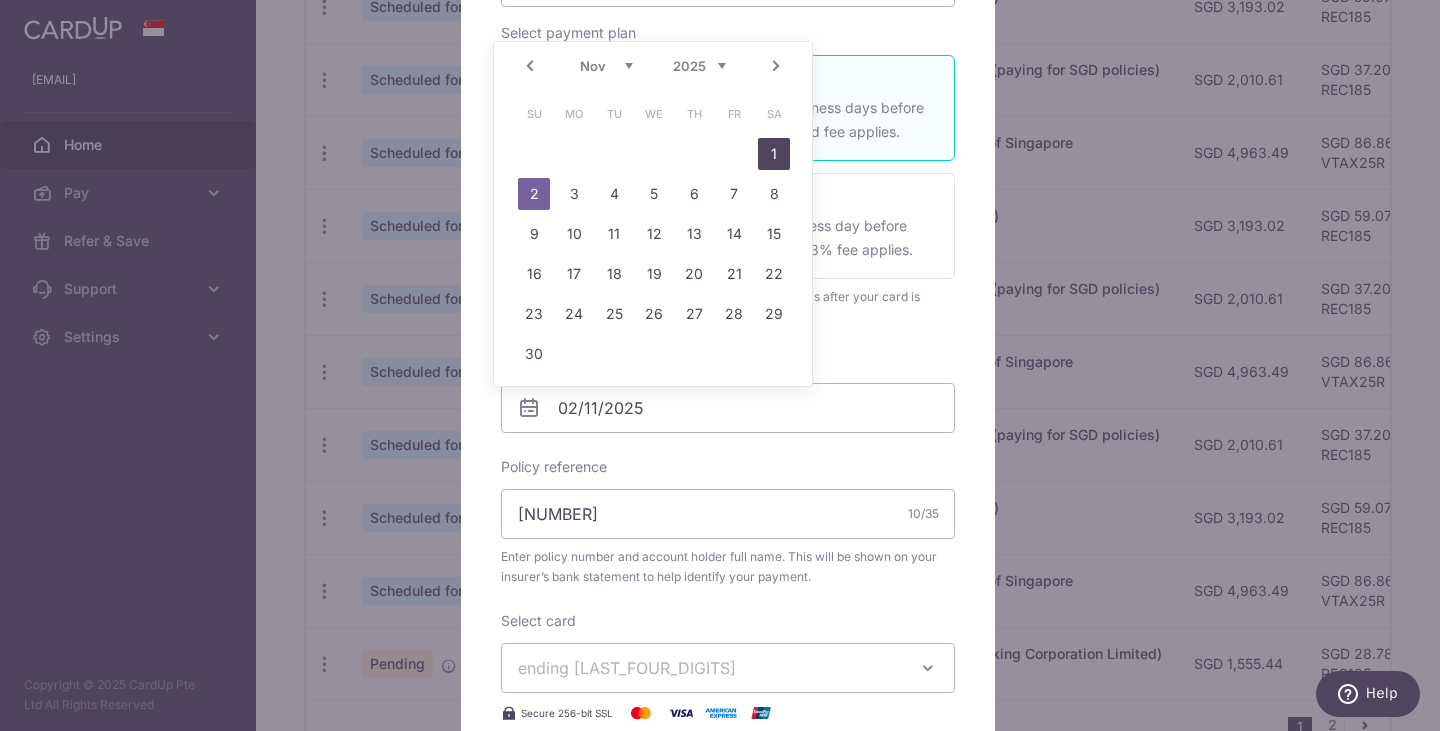 click on "1" at bounding box center (774, 154) 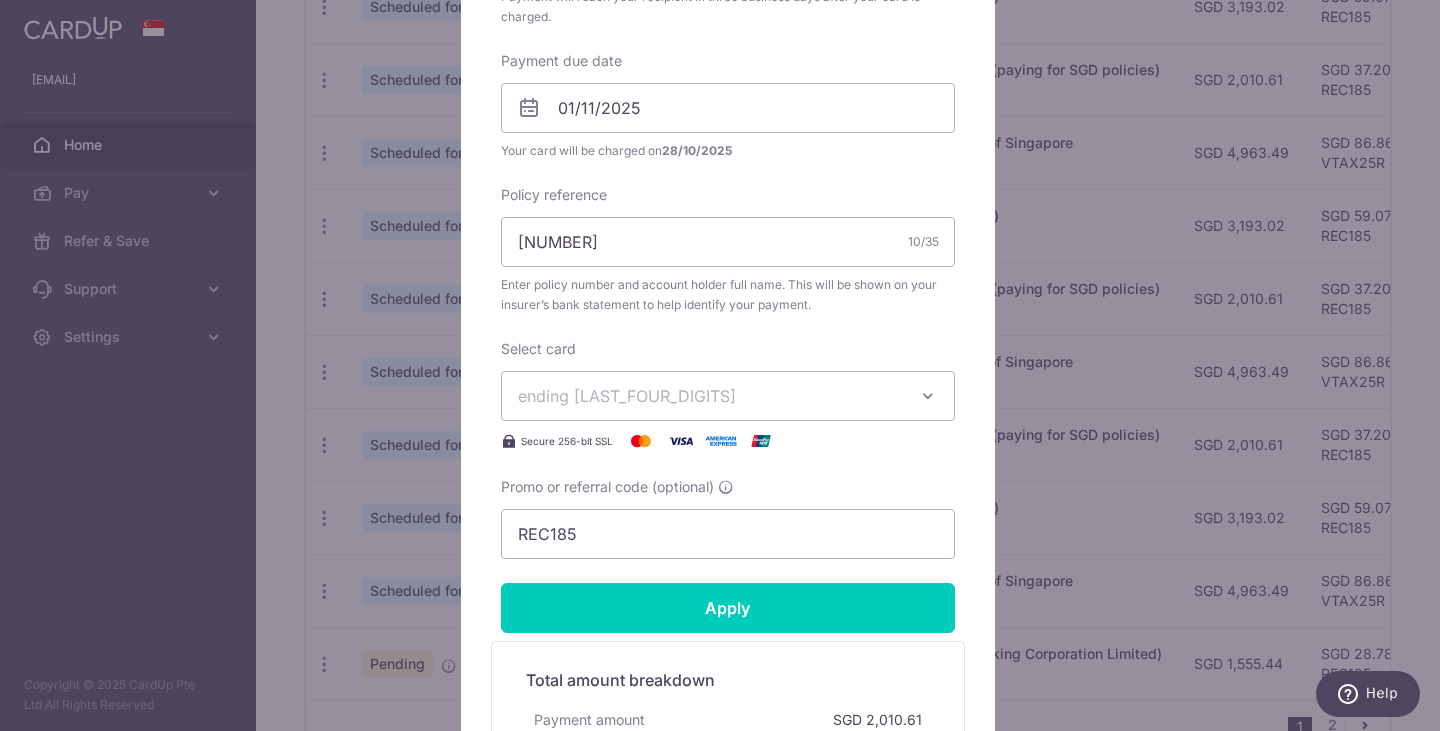 scroll, scrollTop: 918, scrollLeft: 0, axis: vertical 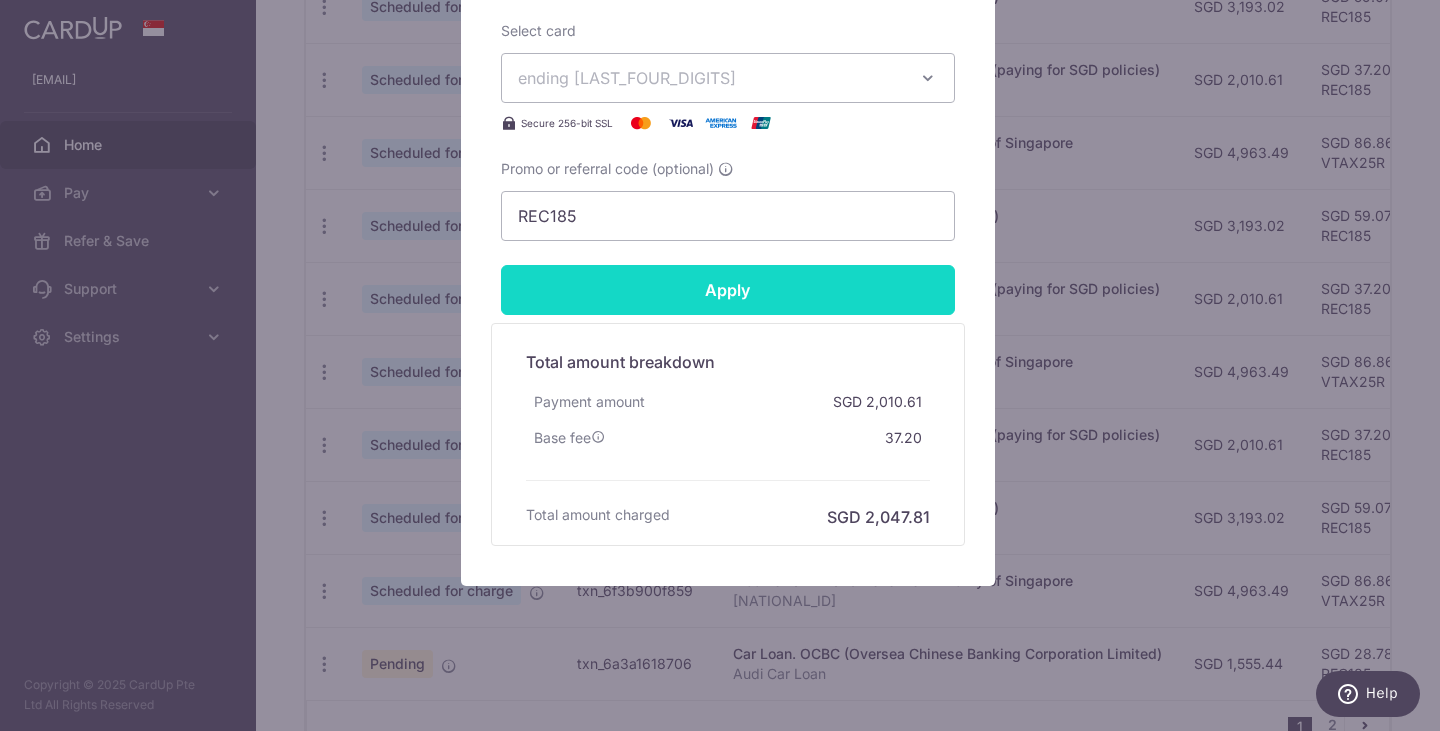 click on "Apply" at bounding box center [728, 290] 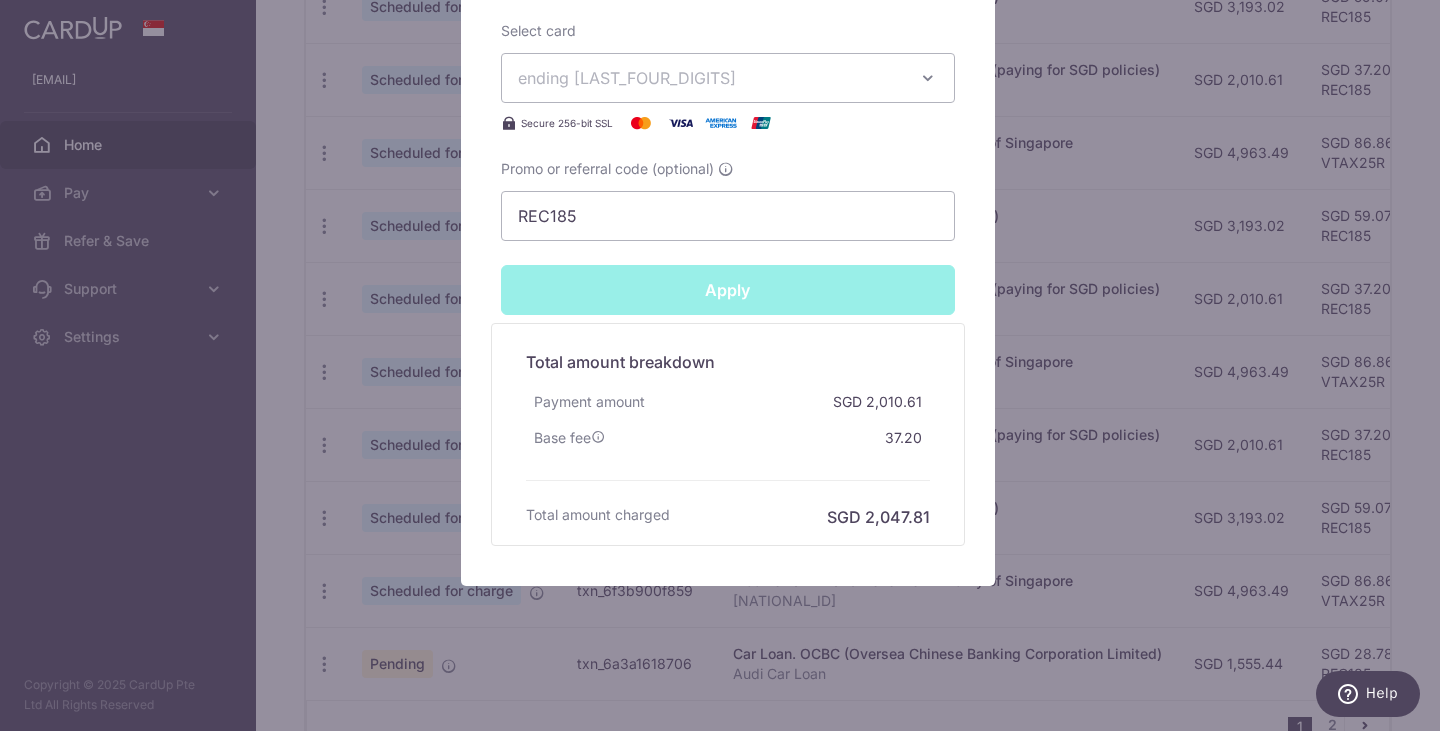 type on "Successfully Applied" 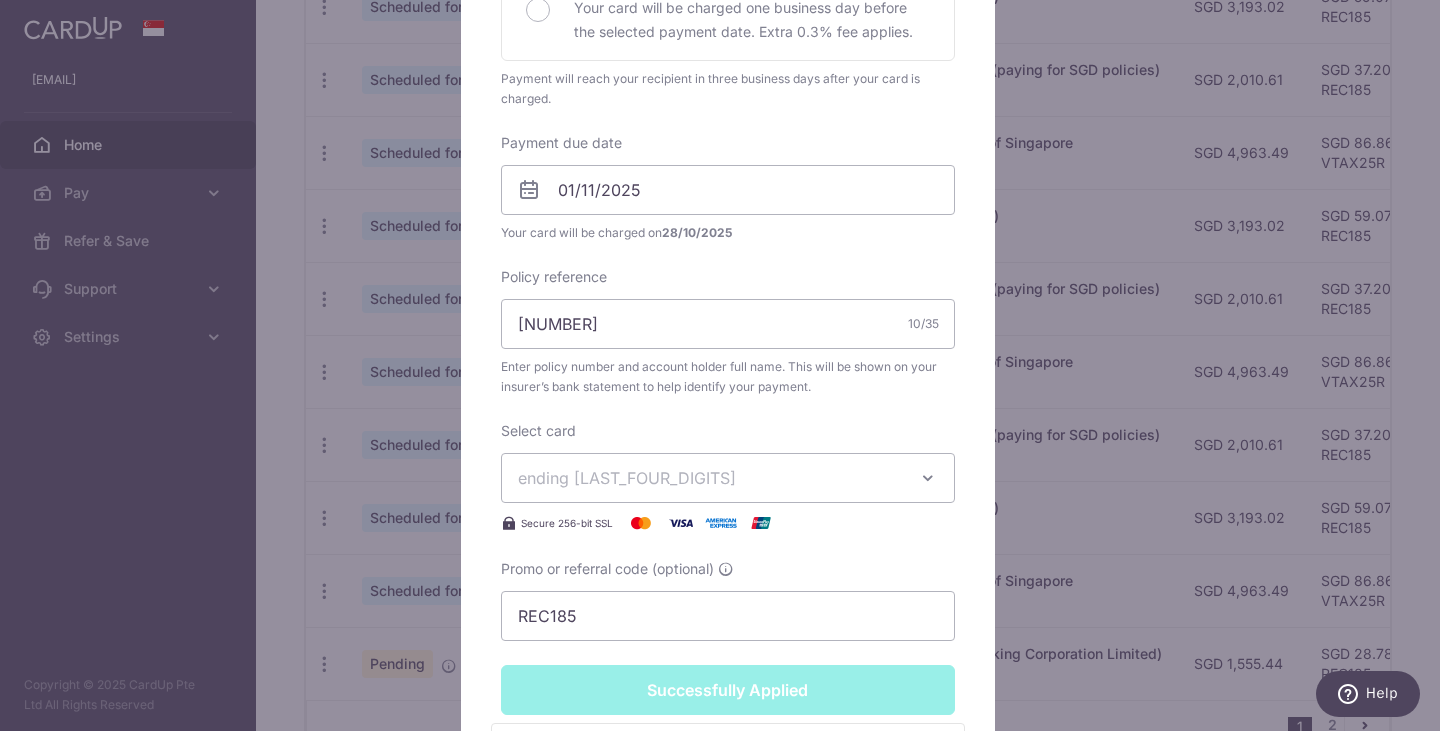 scroll, scrollTop: 88, scrollLeft: 0, axis: vertical 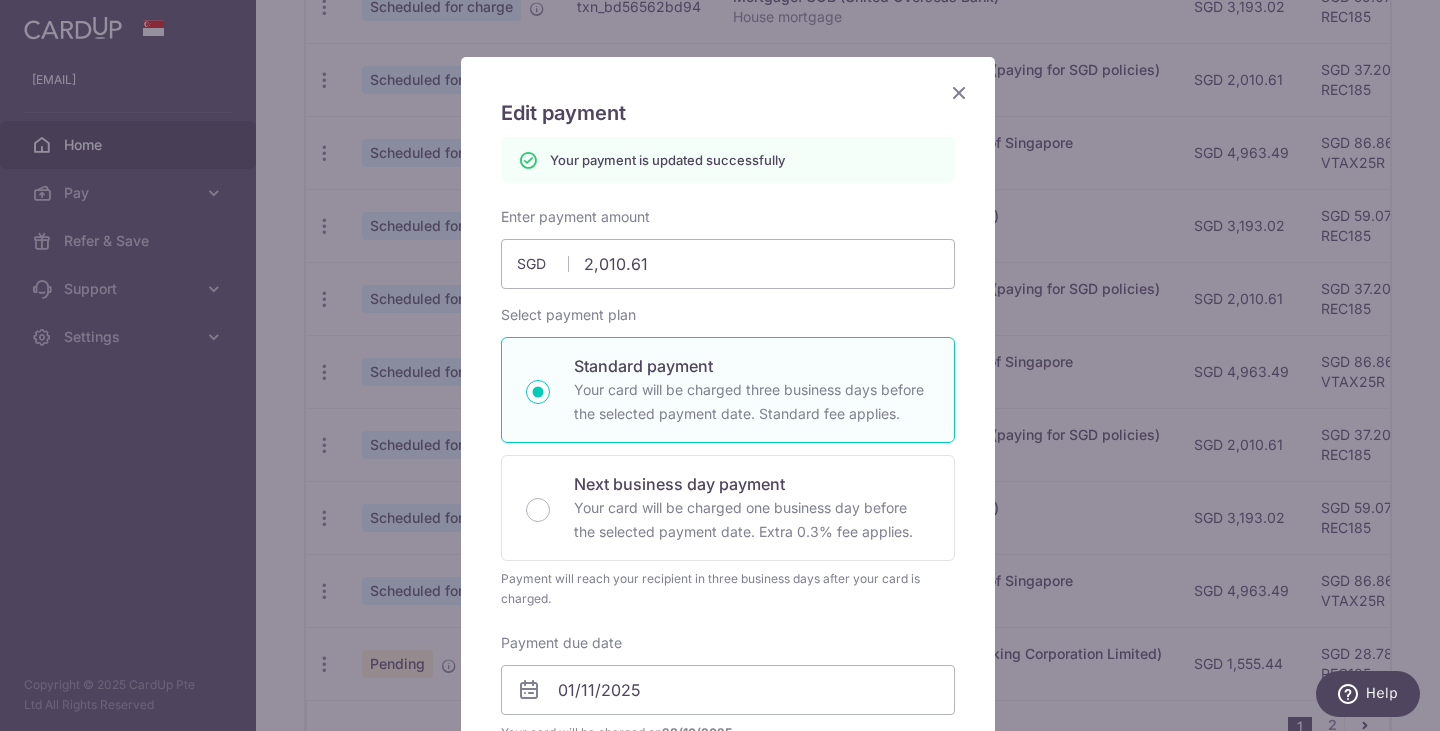 click at bounding box center [959, 92] 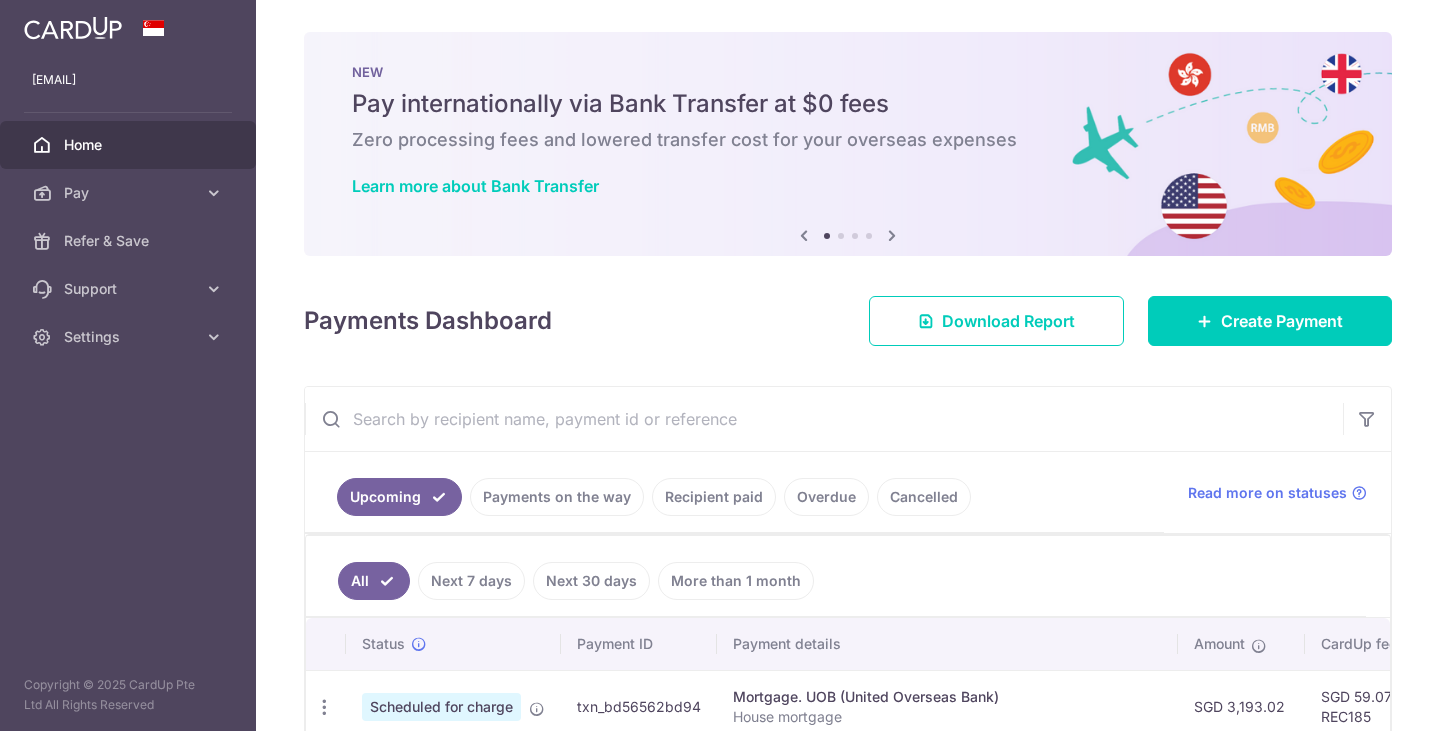 scroll, scrollTop: 0, scrollLeft: 0, axis: both 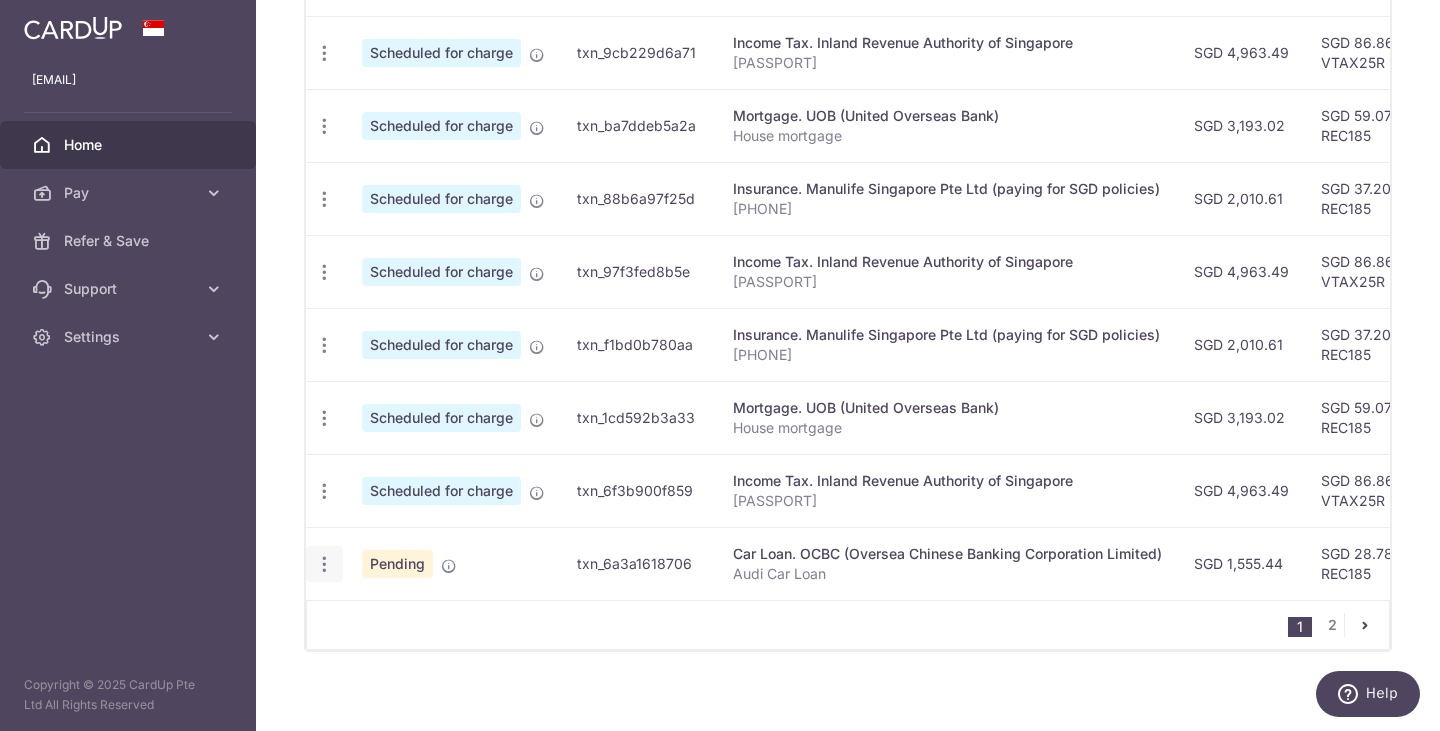 click at bounding box center (324, -93) 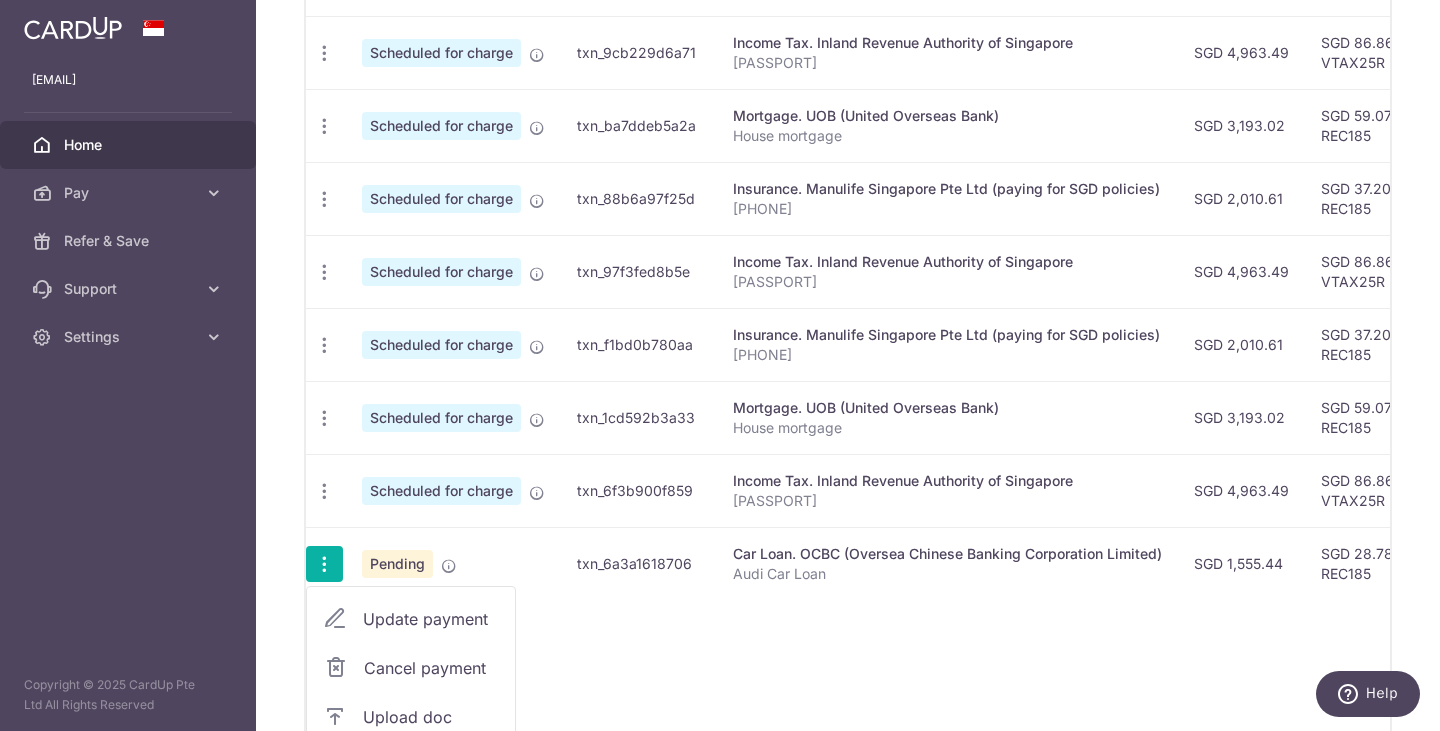 click on "Cancel payment" at bounding box center [411, 668] 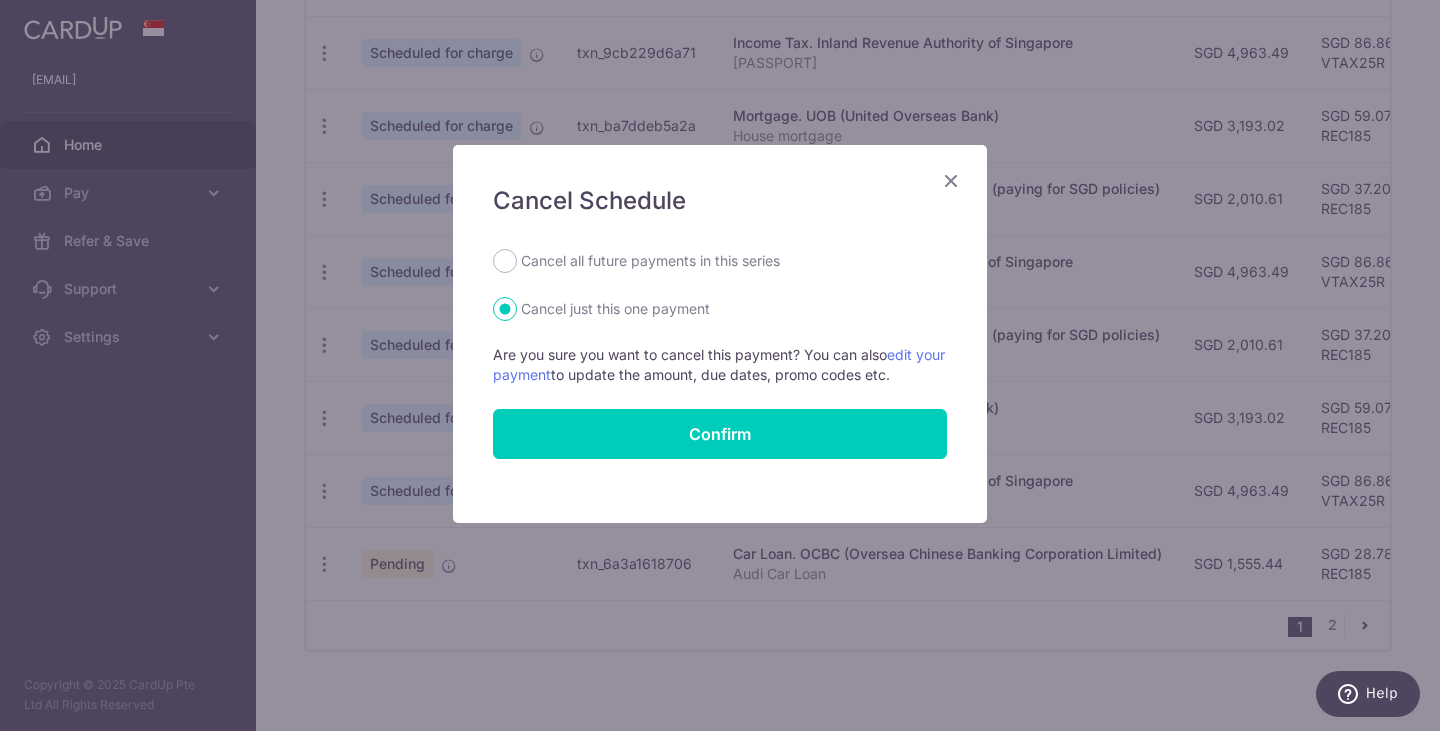 click on "Cancel all future payments in this series" at bounding box center [650, 261] 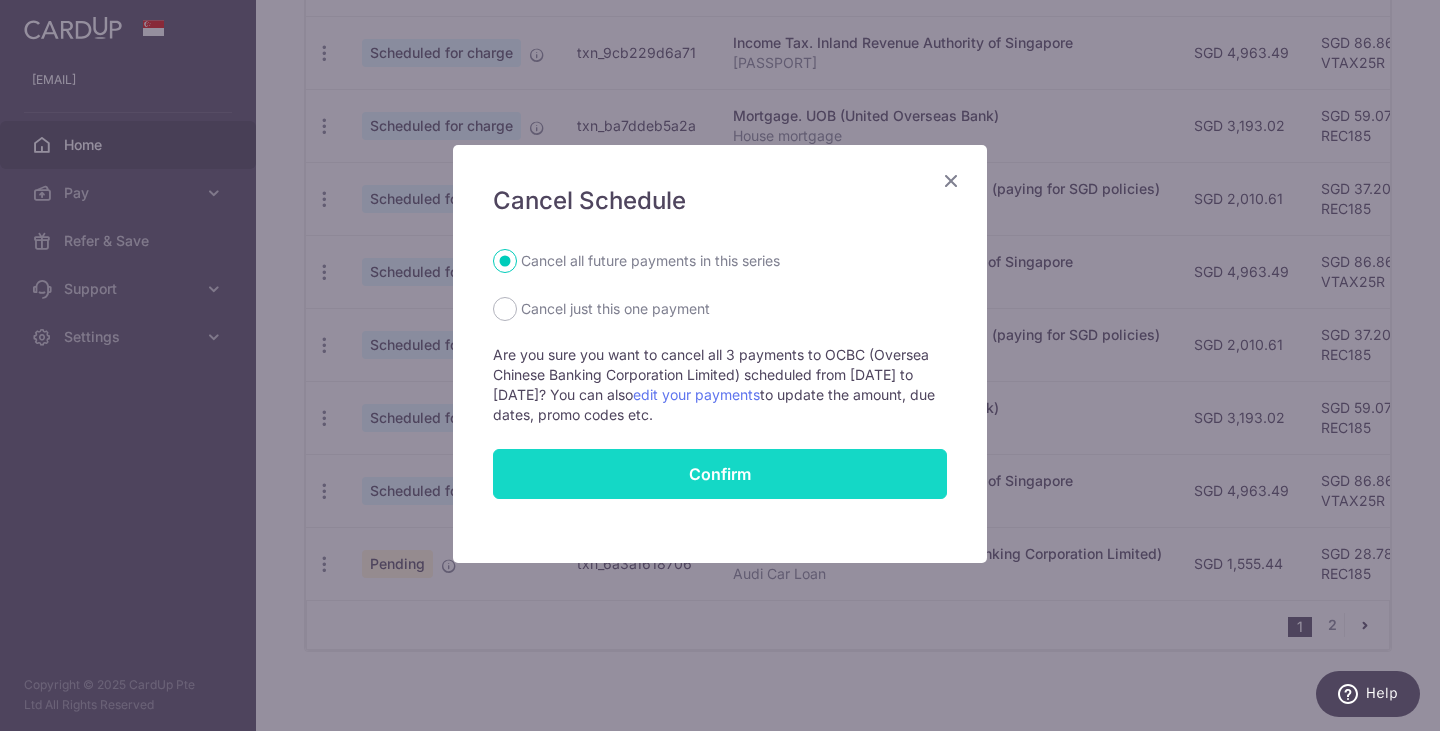 click on "Confirm" at bounding box center (720, 474) 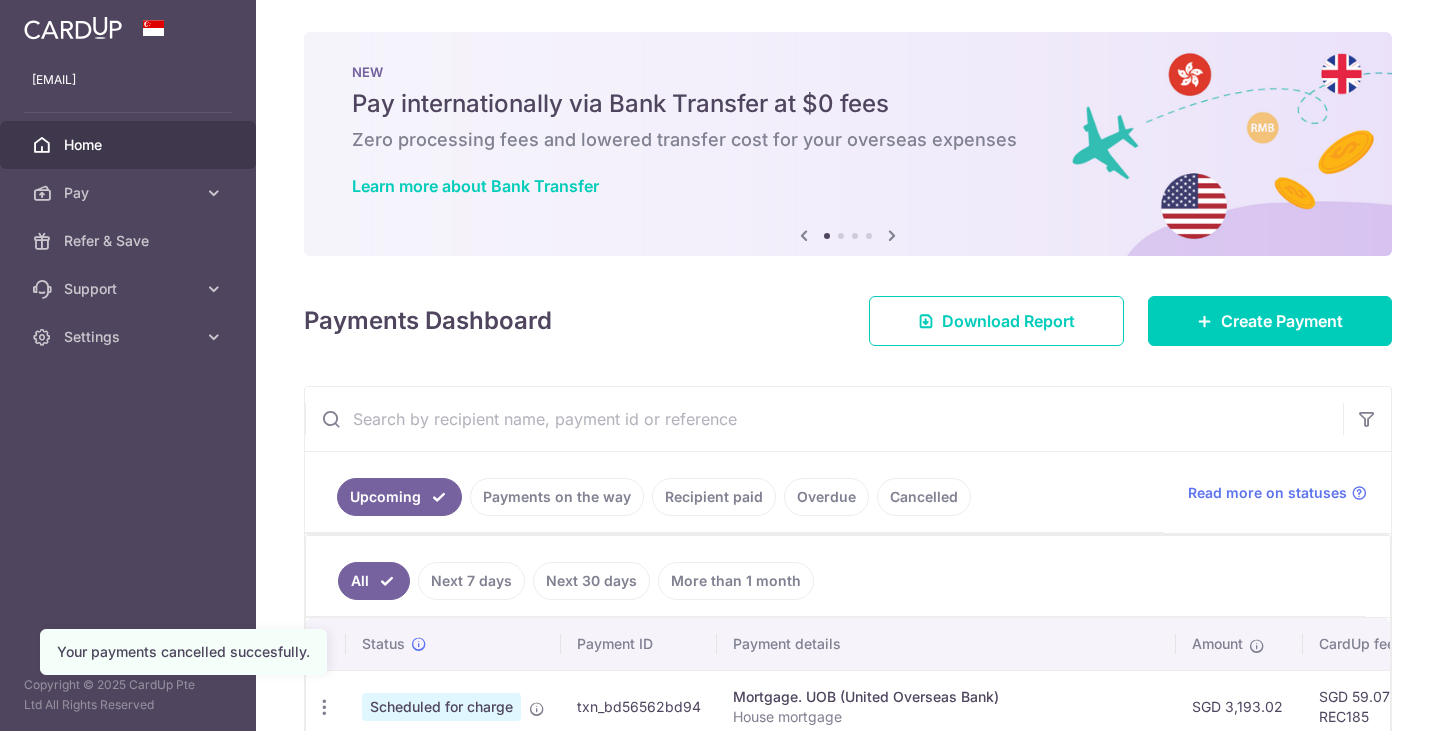 scroll, scrollTop: 0, scrollLeft: 0, axis: both 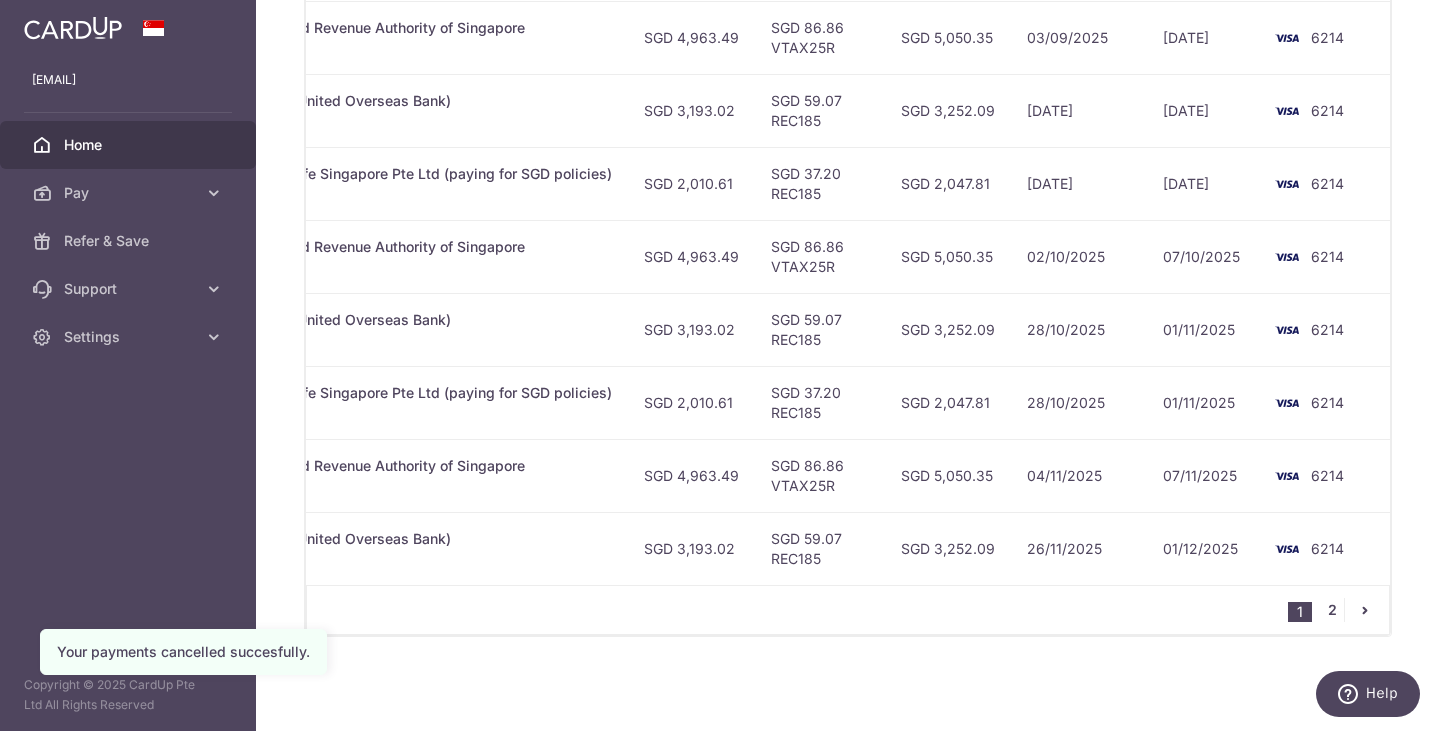 click on "2" at bounding box center [1332, 610] 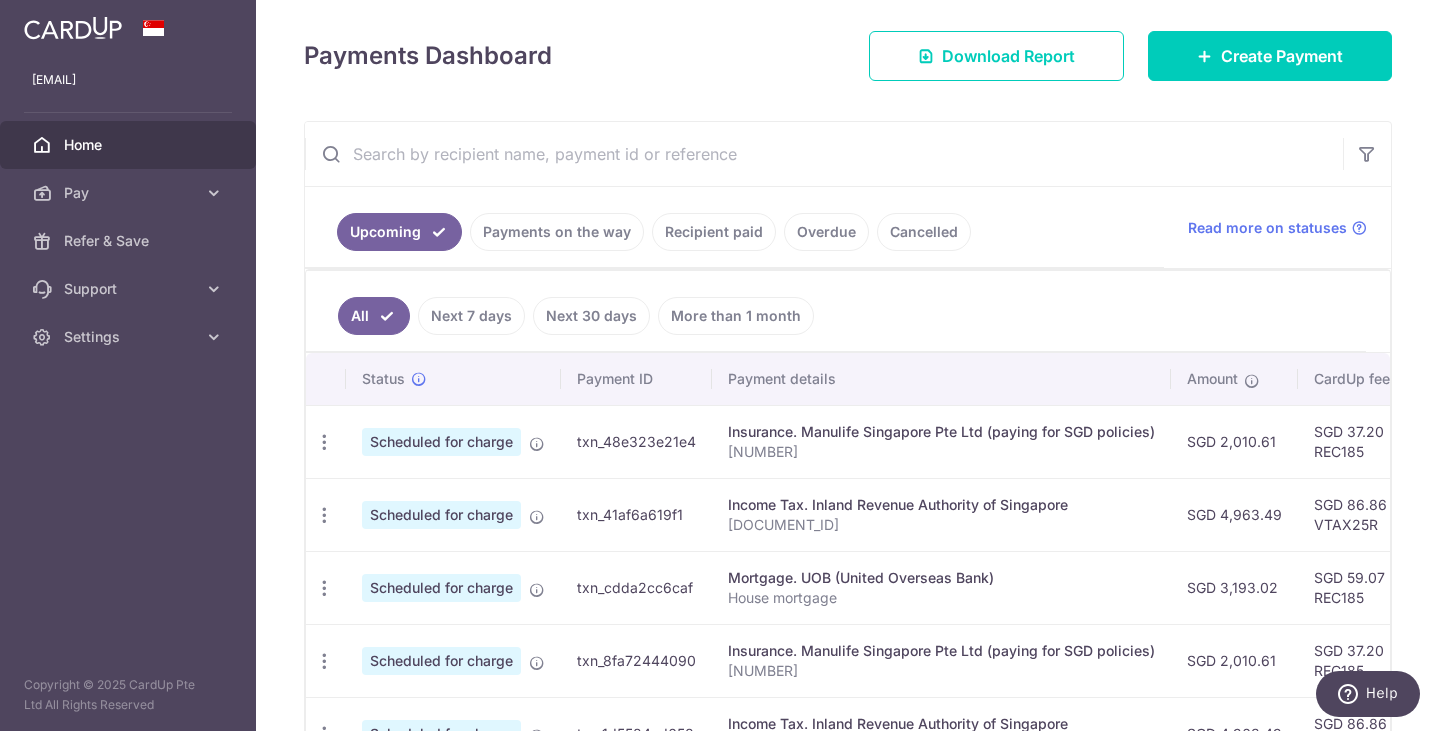 scroll, scrollTop: 481, scrollLeft: 0, axis: vertical 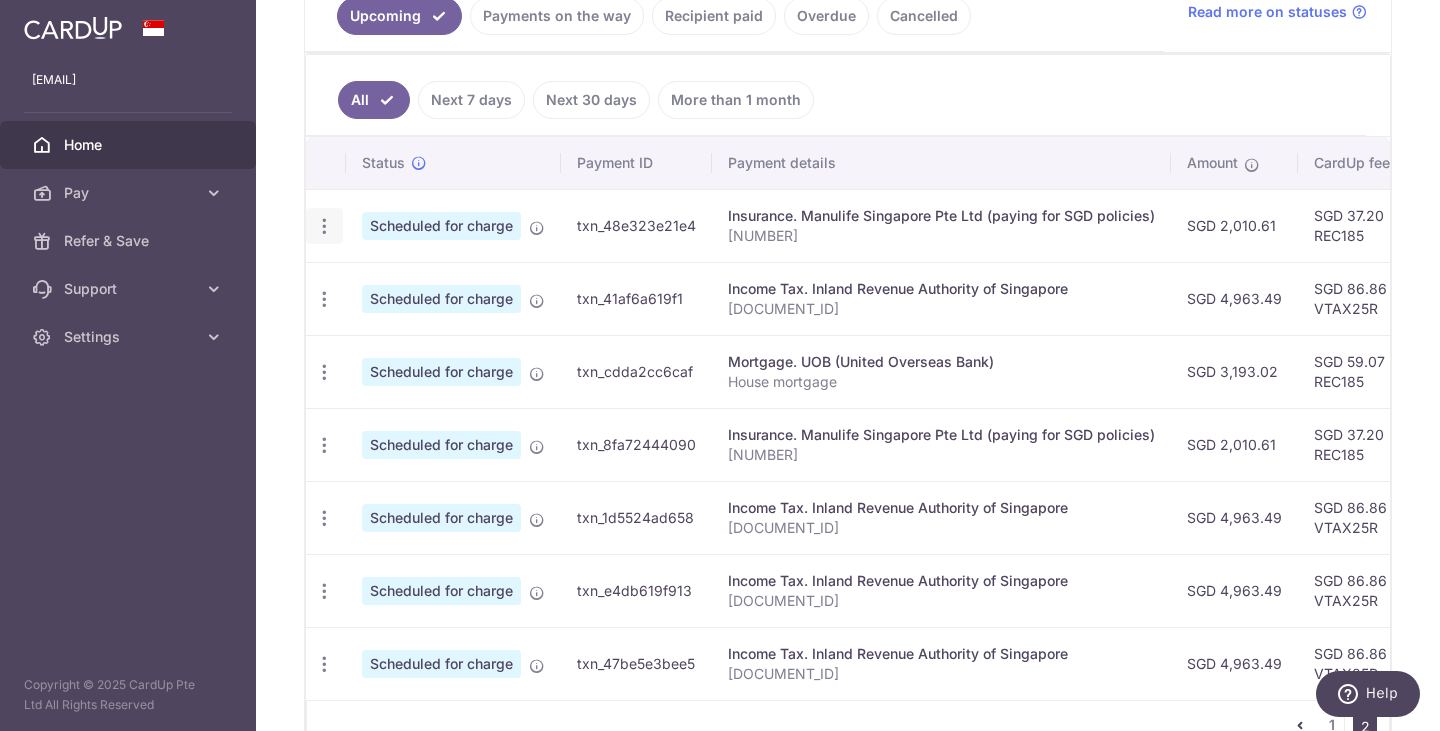 click at bounding box center [324, 226] 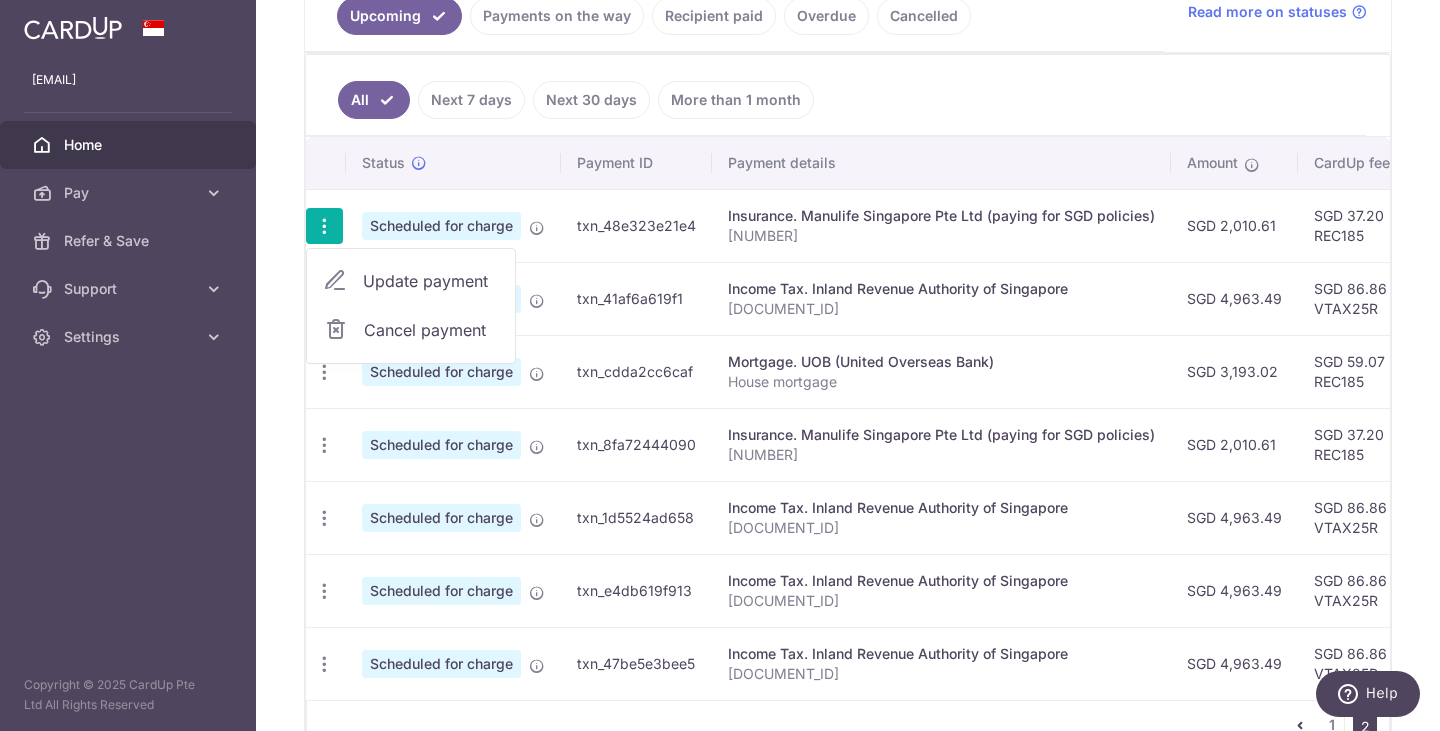 click on "Update payment" at bounding box center [431, 281] 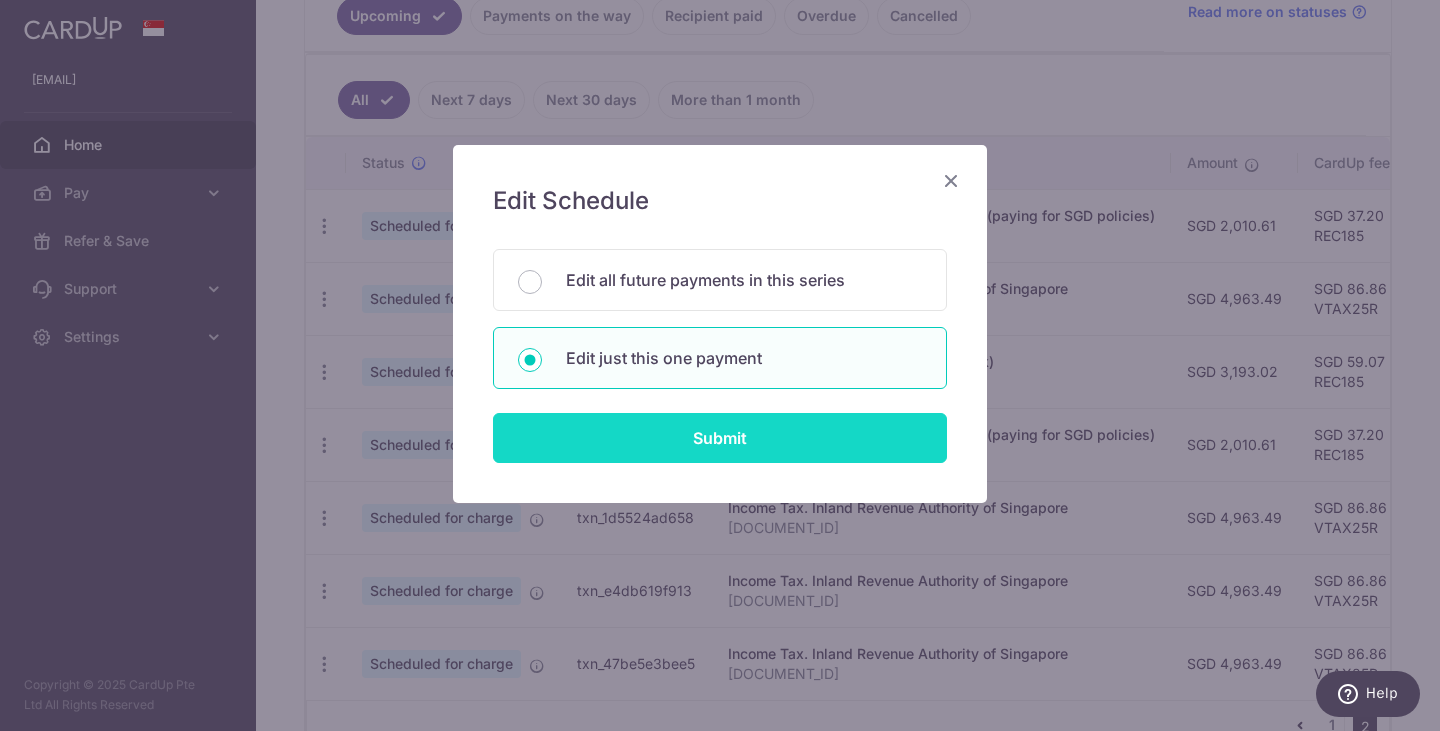 click on "Submit" at bounding box center [720, 438] 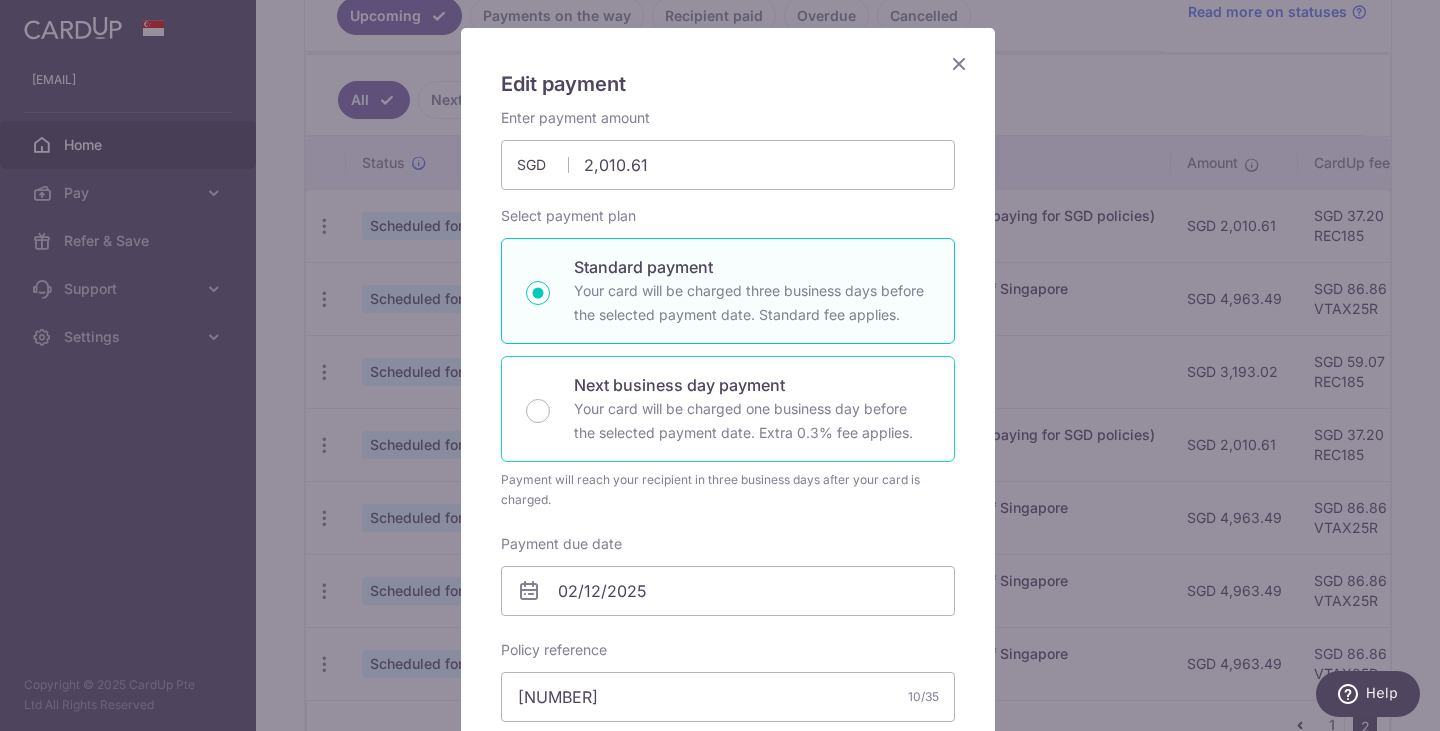 scroll, scrollTop: 300, scrollLeft: 0, axis: vertical 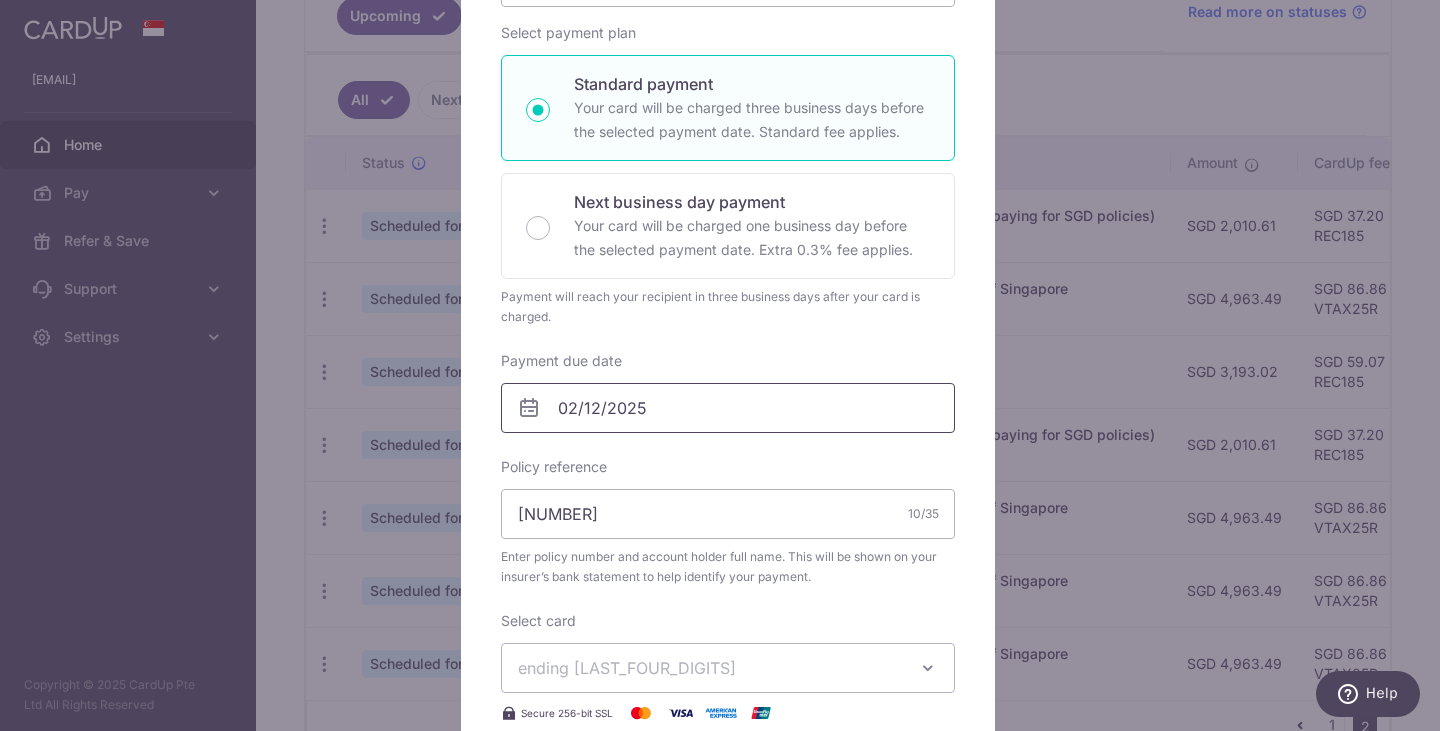 click on "02/12/2025" at bounding box center [728, 408] 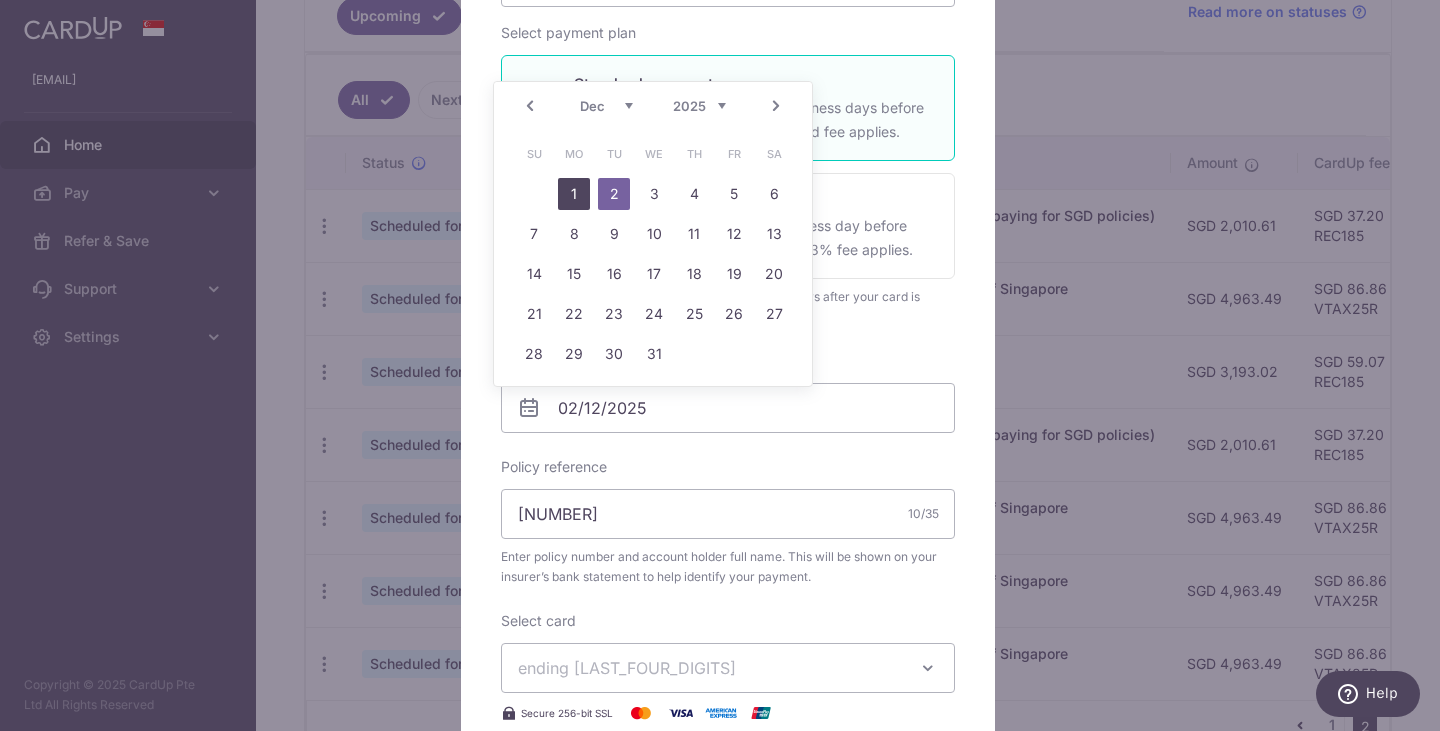 click on "1" at bounding box center [574, 194] 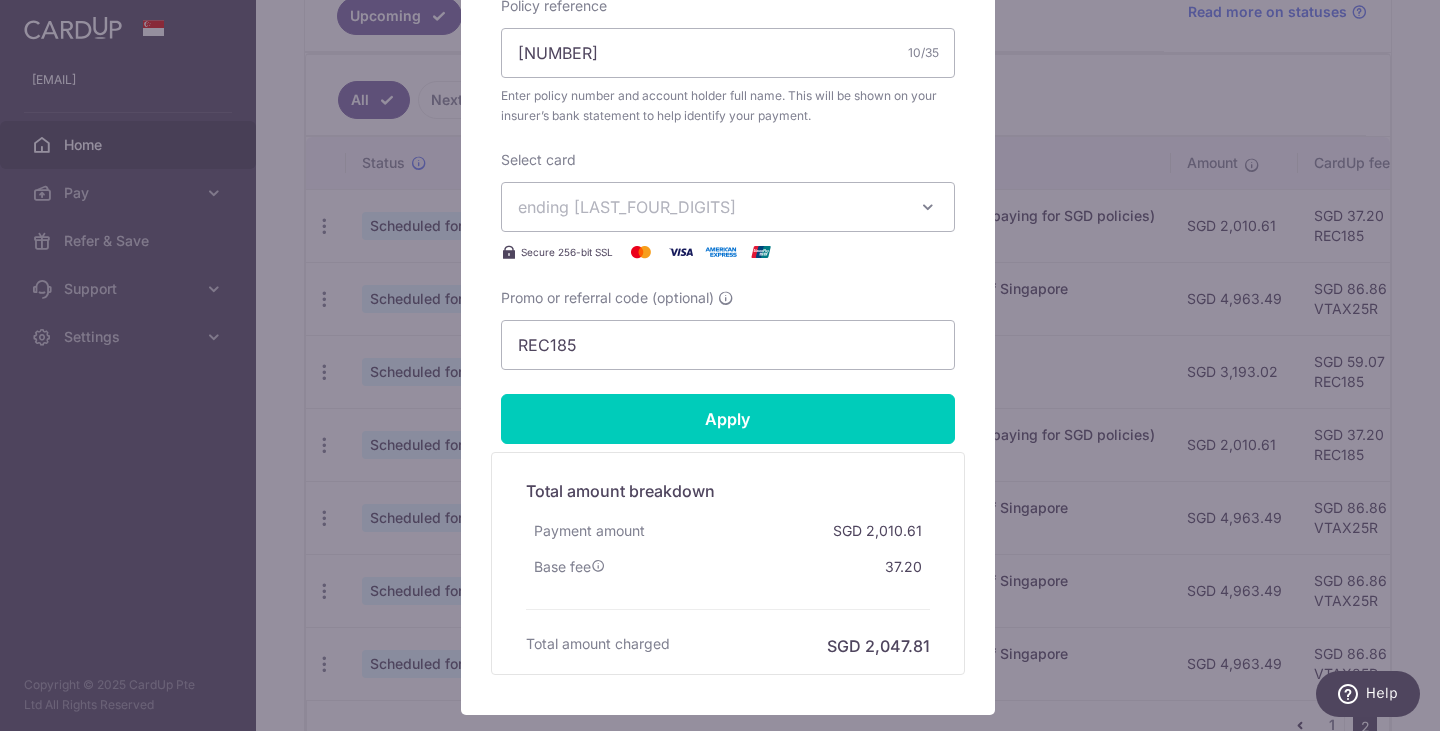 scroll, scrollTop: 800, scrollLeft: 0, axis: vertical 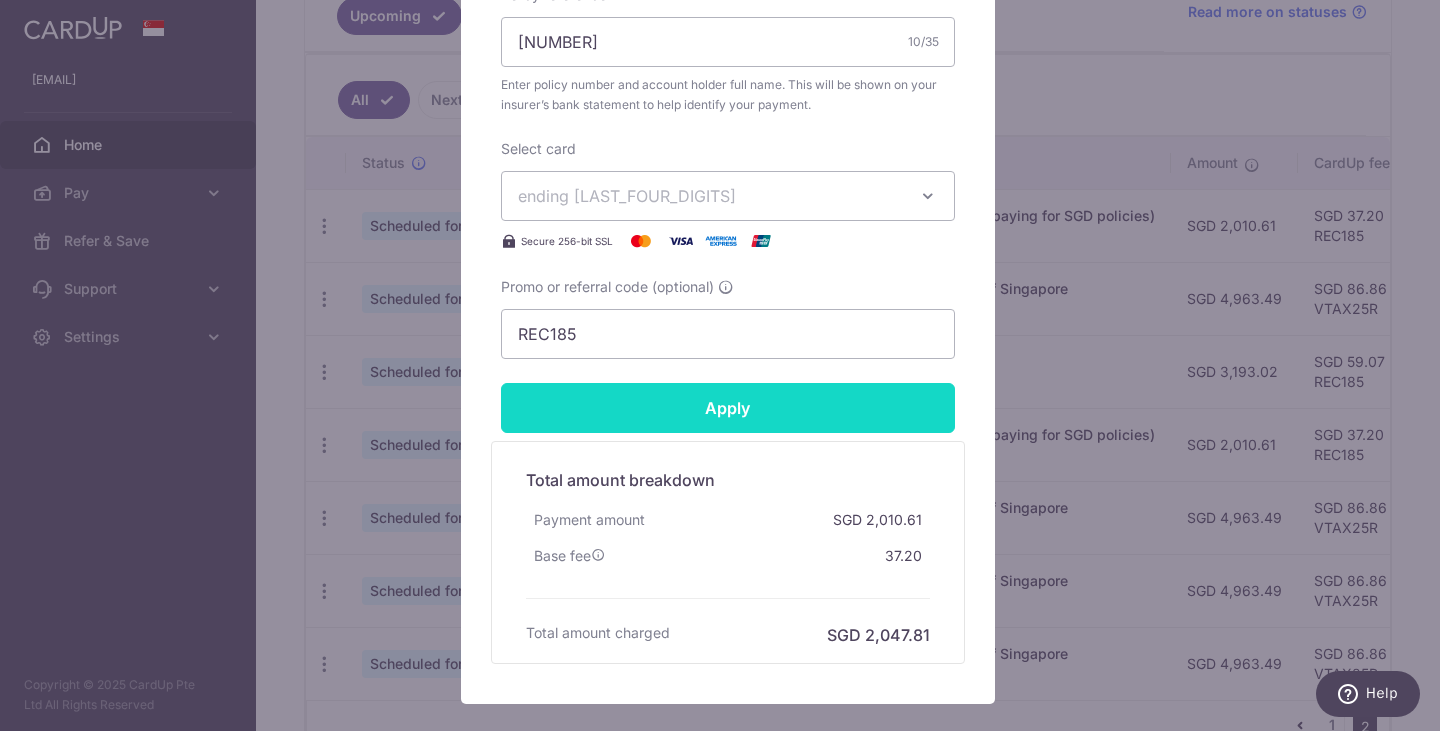click on "Apply" at bounding box center [728, 408] 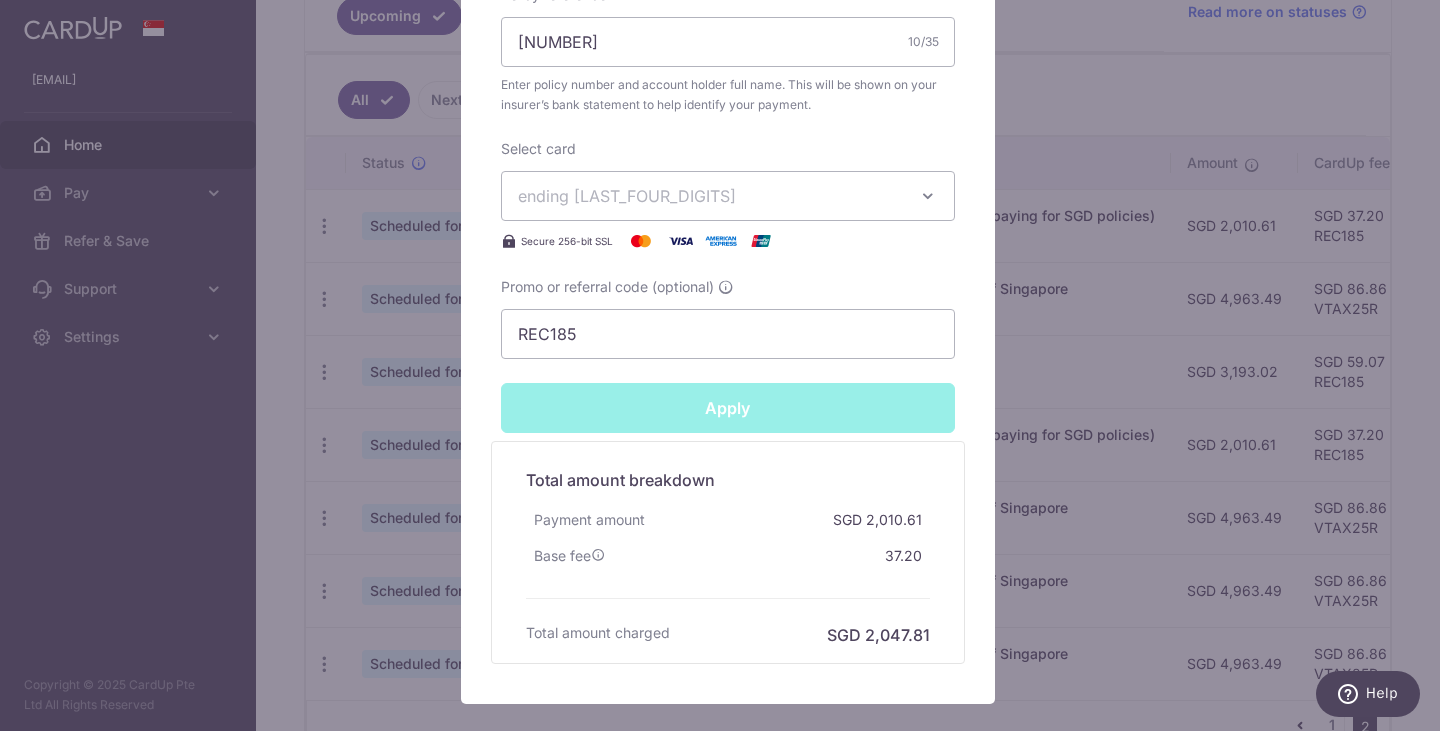 type on "Successfully Applied" 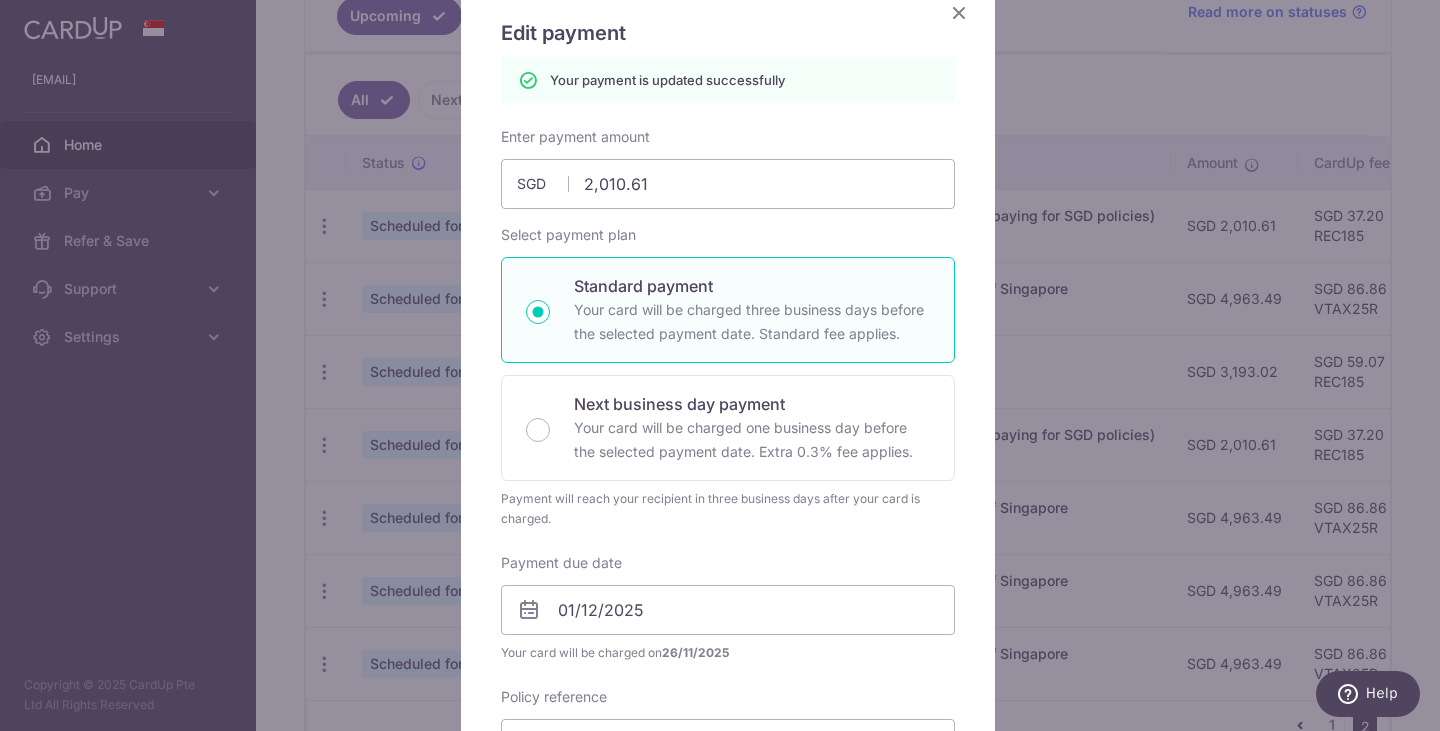 scroll, scrollTop: 0, scrollLeft: 0, axis: both 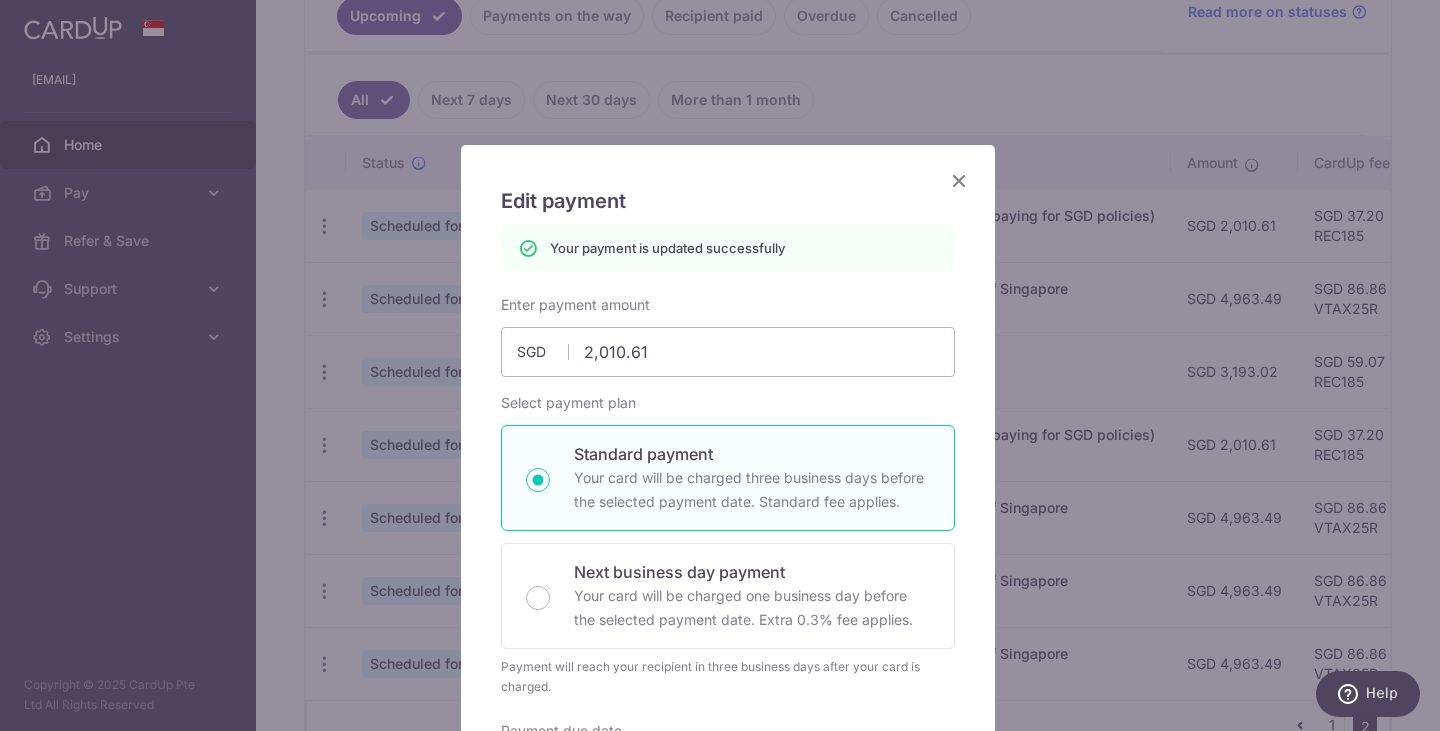 click at bounding box center [959, 180] 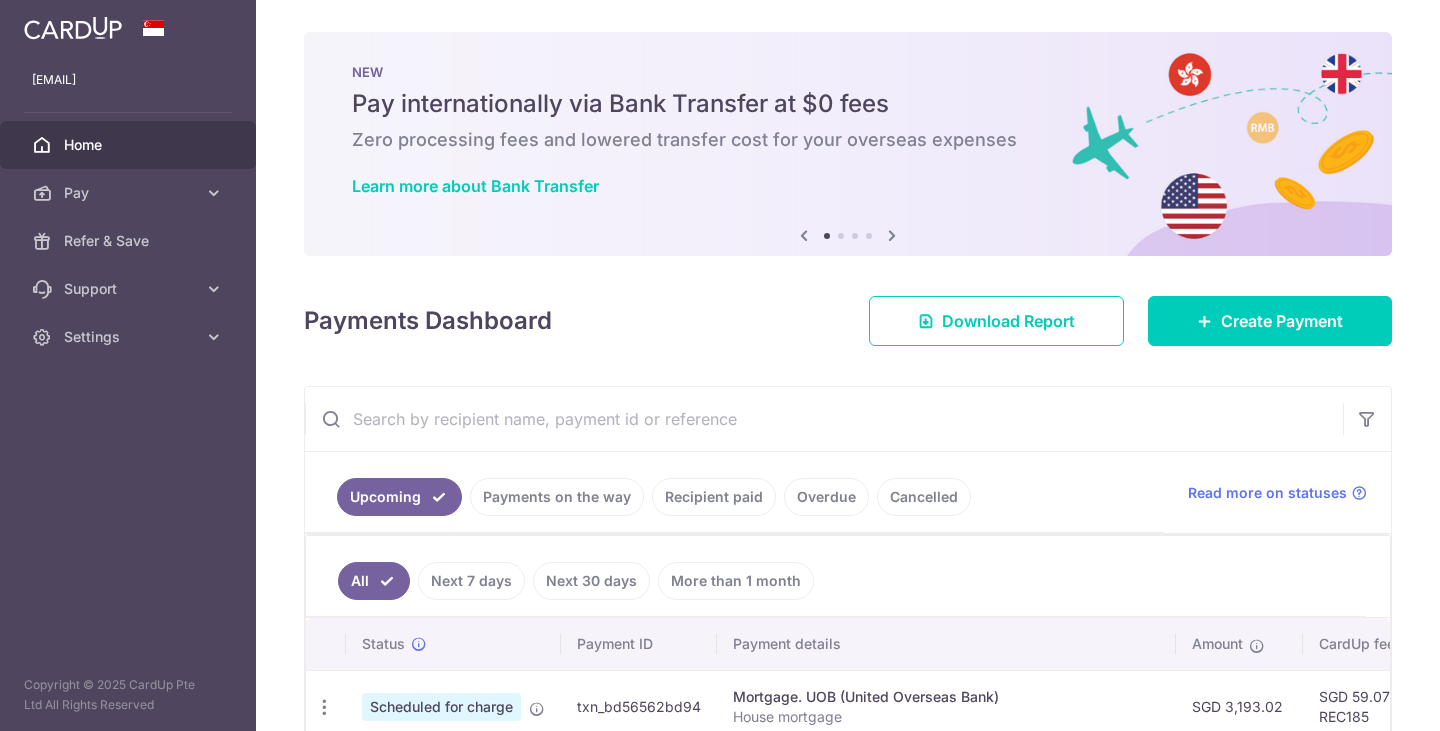 scroll, scrollTop: 0, scrollLeft: 0, axis: both 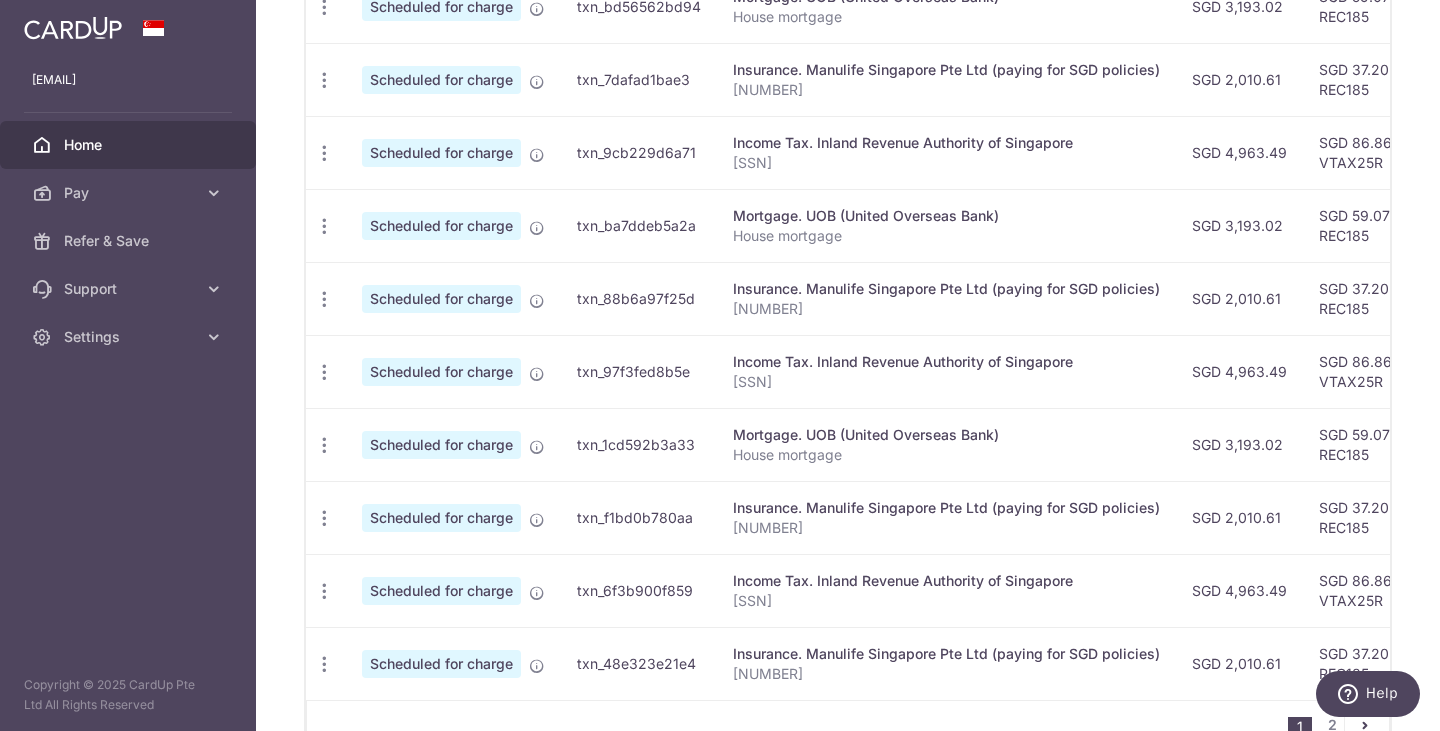 drag, startPoint x: 730, startPoint y: 699, endPoint x: 811, endPoint y: 696, distance: 81.055534 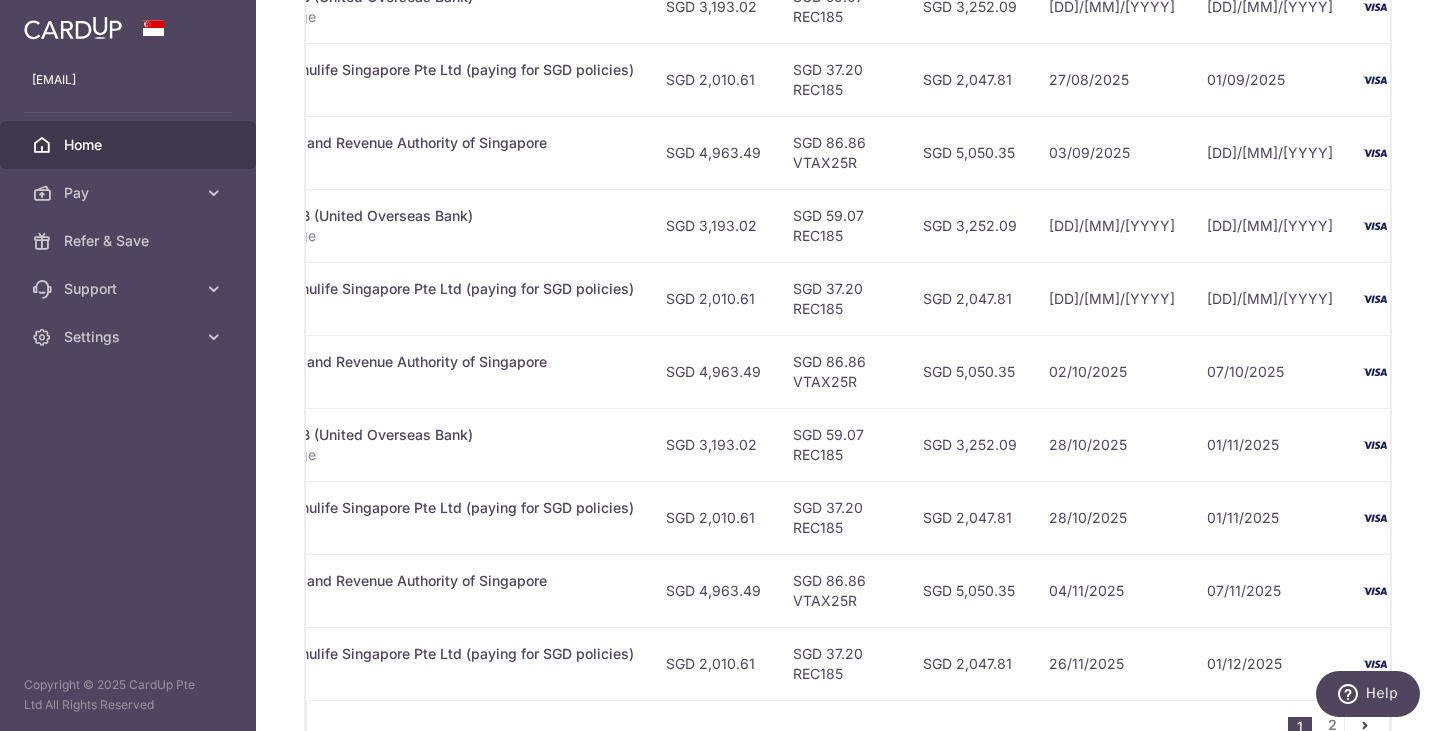 scroll, scrollTop: 0, scrollLeft: 538, axis: horizontal 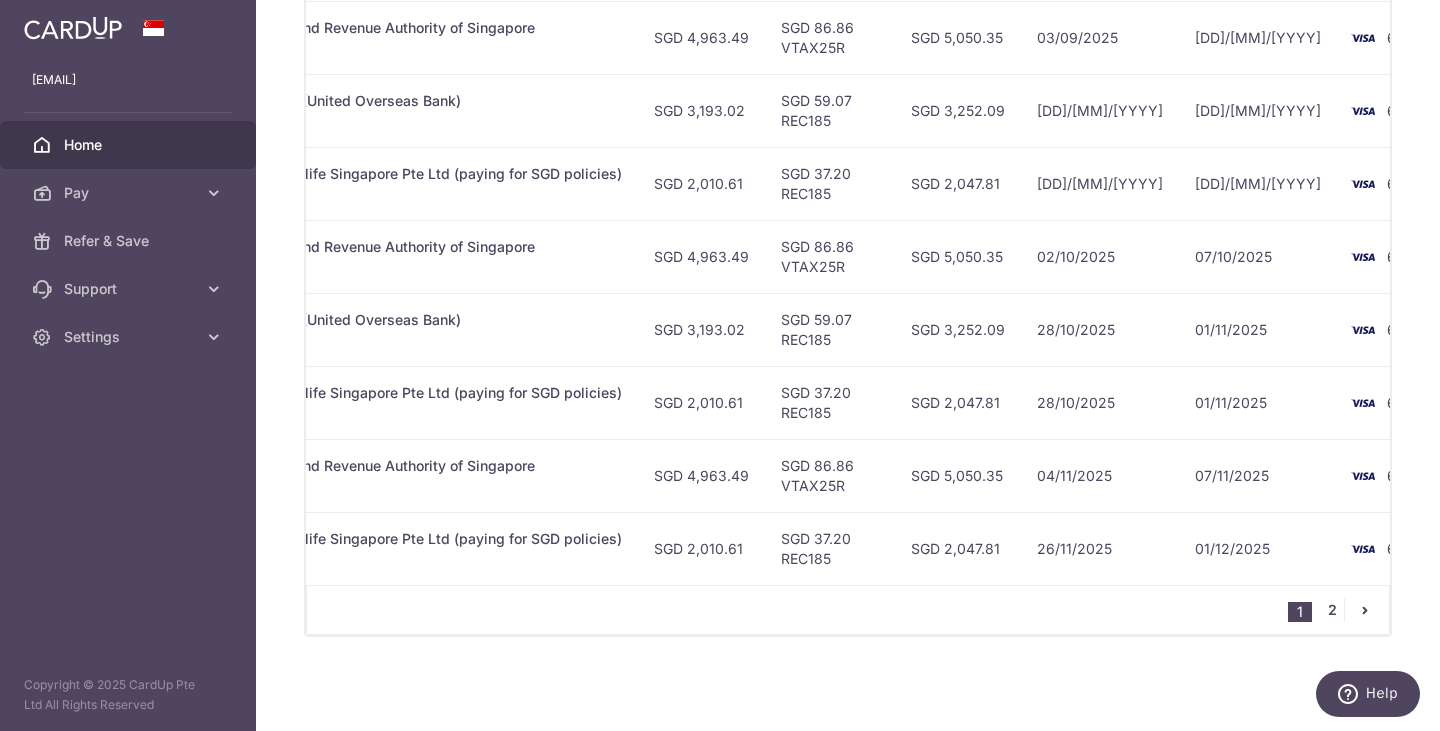 click on "2" at bounding box center (1332, 610) 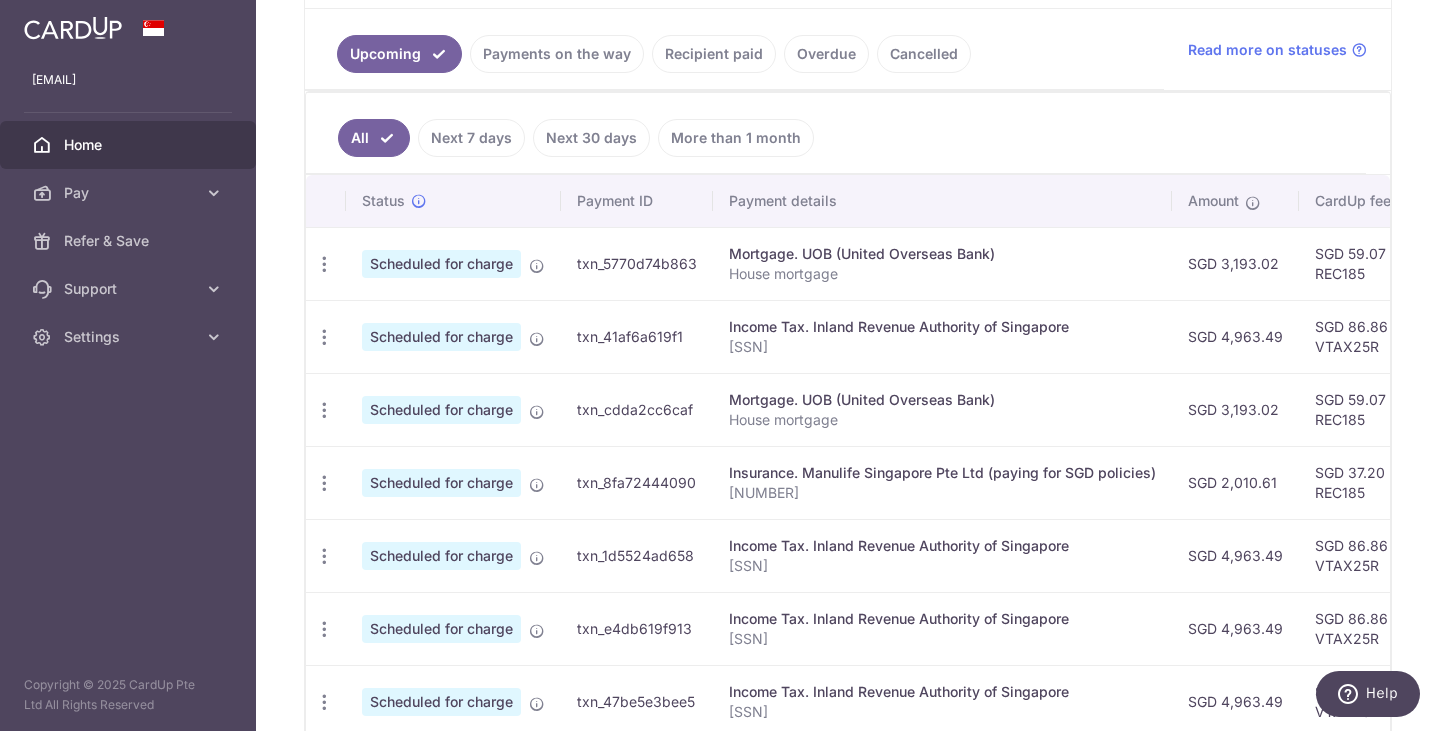 scroll, scrollTop: 481, scrollLeft: 0, axis: vertical 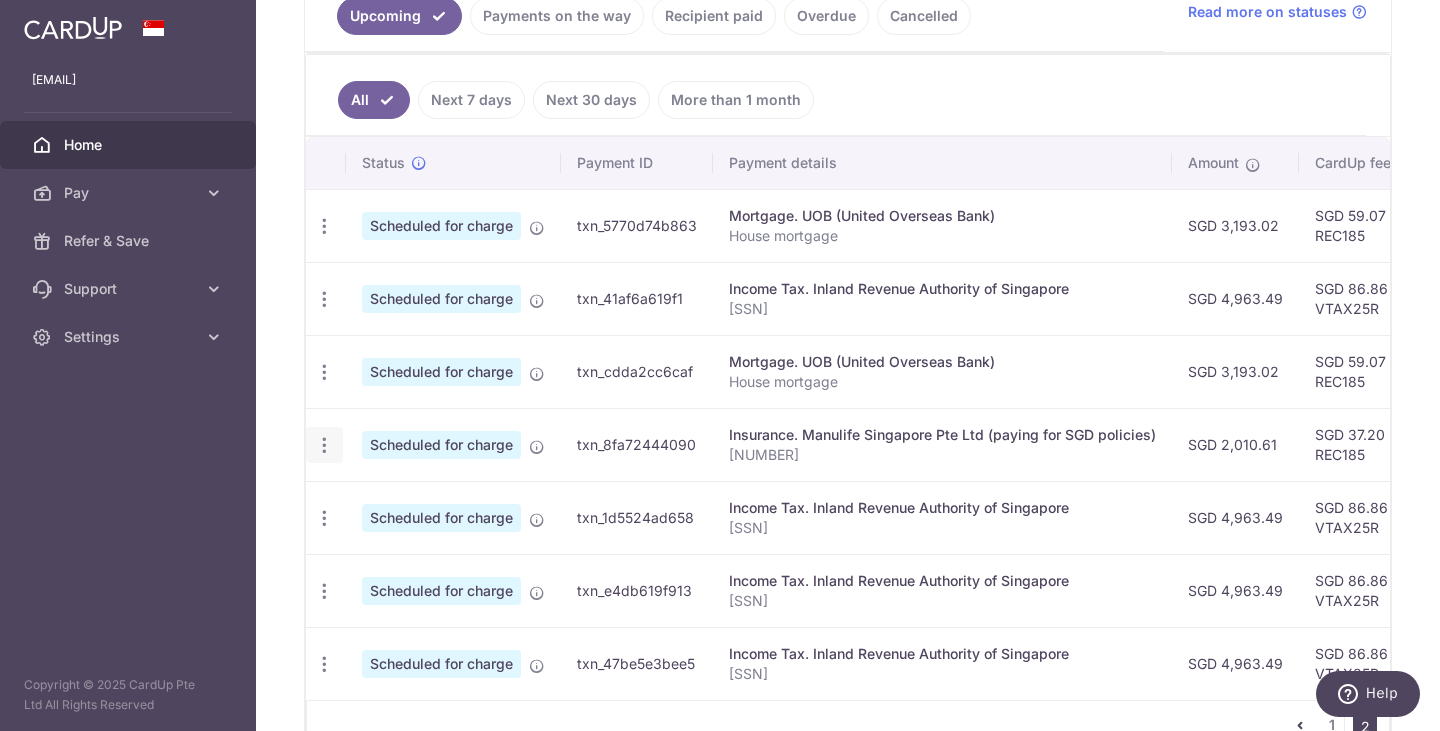 click at bounding box center (324, 226) 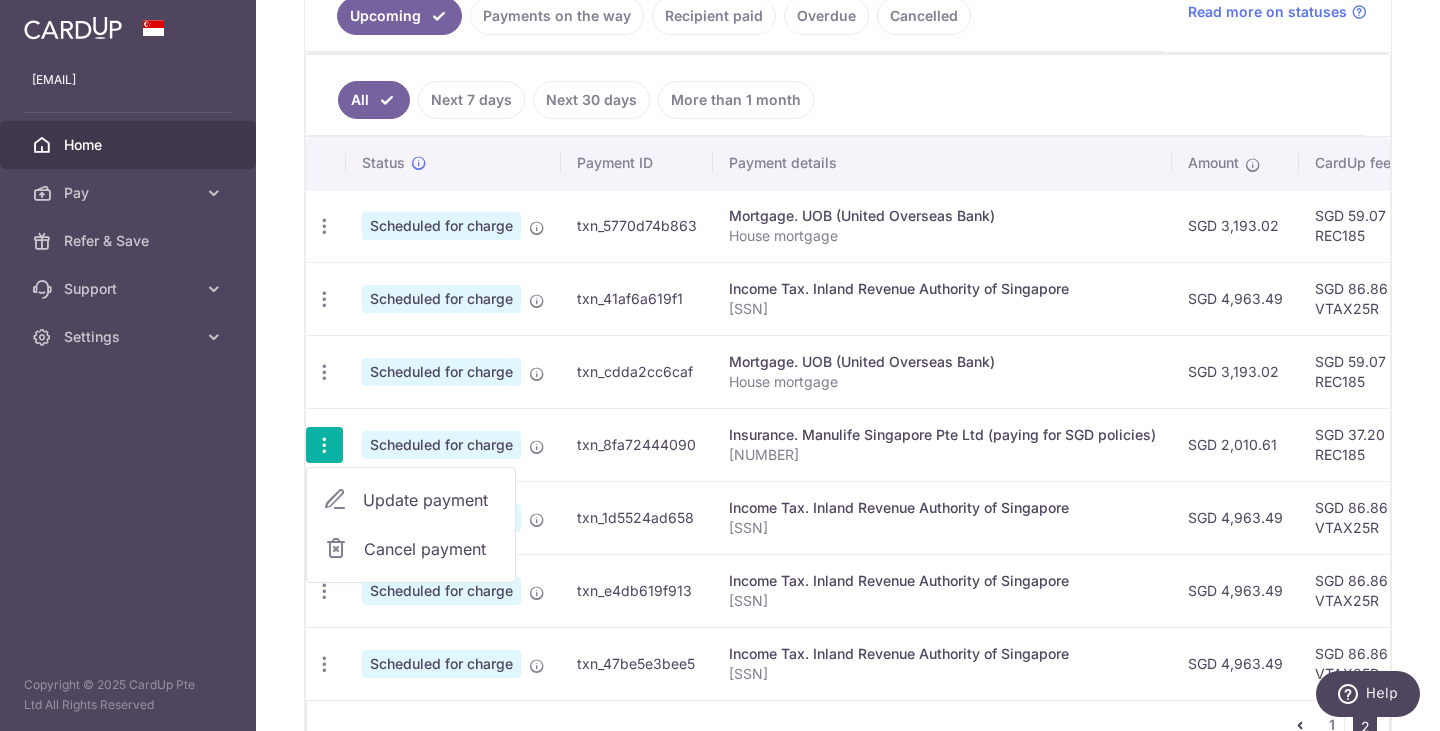 click on "Update payment" at bounding box center [431, 500] 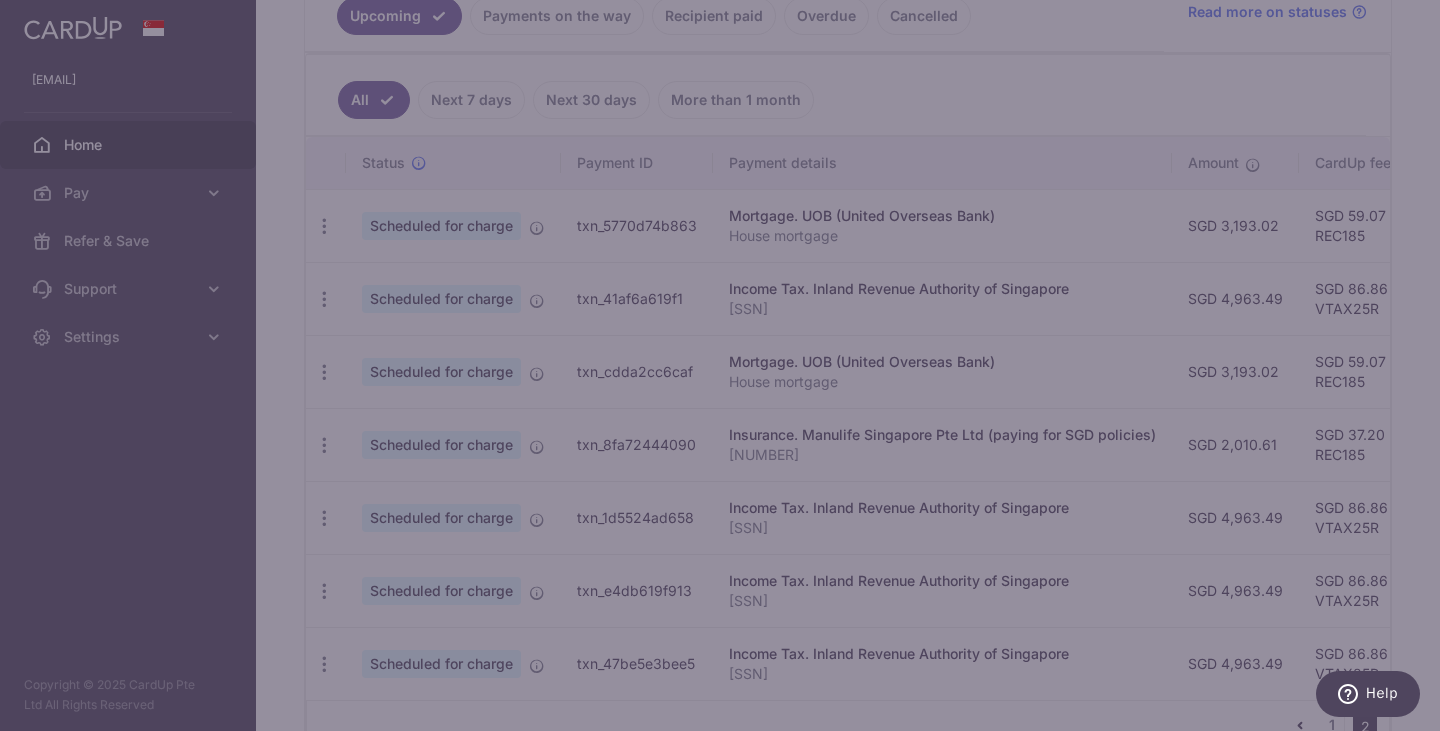 type on "REC185" 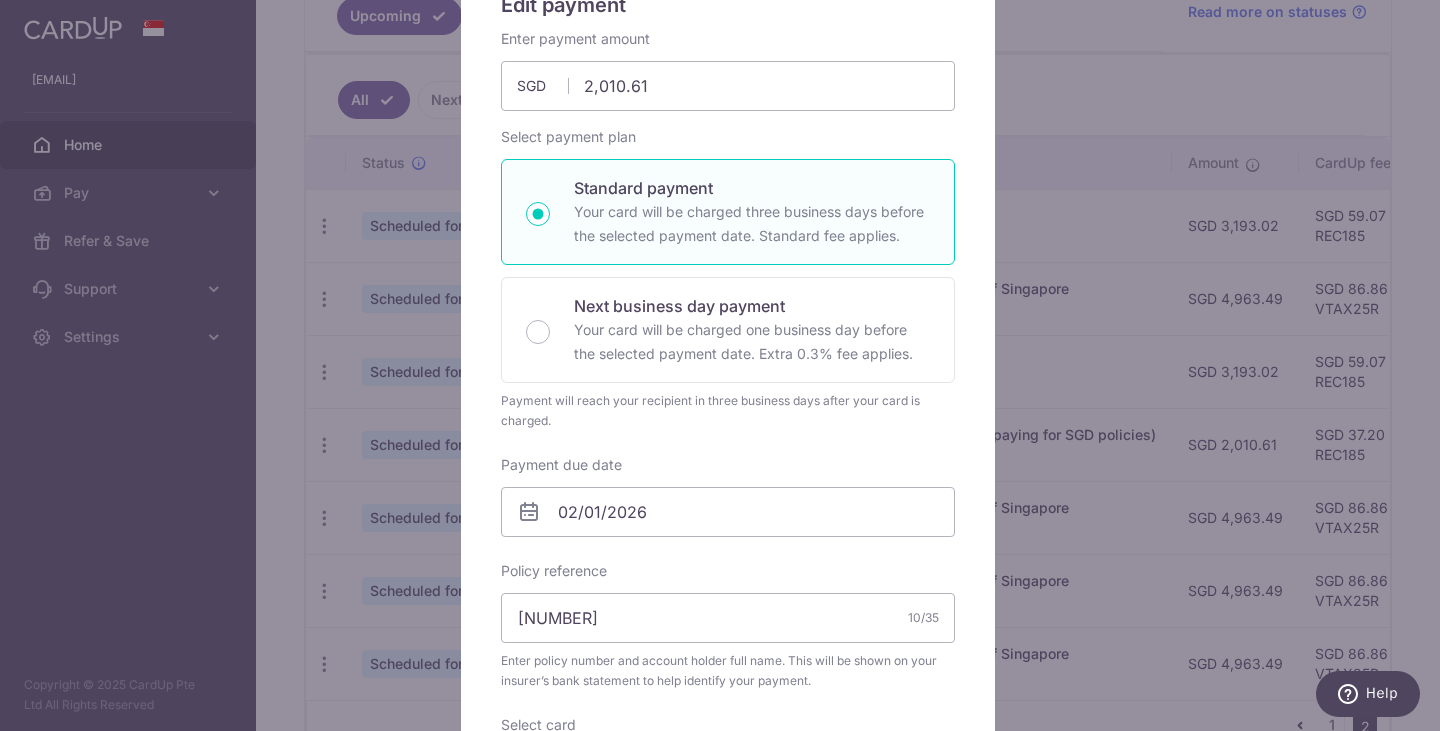 scroll, scrollTop: 400, scrollLeft: 0, axis: vertical 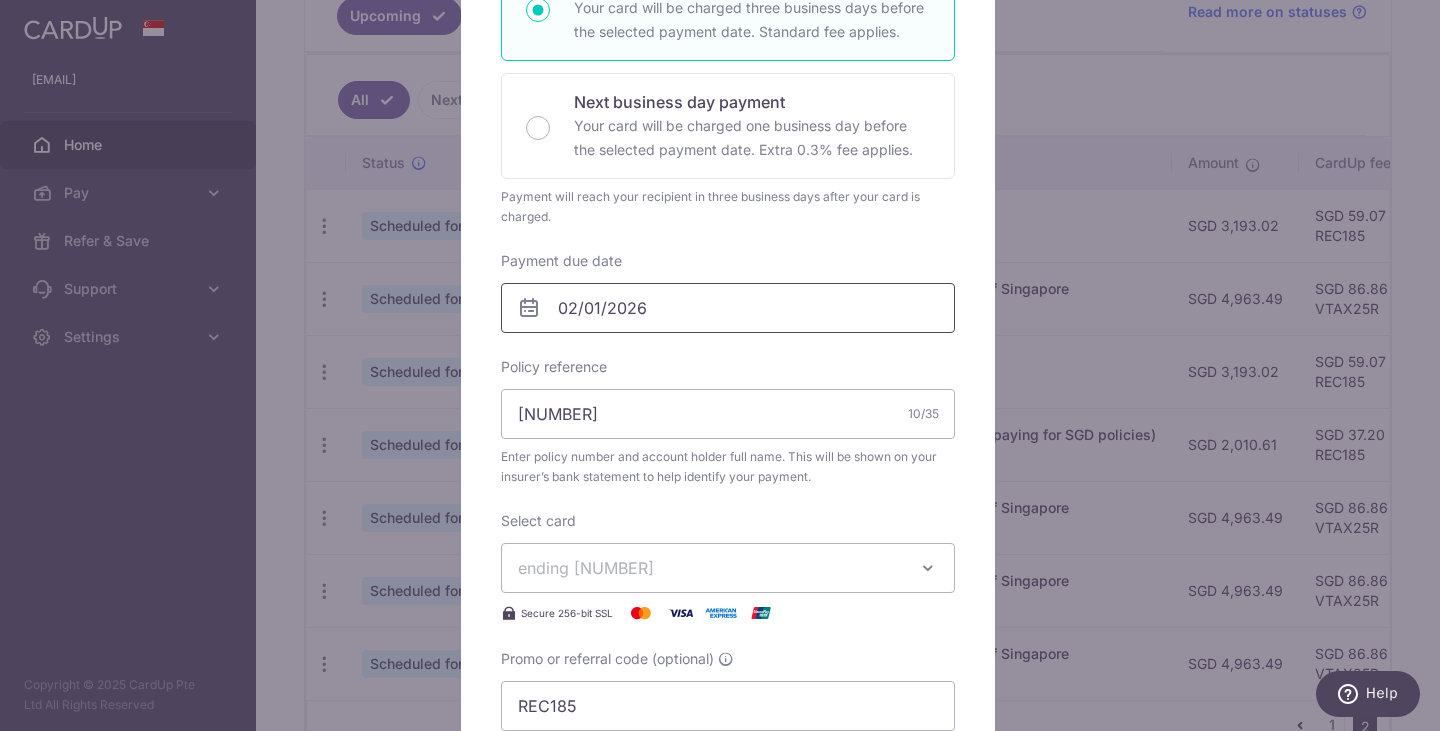 click on "02/01/2026" at bounding box center (728, 308) 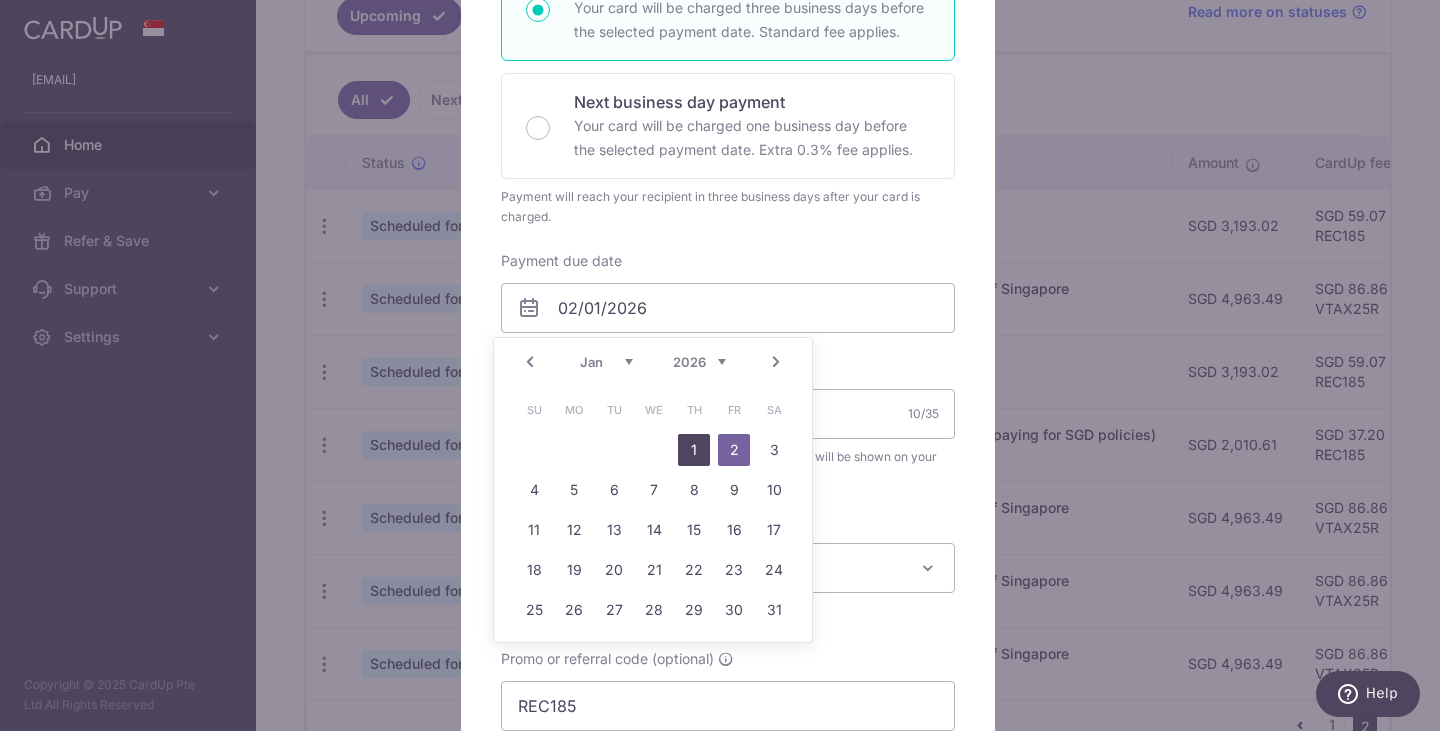 drag, startPoint x: 697, startPoint y: 446, endPoint x: 713, endPoint y: 445, distance: 16.03122 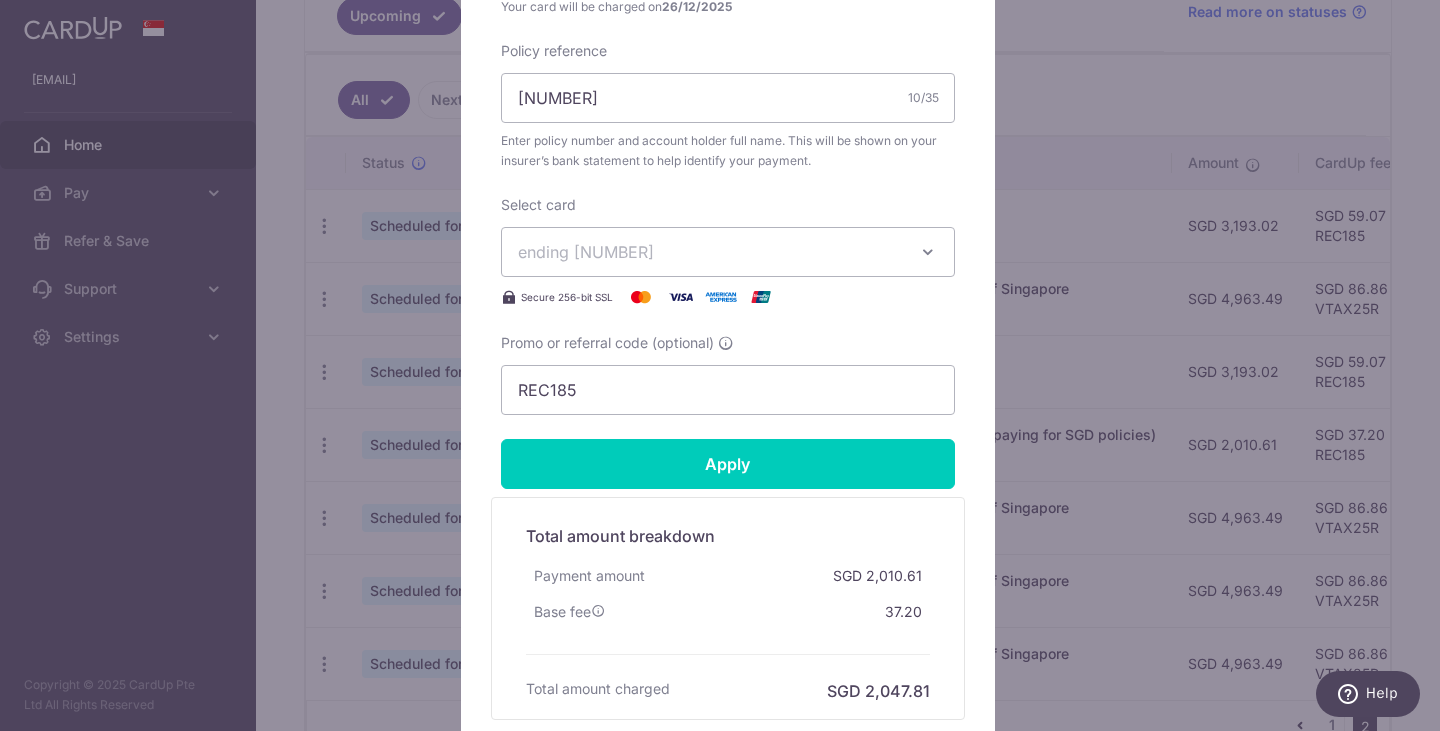 scroll, scrollTop: 900, scrollLeft: 0, axis: vertical 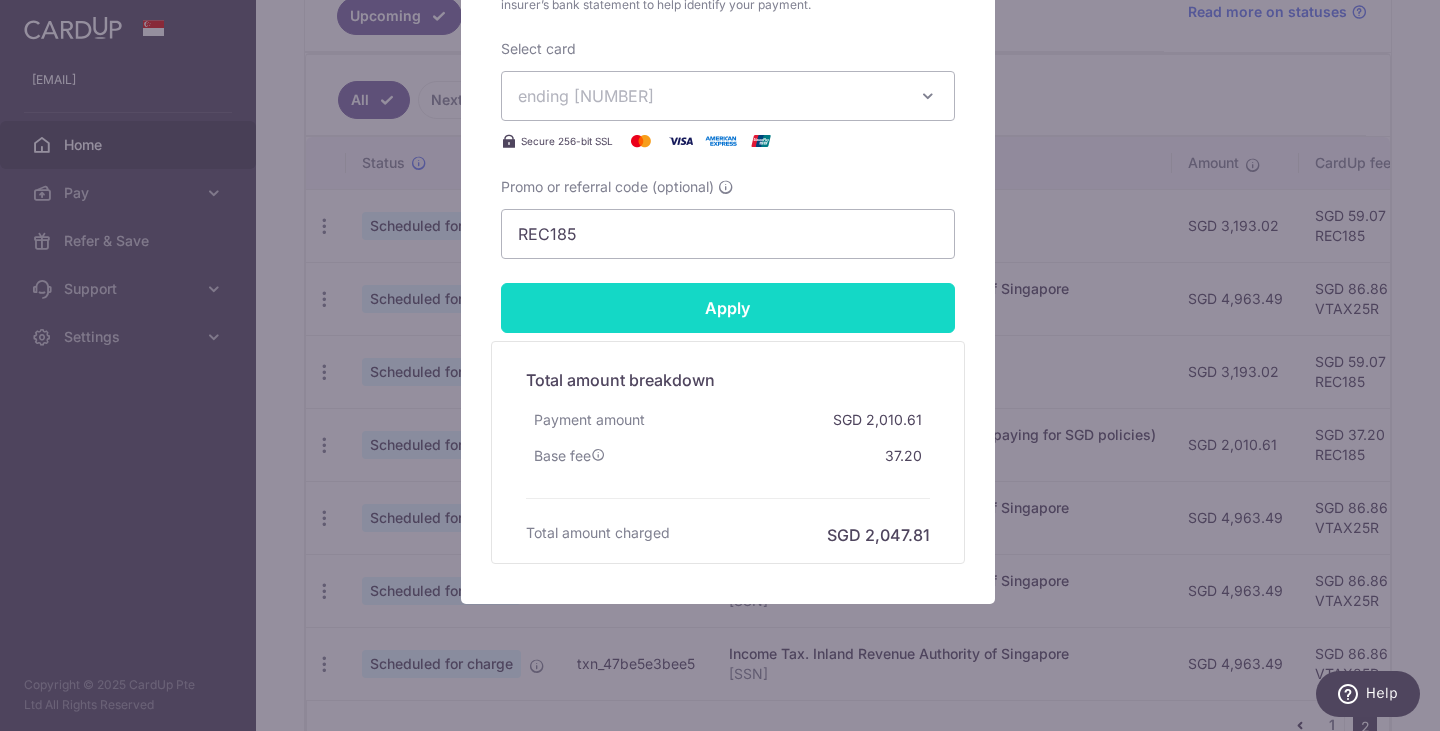 click on "Apply" at bounding box center [728, 308] 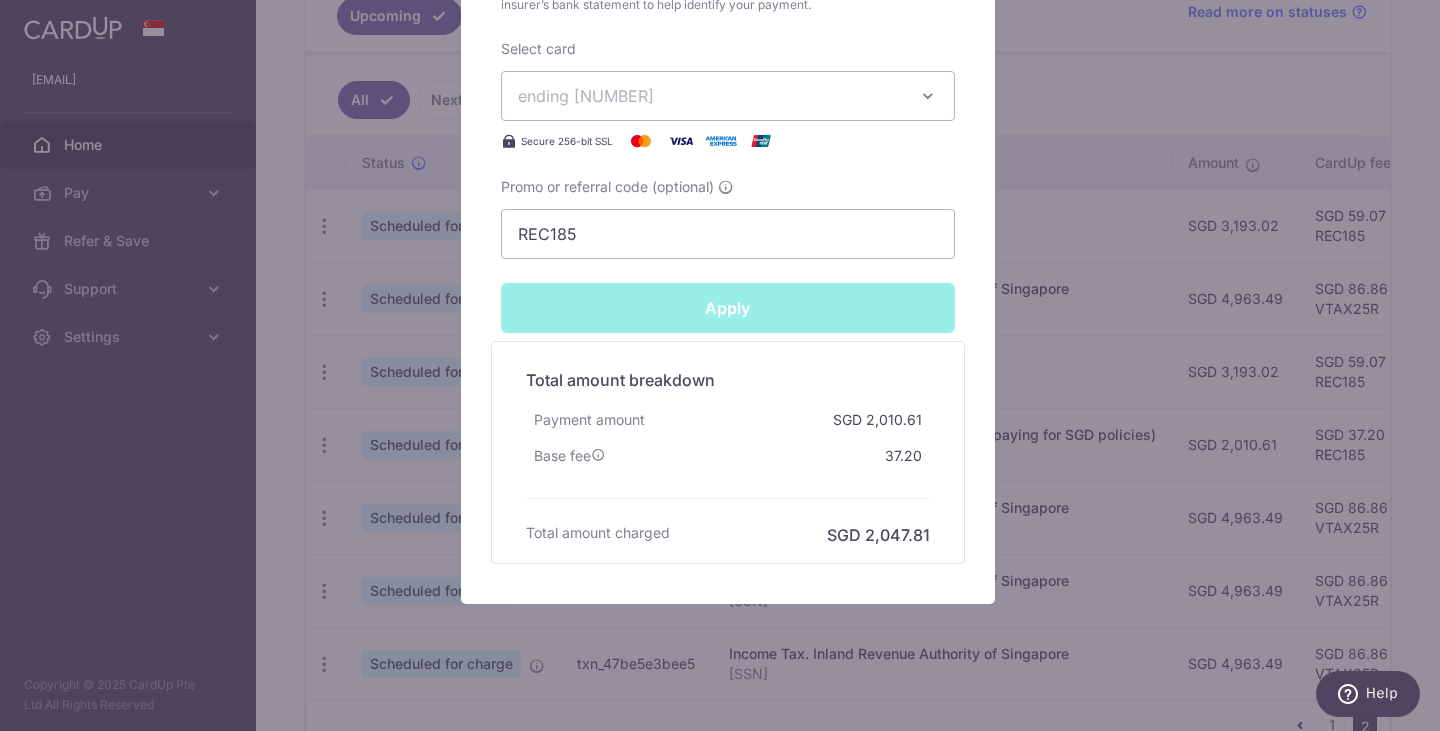 type on "Successfully Applied" 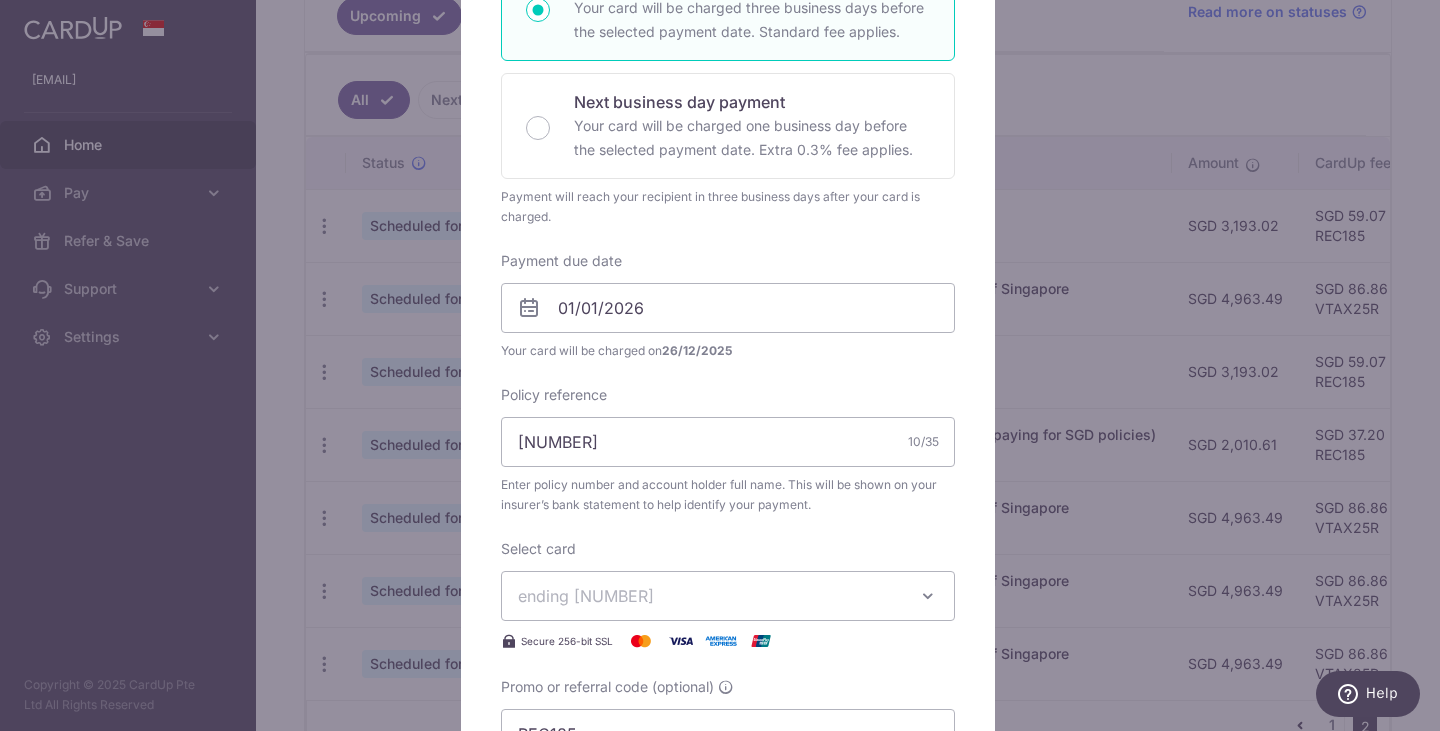 scroll, scrollTop: 170, scrollLeft: 0, axis: vertical 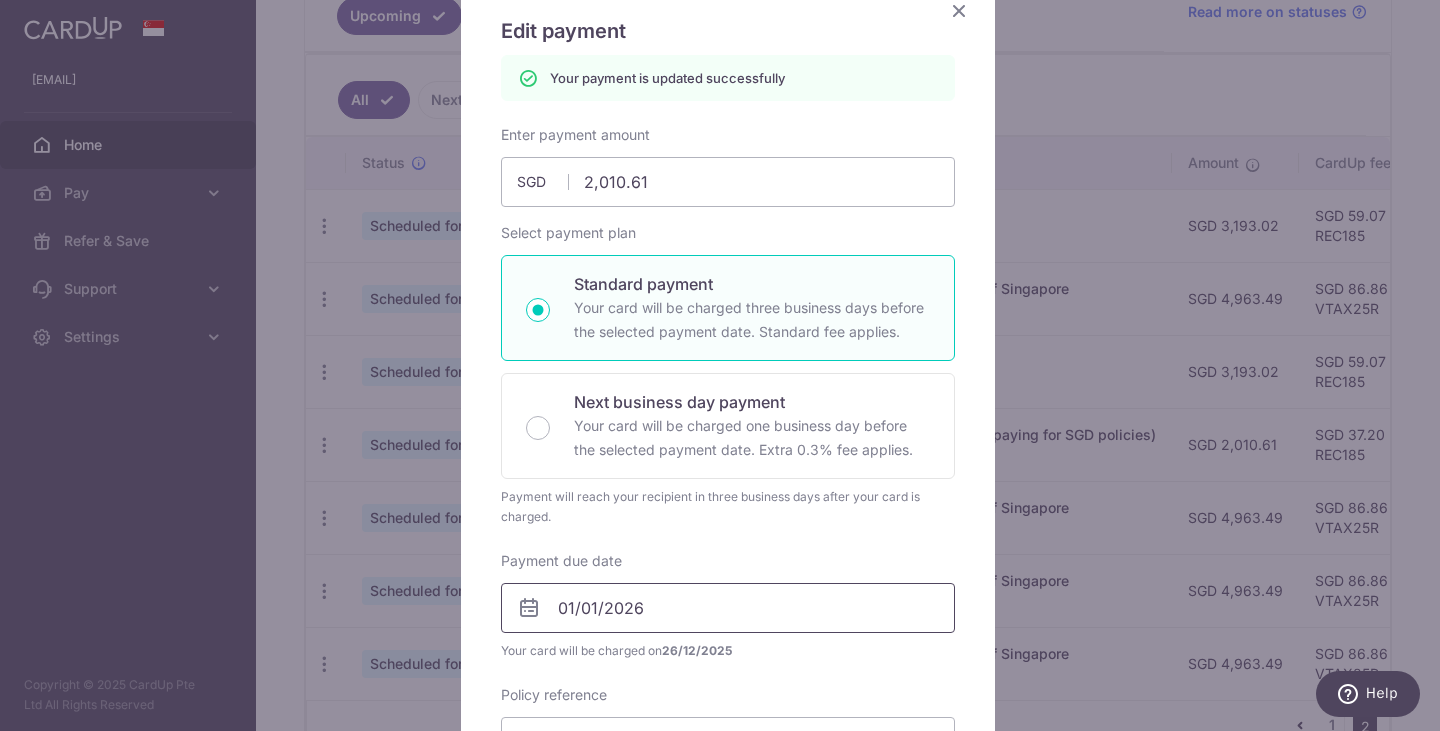 click on "01/01/2026" at bounding box center (728, 608) 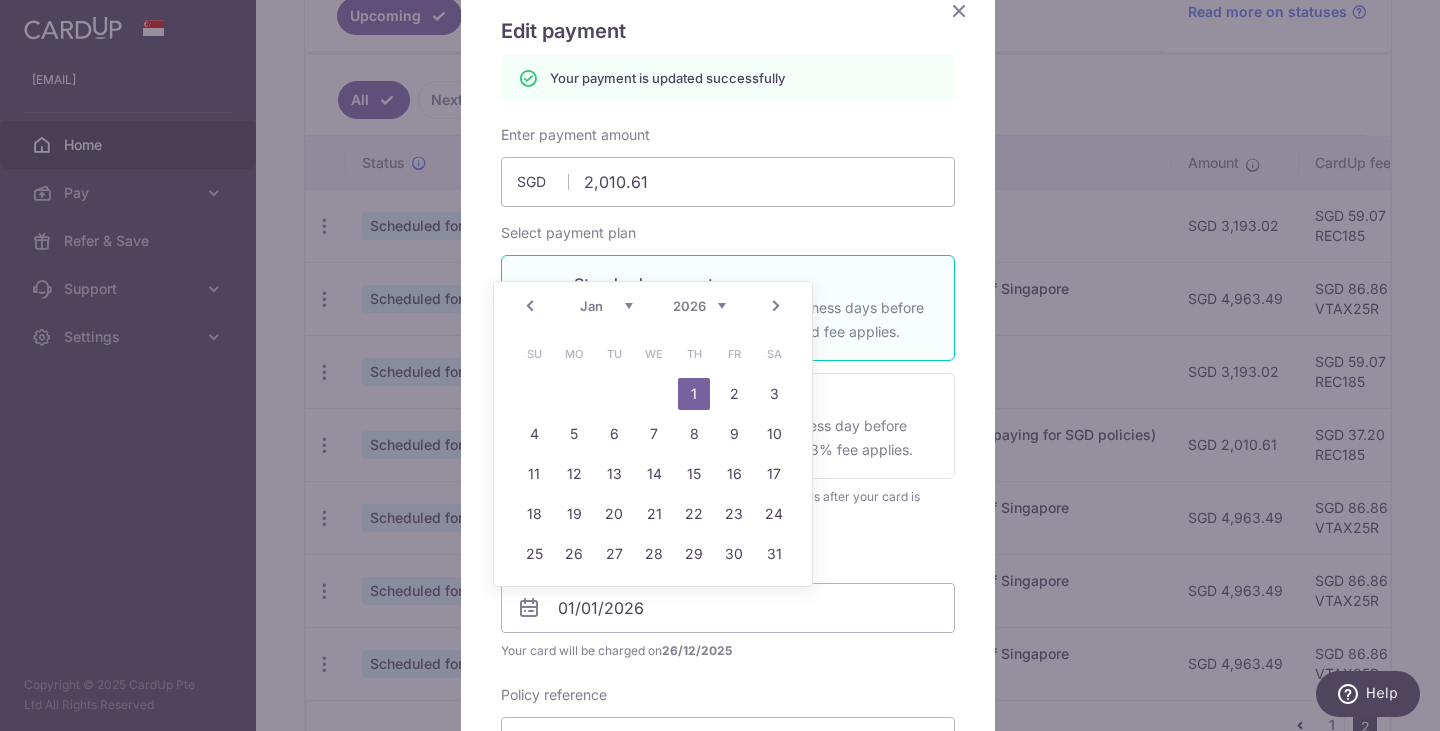 click on "Prev" at bounding box center [530, 306] 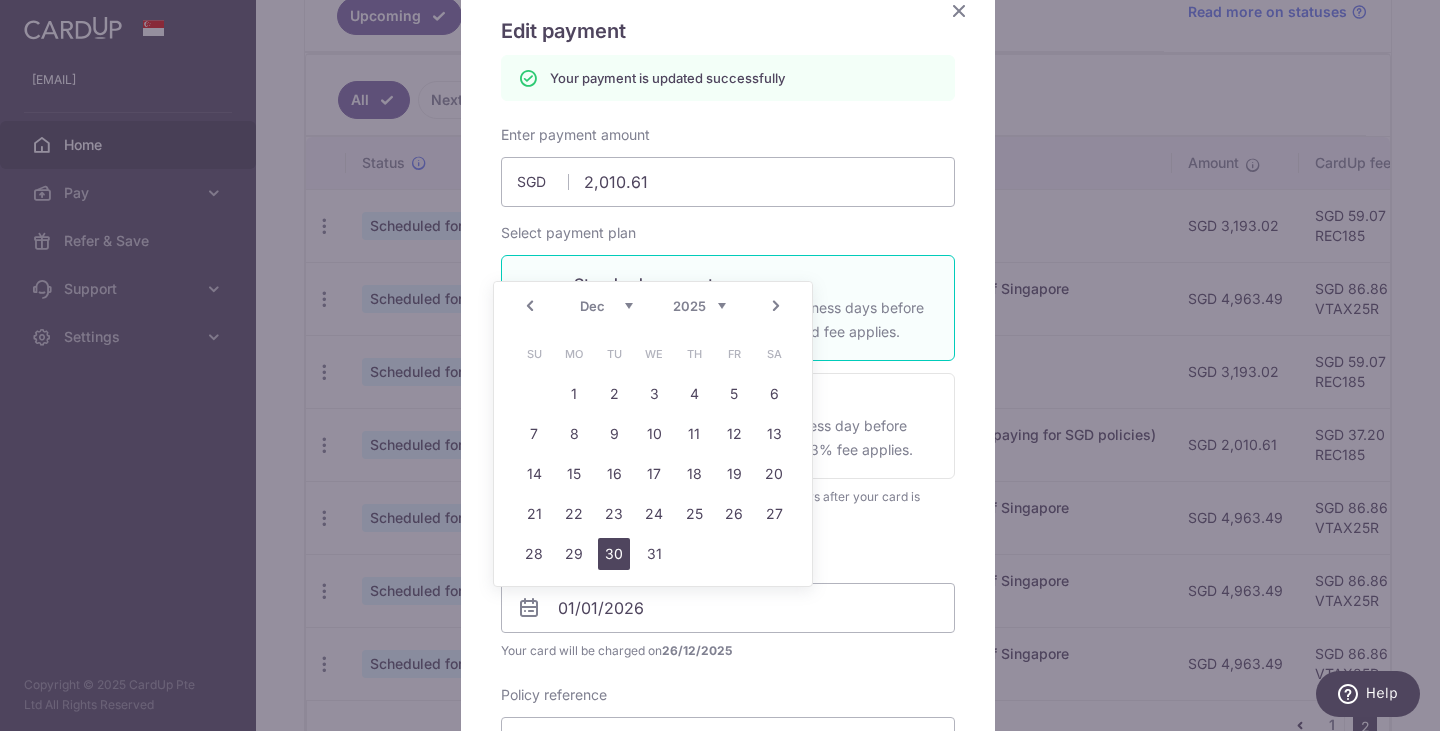 click on "30" at bounding box center [614, 554] 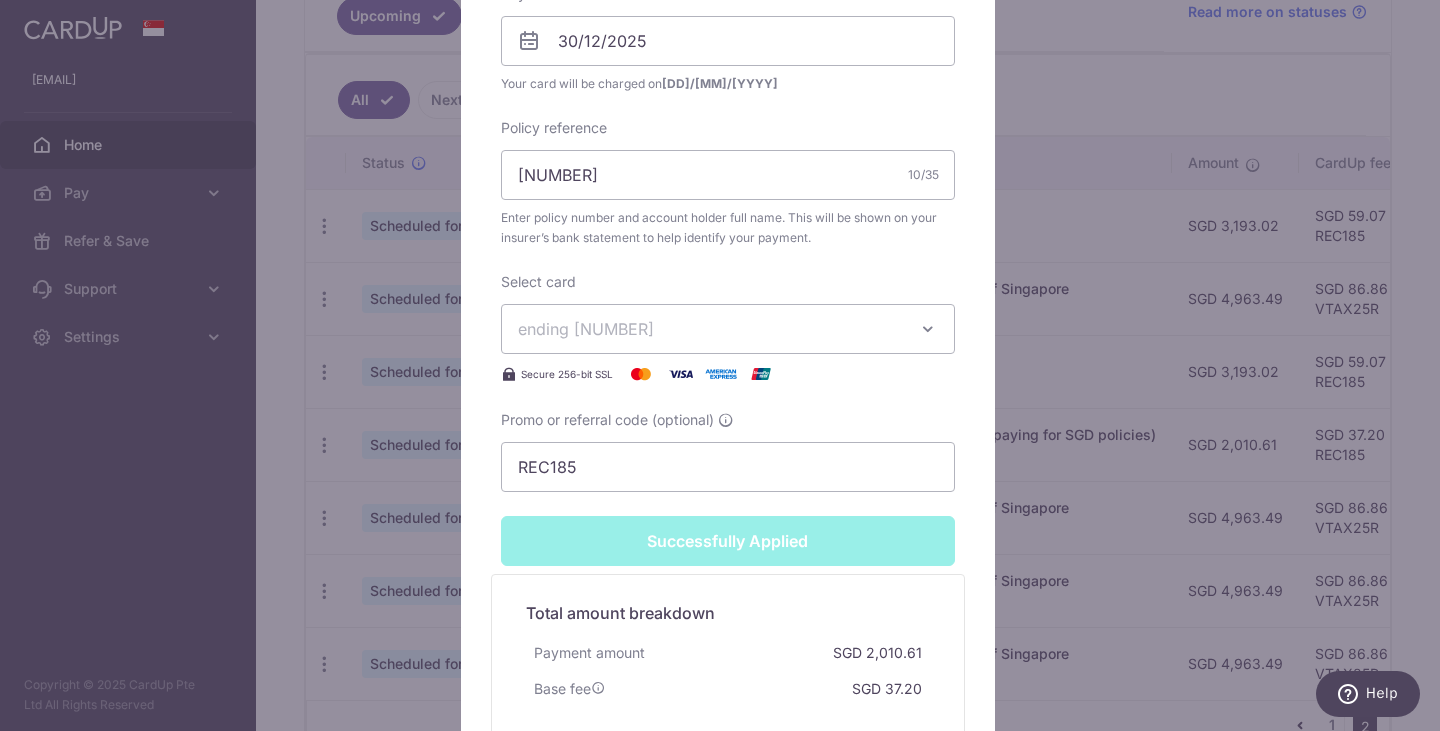 scroll, scrollTop: 470, scrollLeft: 0, axis: vertical 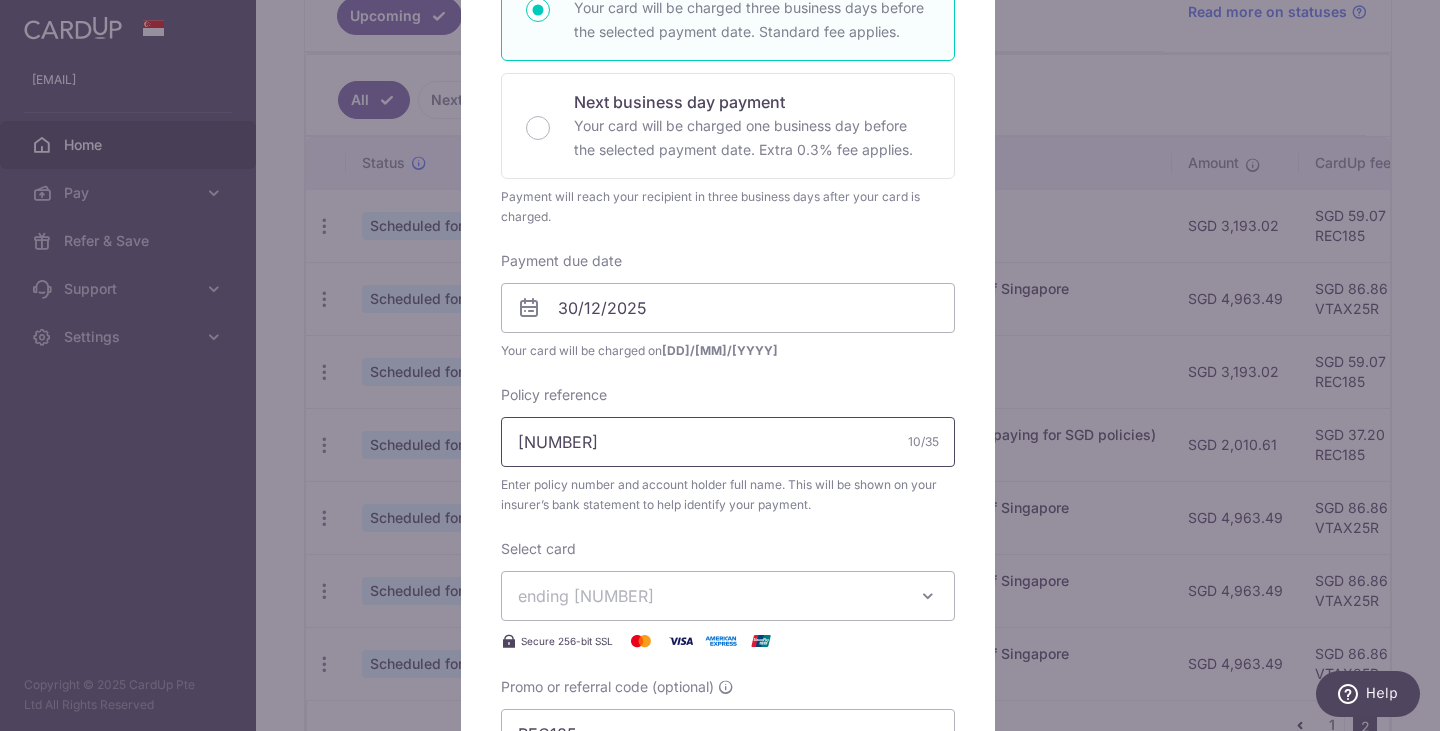 click on "[NUMBER]" at bounding box center [728, 442] 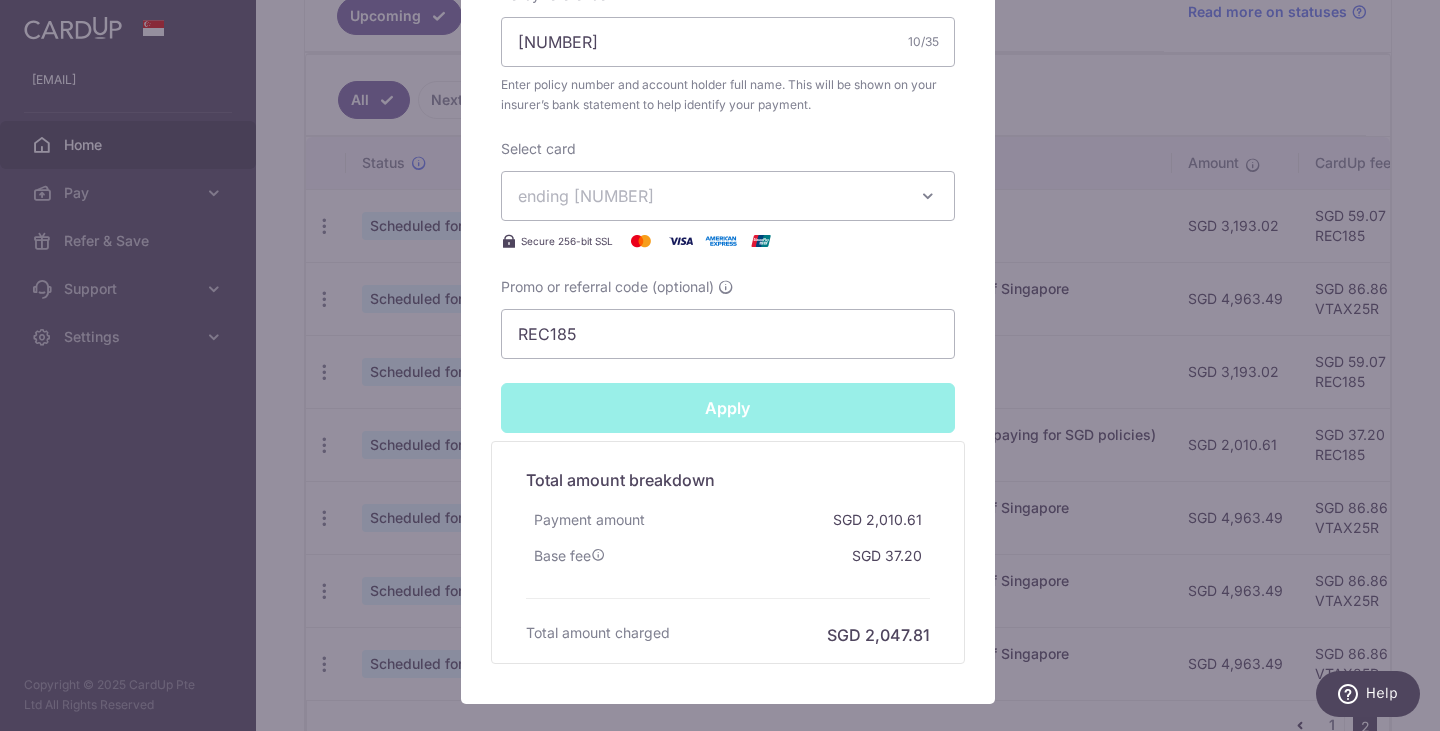 click on "Apply" at bounding box center (728, 408) 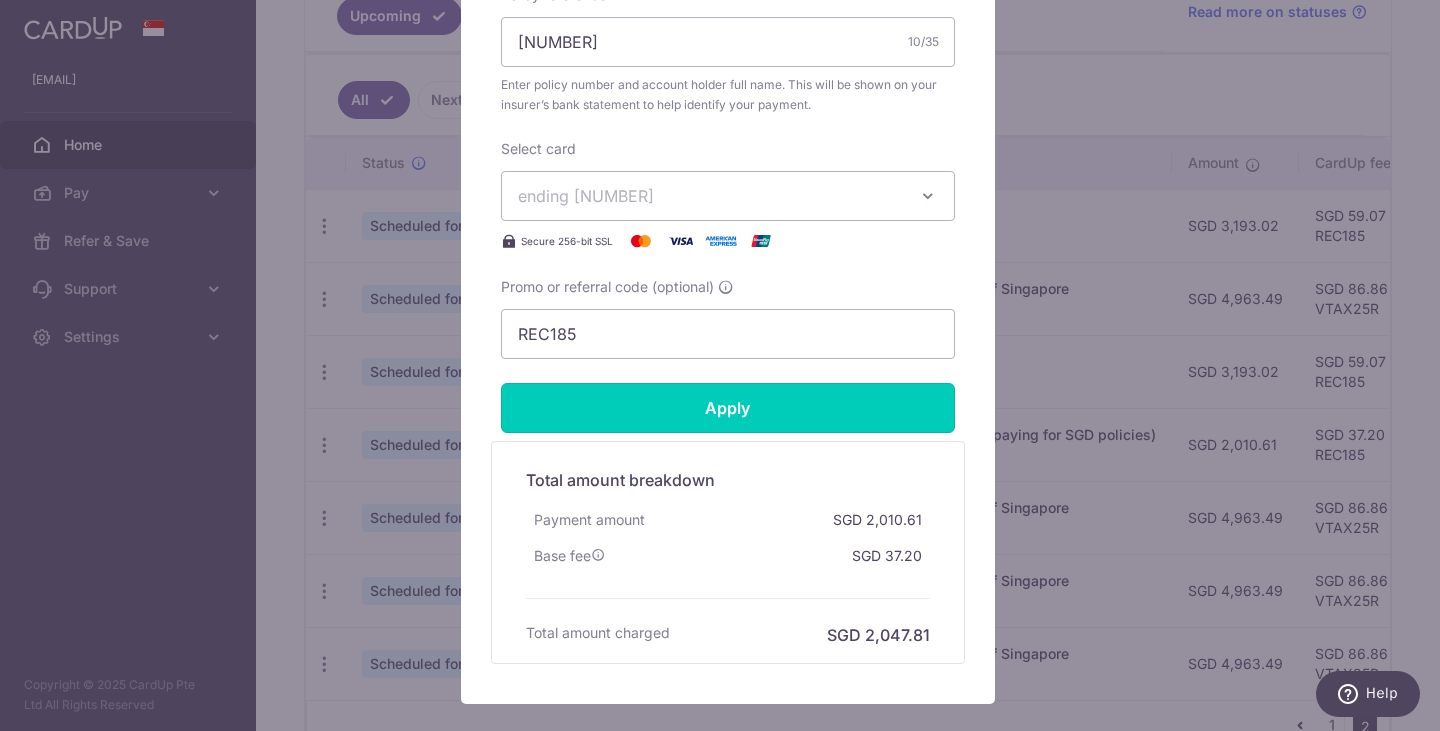 click on "Apply" at bounding box center [728, 408] 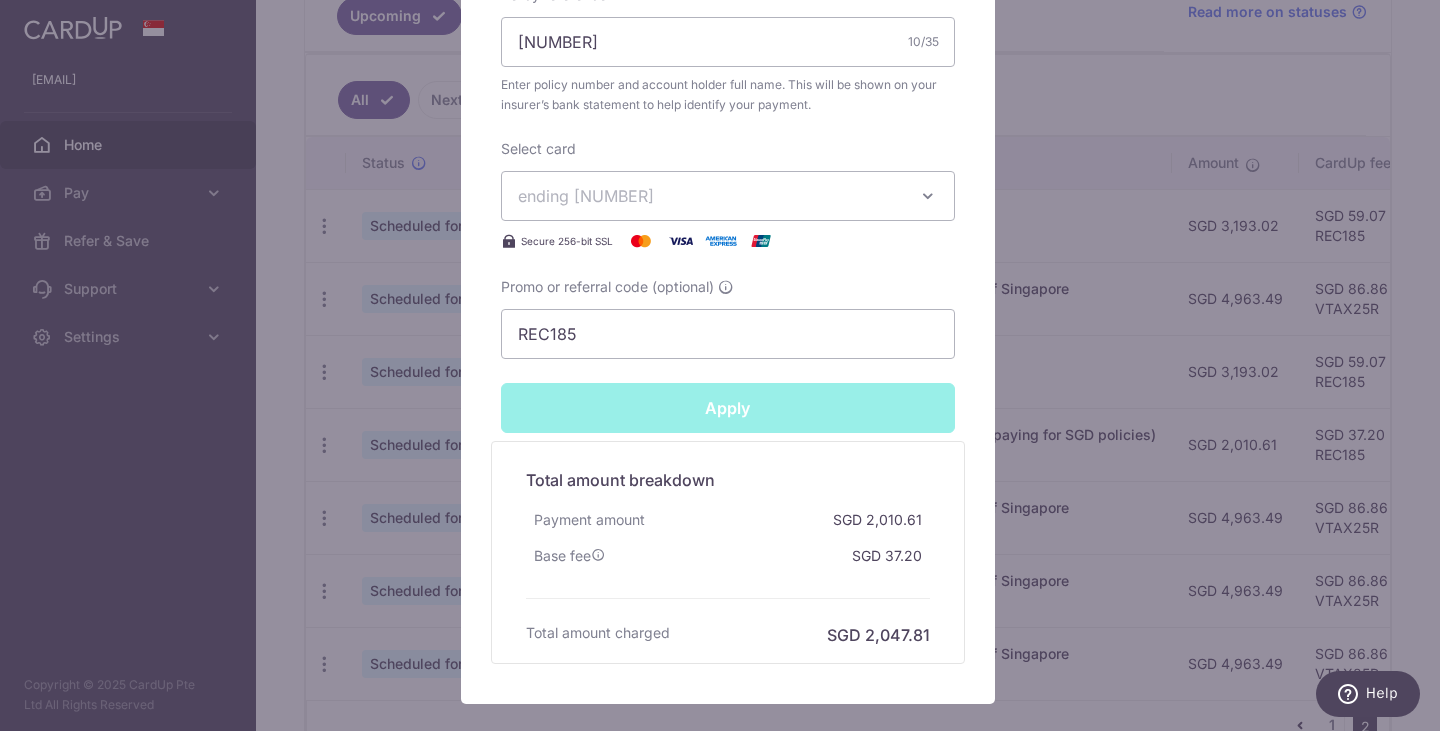 type on "Successfully Applied" 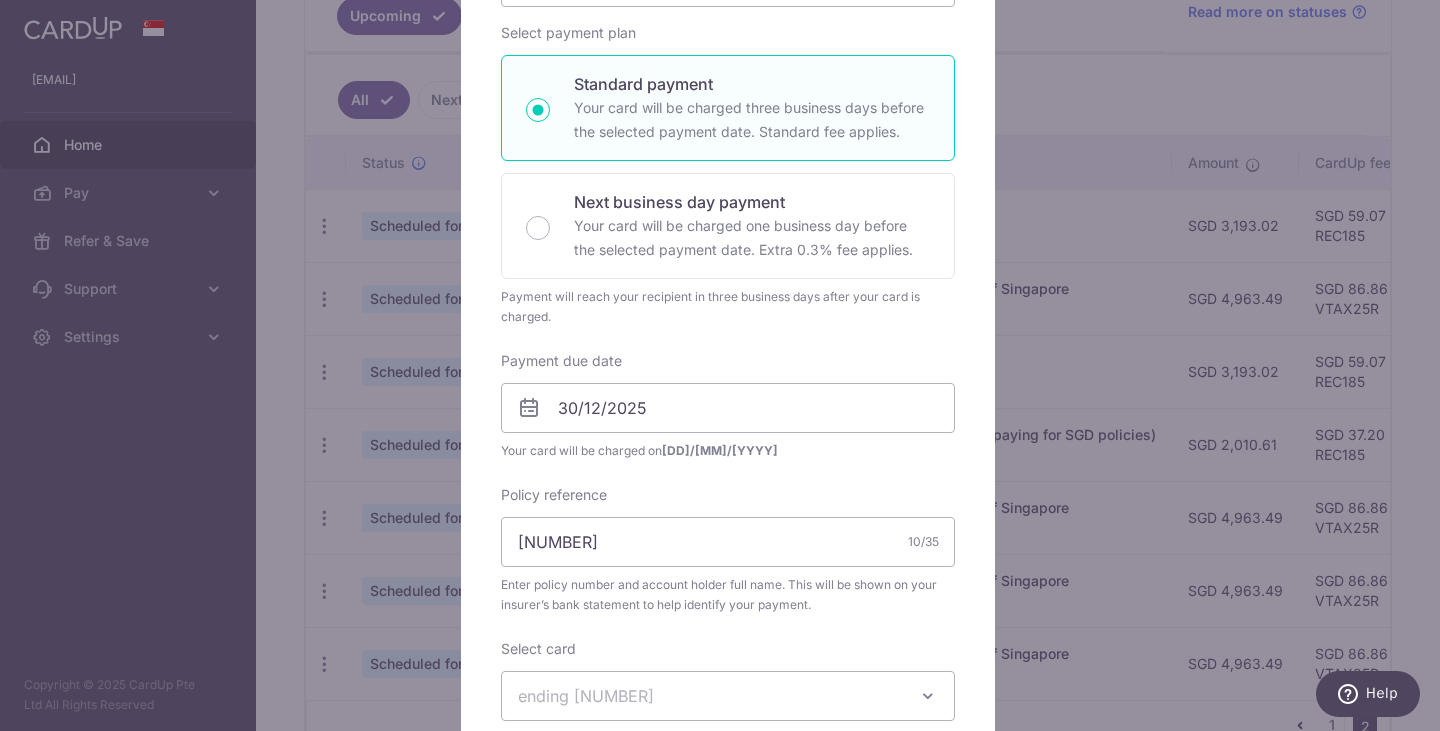 scroll, scrollTop: 0, scrollLeft: 0, axis: both 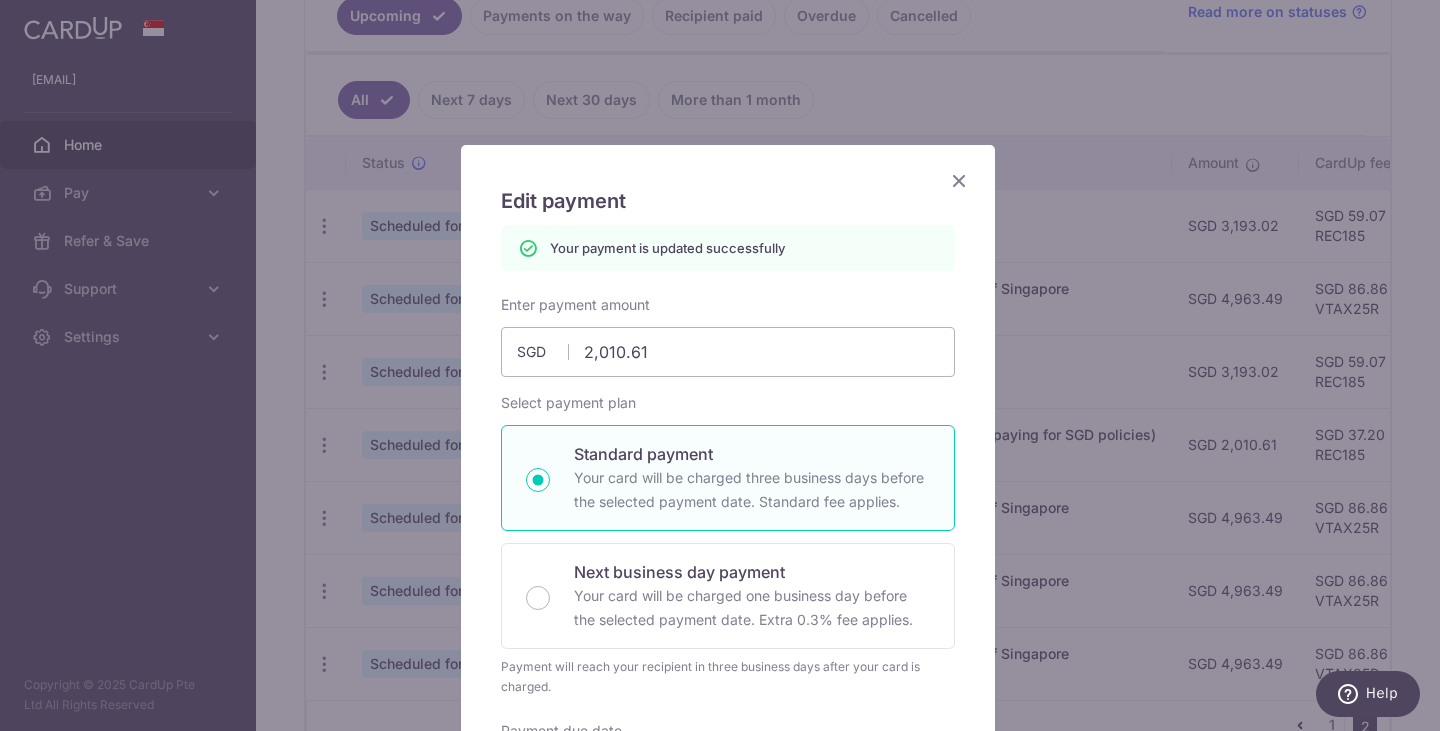 click at bounding box center [959, 180] 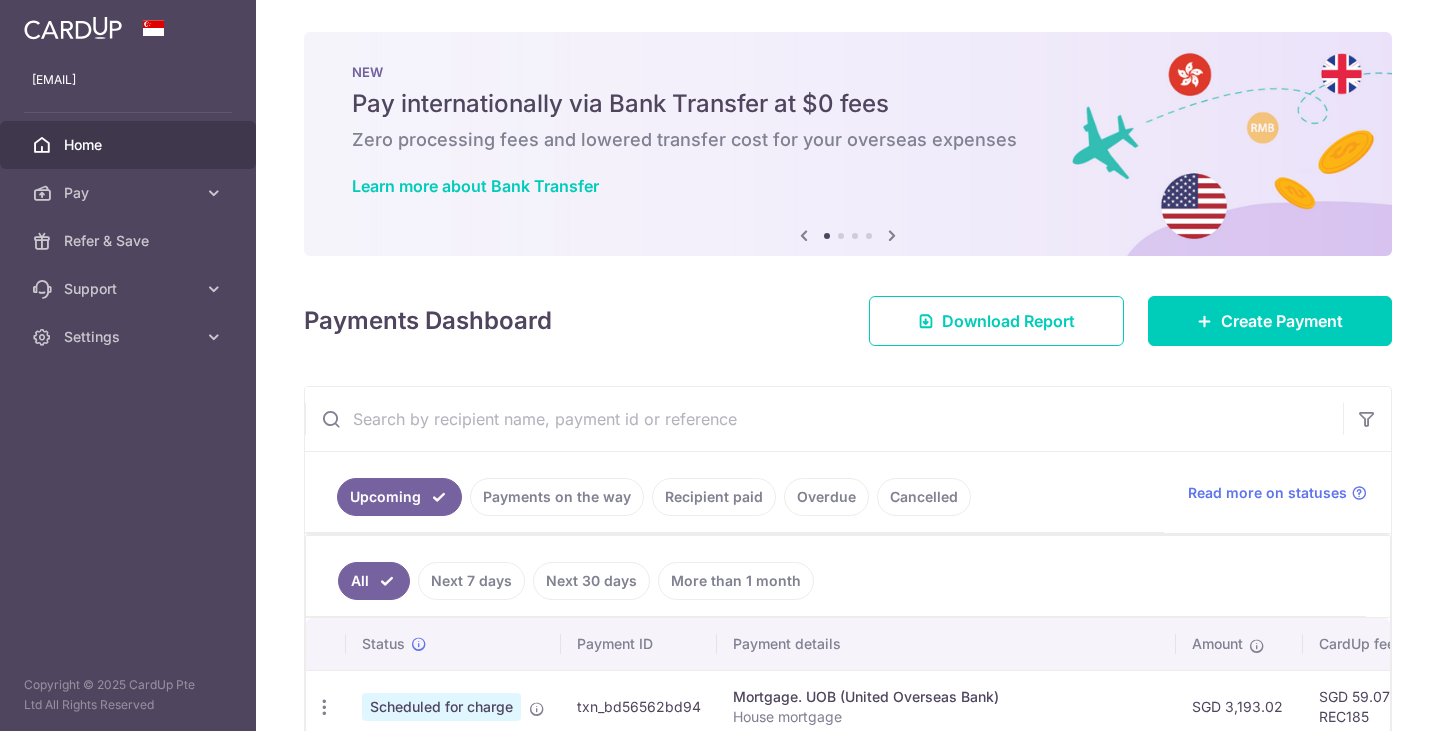 scroll, scrollTop: 0, scrollLeft: 0, axis: both 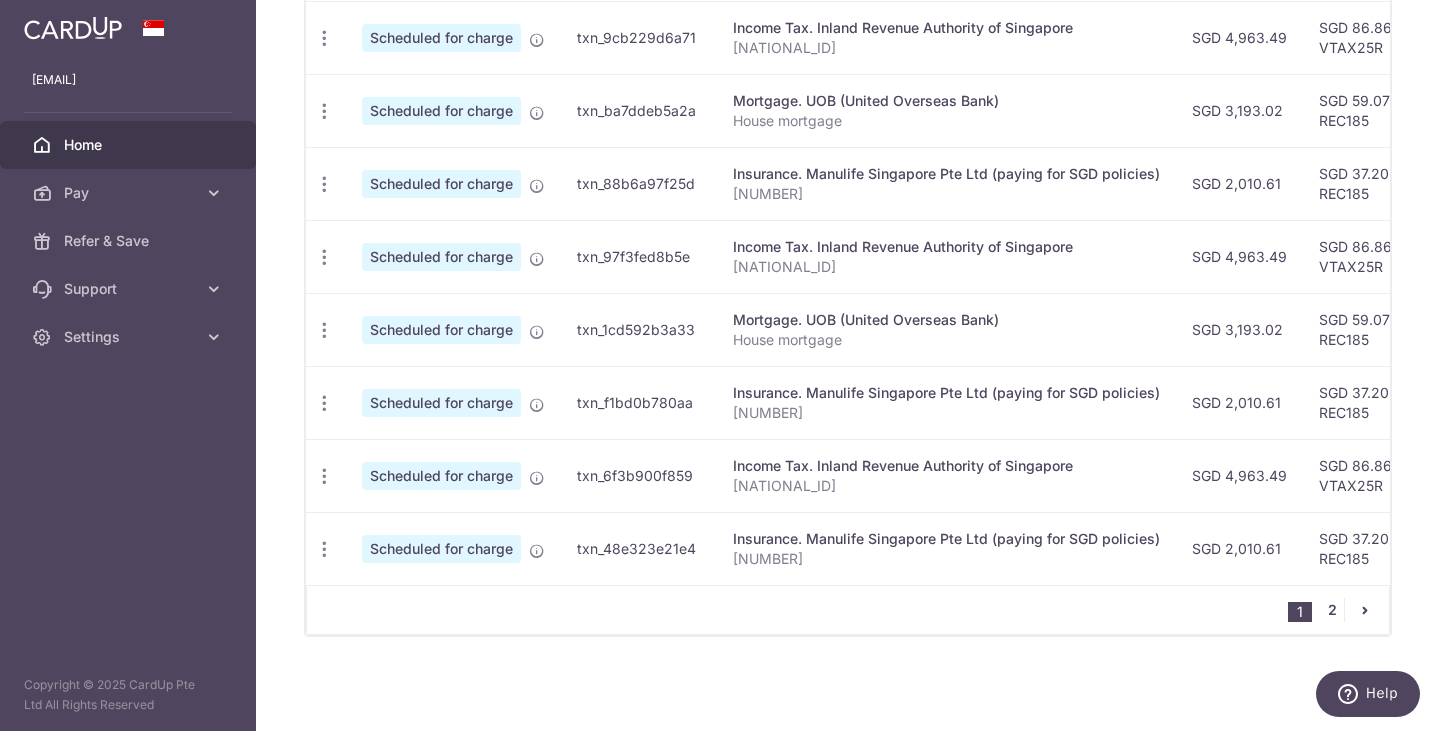 click on "2" at bounding box center [1332, 610] 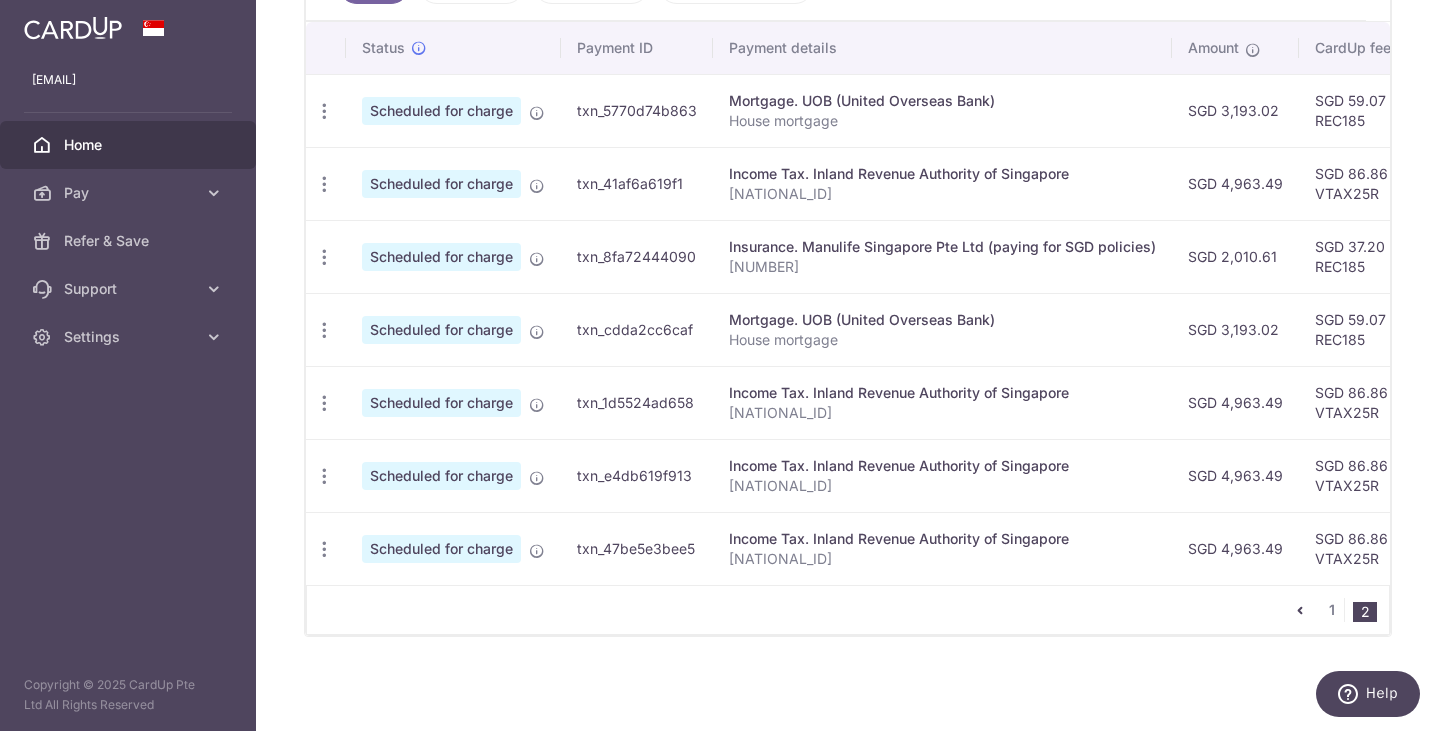 scroll, scrollTop: 606, scrollLeft: 0, axis: vertical 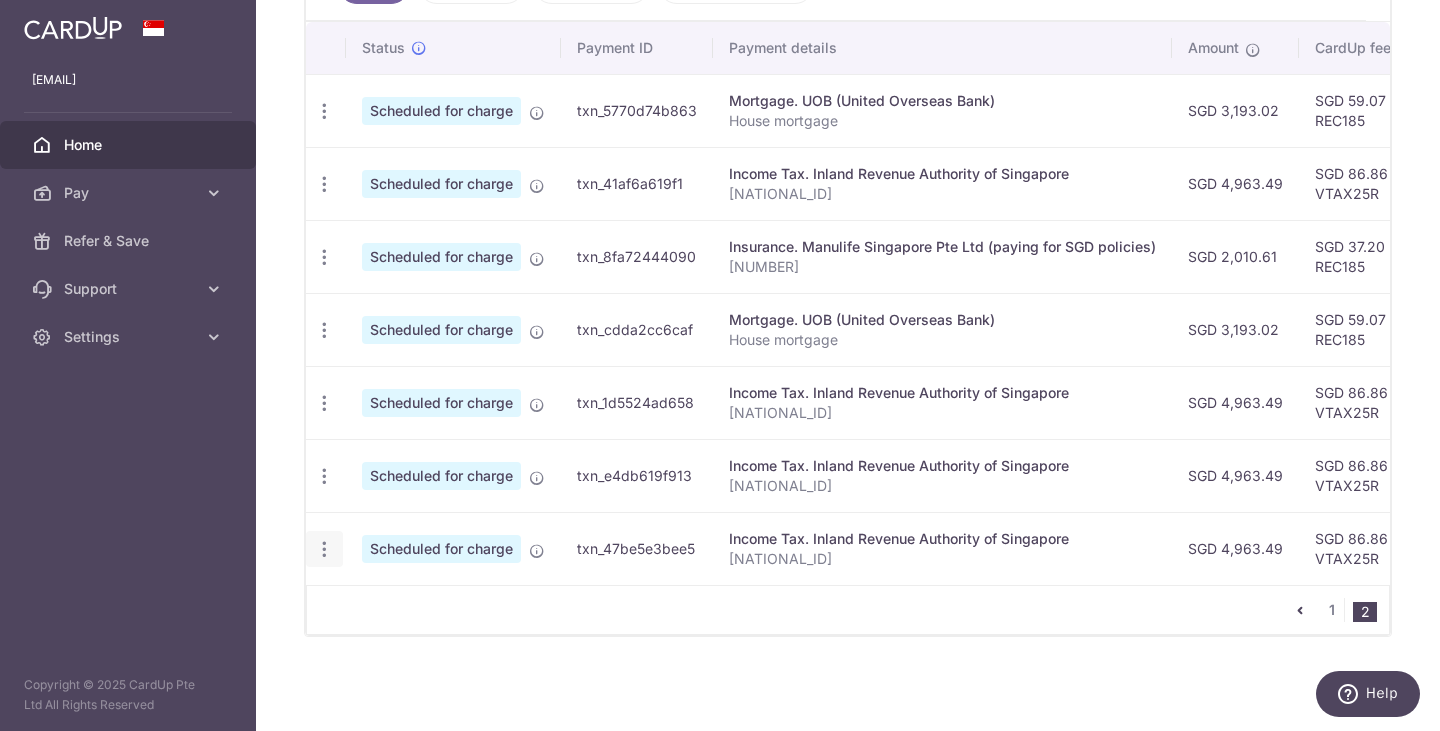 click at bounding box center (324, 111) 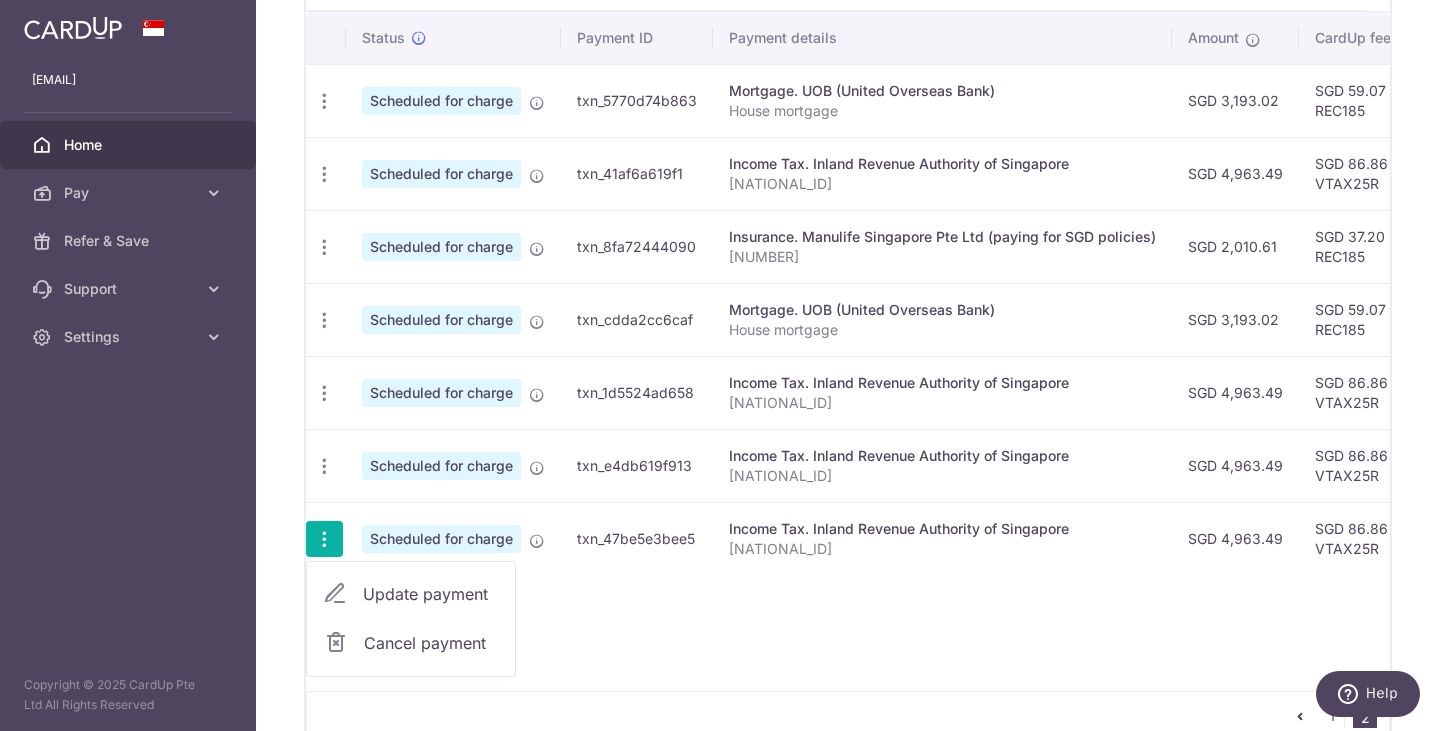 drag, startPoint x: 391, startPoint y: 596, endPoint x: 414, endPoint y: 594, distance: 23.086792 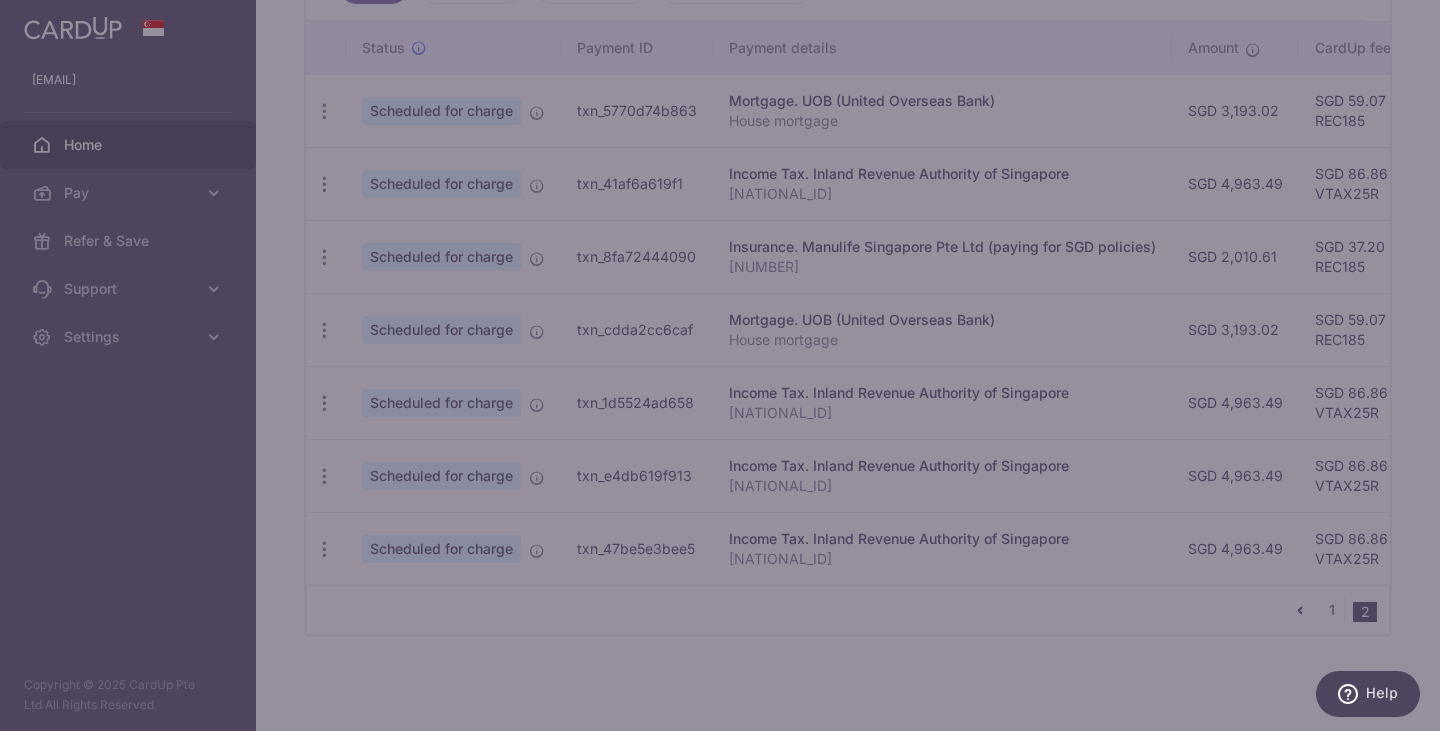 type on "4,963.49" 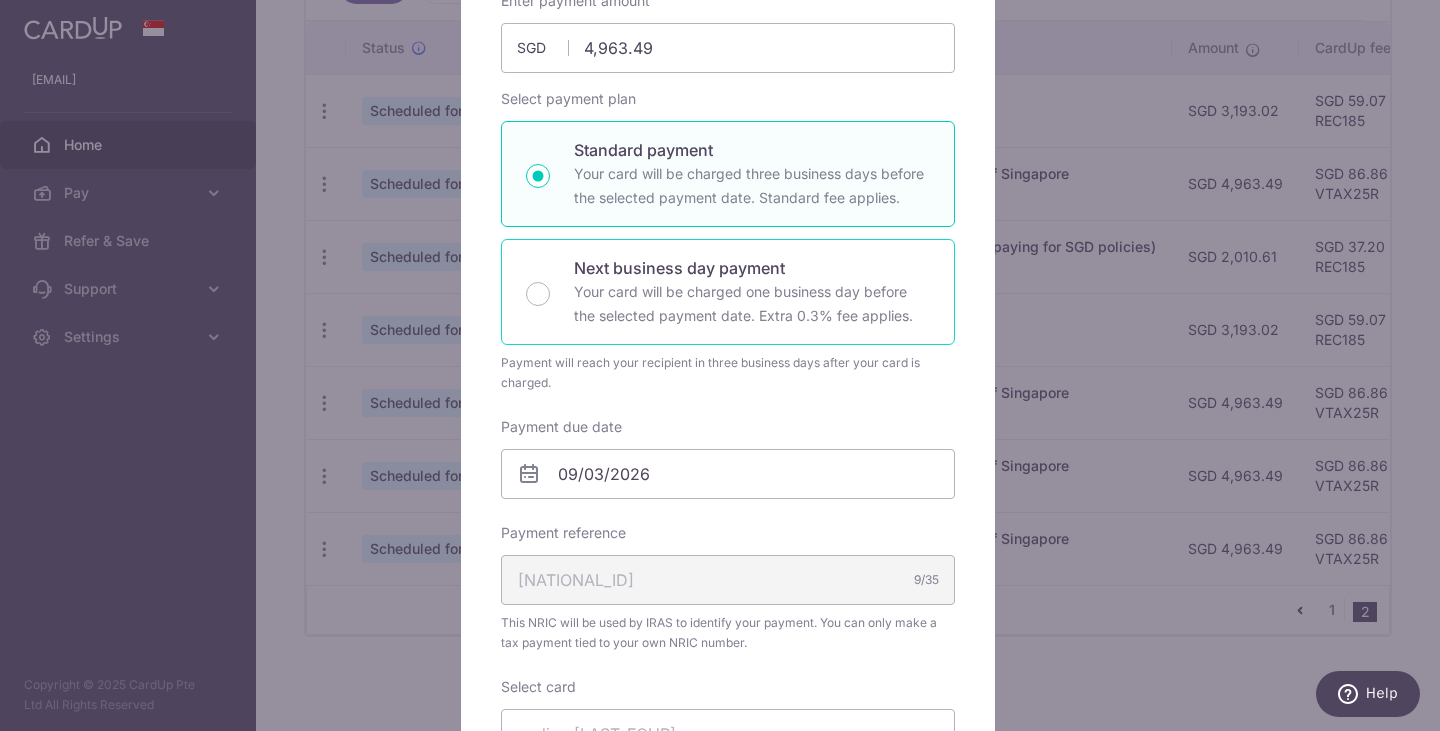 scroll, scrollTop: 400, scrollLeft: 0, axis: vertical 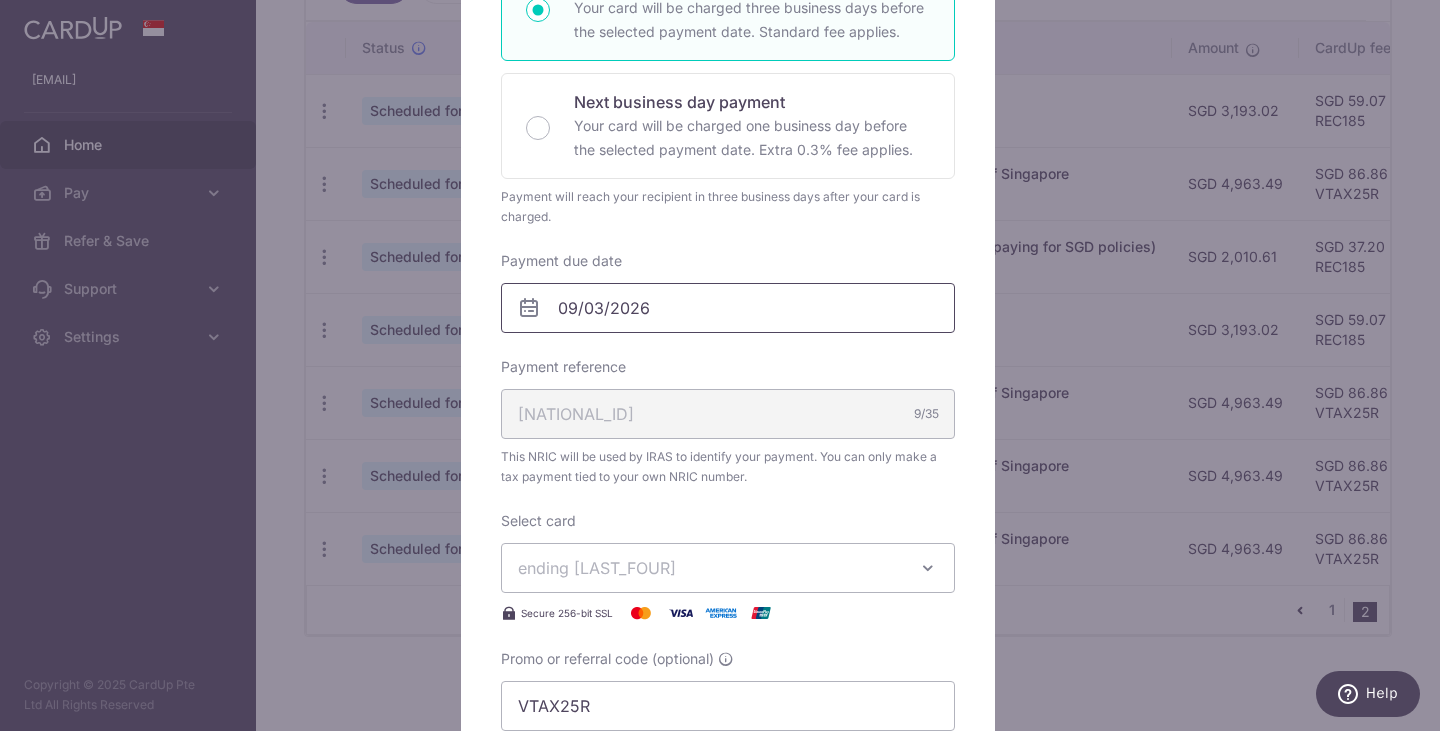 click on "09/03/2026" at bounding box center (728, 308) 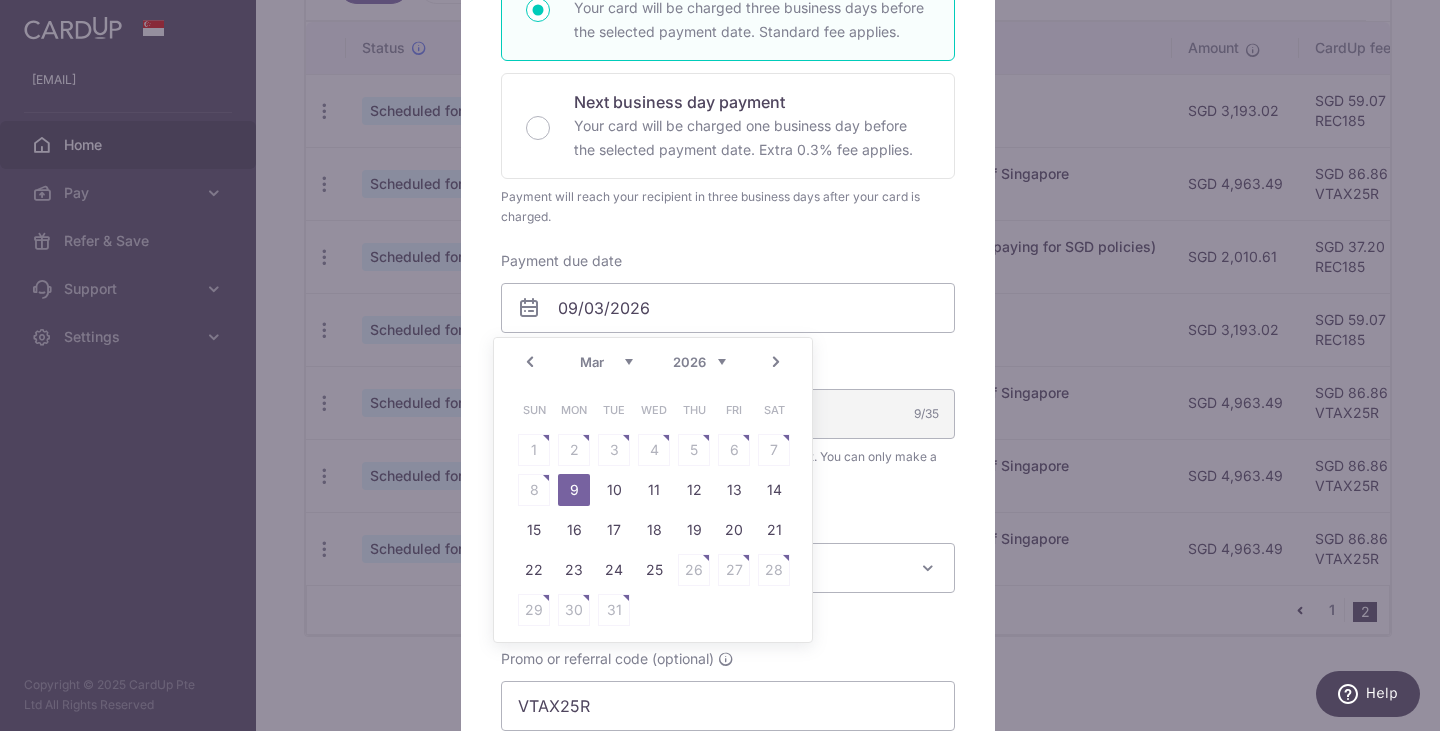 click on "By clicking below, you confirm you are editing this payment to [ORGANIZATION] on
[DATE] .
4,963.49" at bounding box center [720, 365] 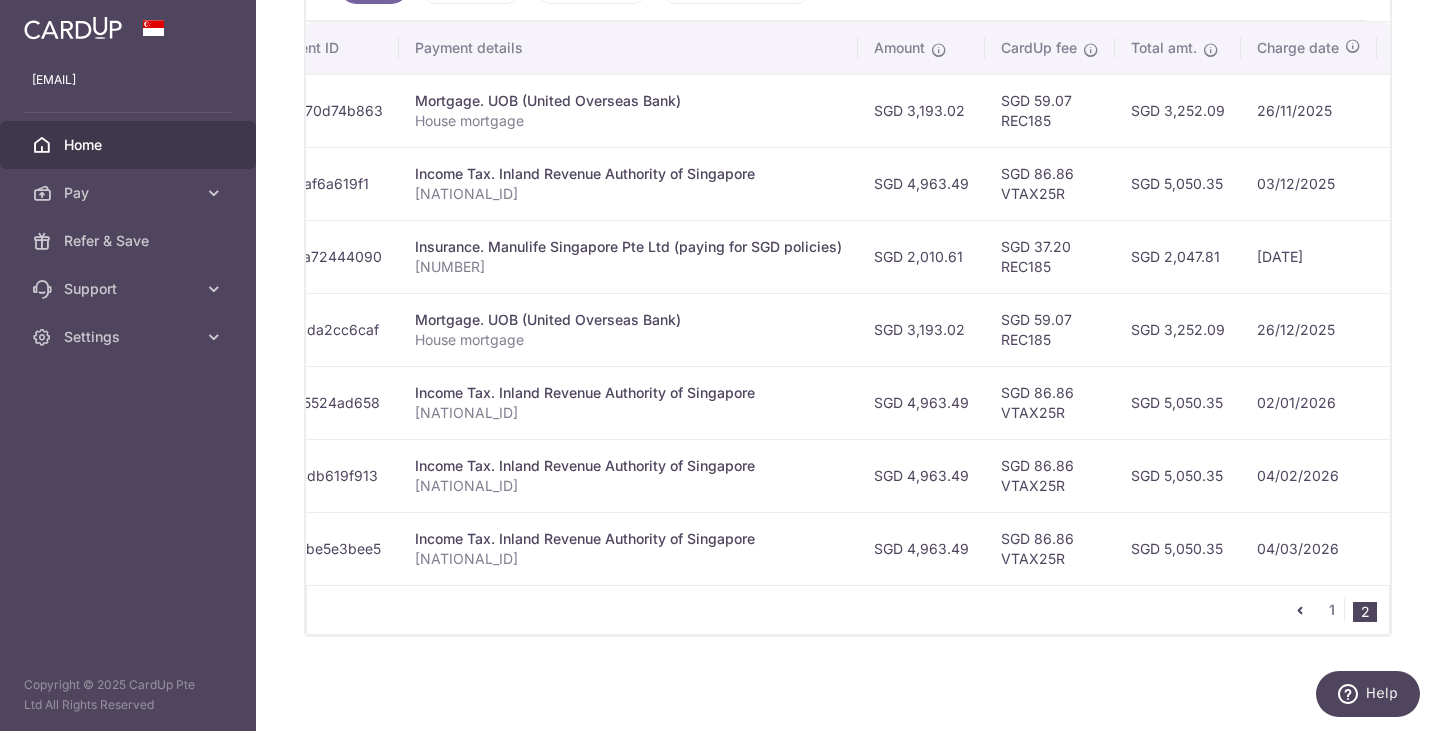 scroll, scrollTop: 0, scrollLeft: 0, axis: both 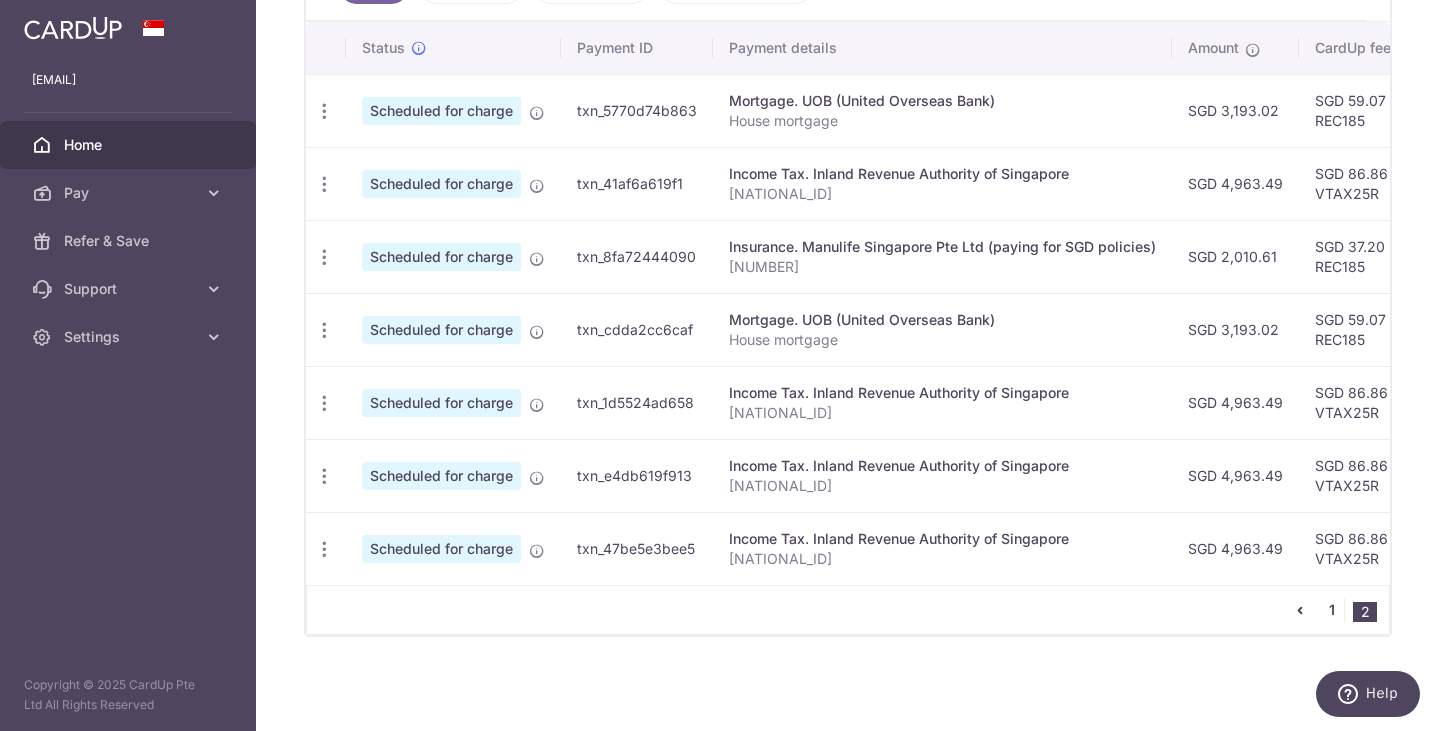 click on "1" at bounding box center [1332, 610] 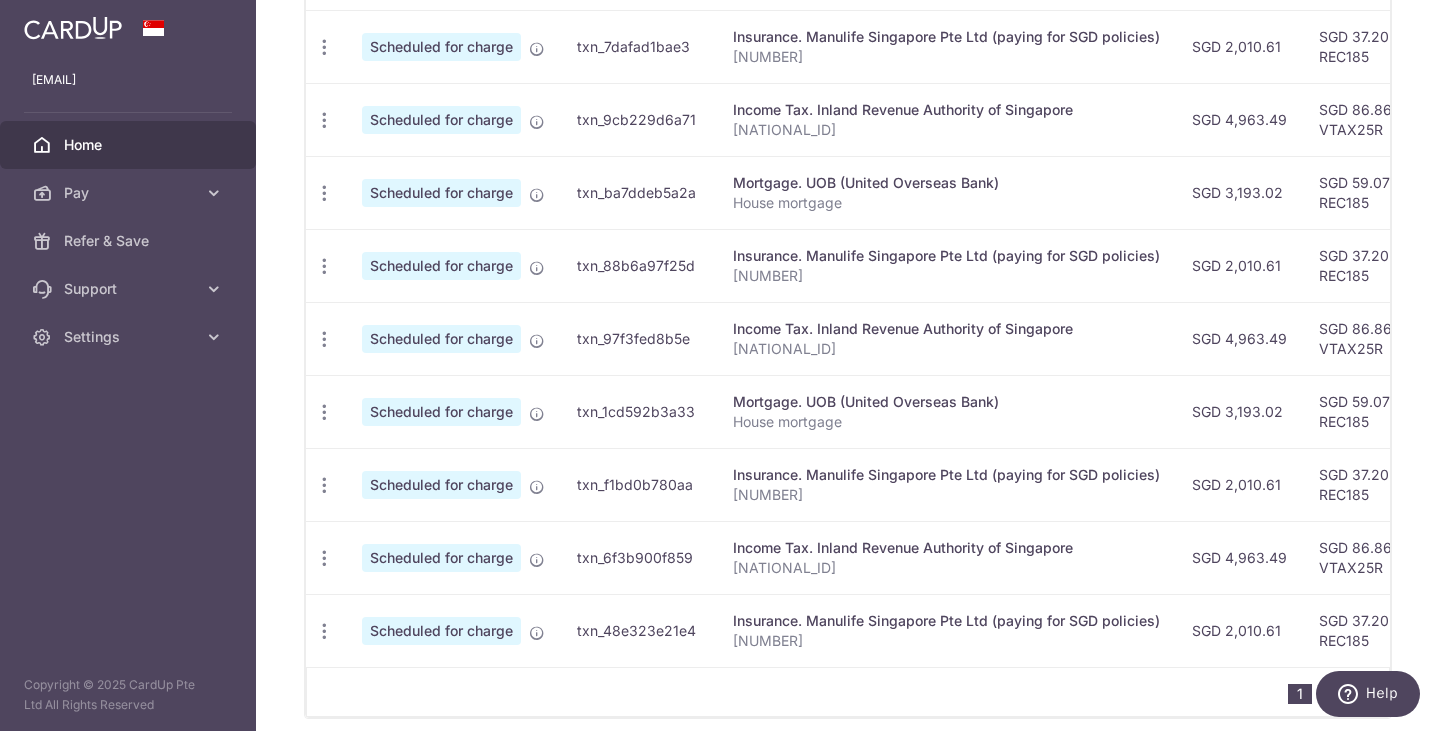 scroll, scrollTop: 825, scrollLeft: 0, axis: vertical 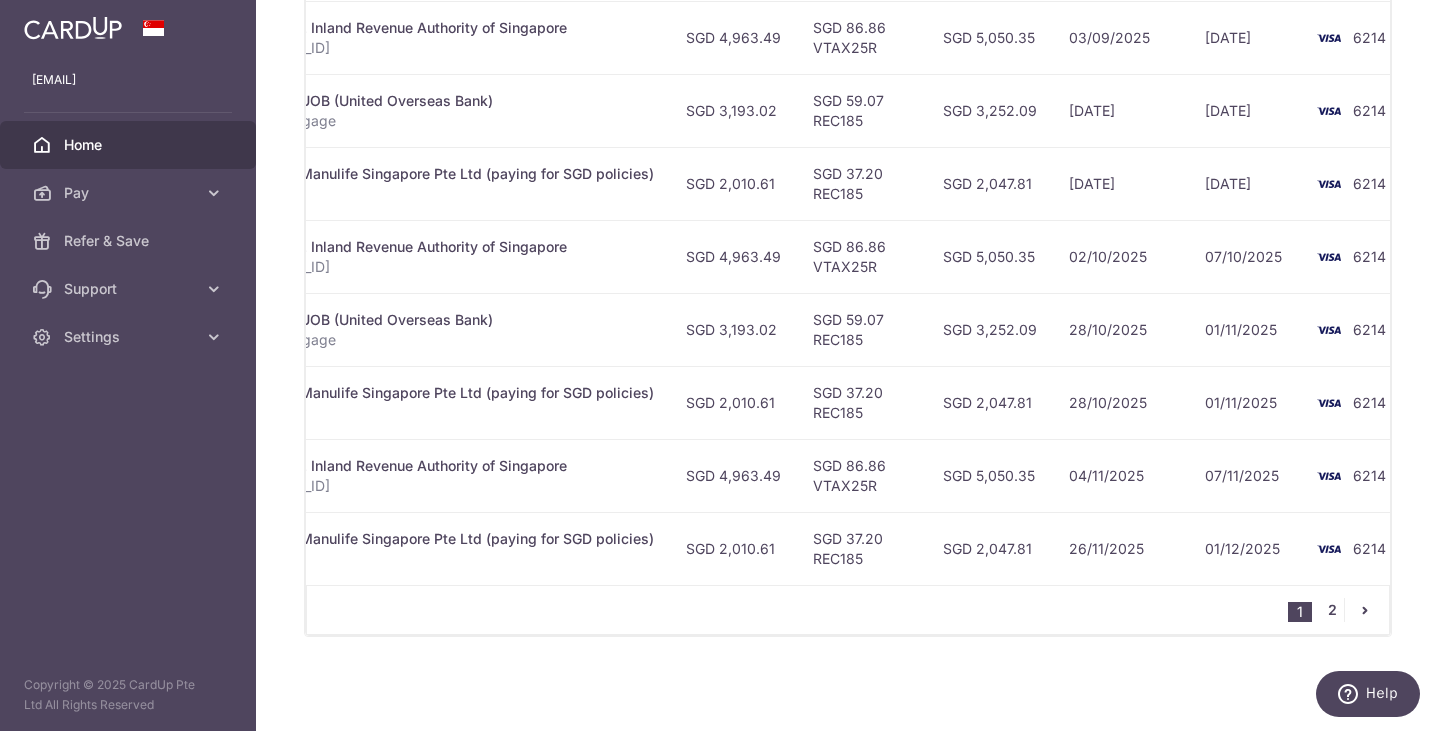 click on "2" at bounding box center (1332, 610) 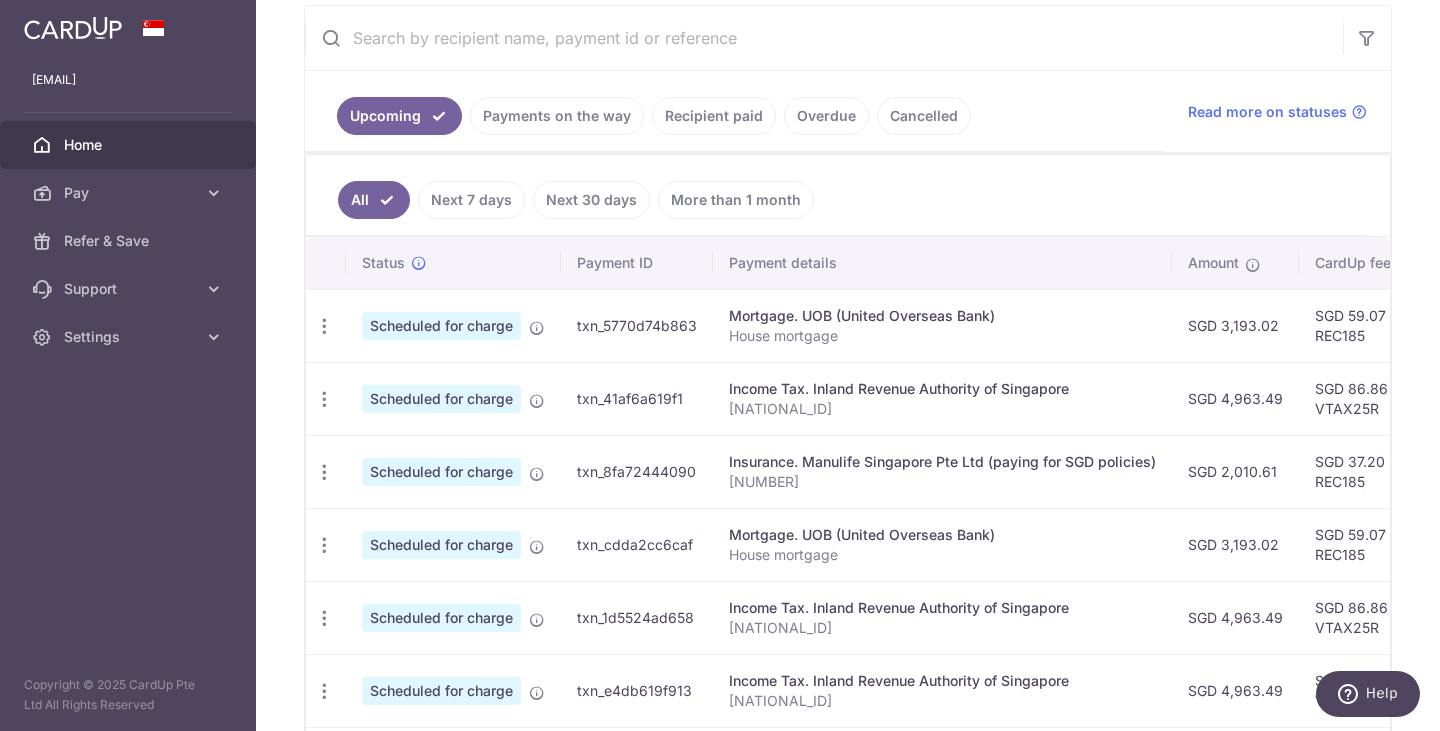 scroll, scrollTop: 581, scrollLeft: 0, axis: vertical 